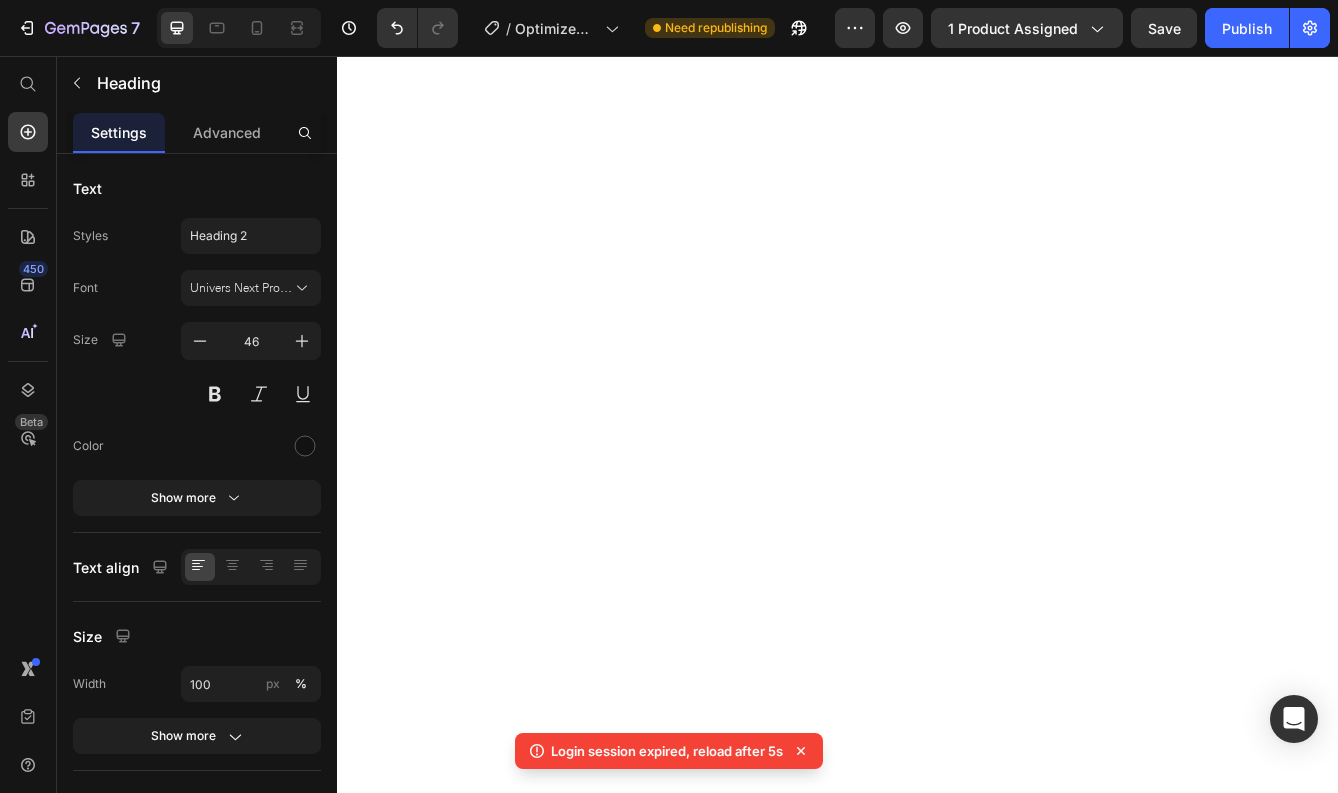 scroll, scrollTop: 0, scrollLeft: 0, axis: both 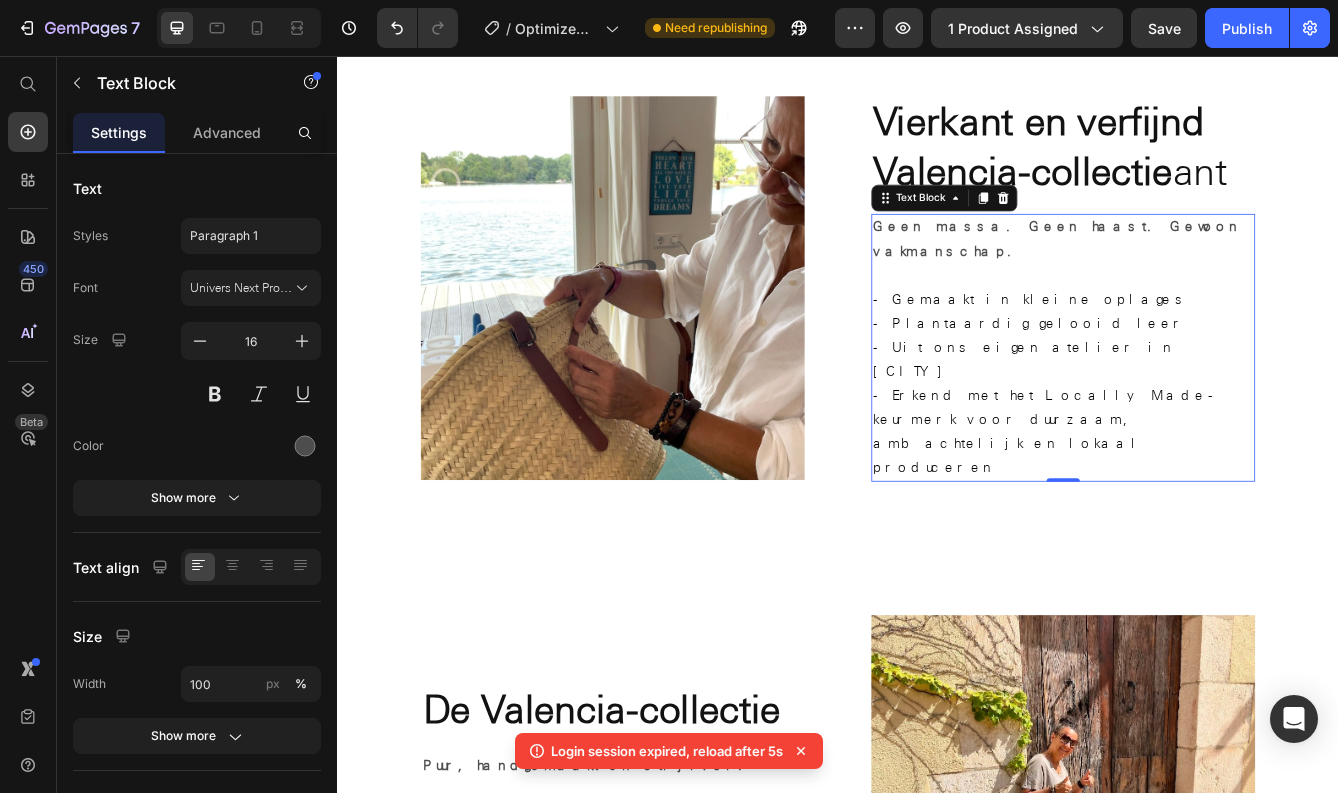 click on "- Gemaakt in kleine oplages" at bounding box center (1168, 347) 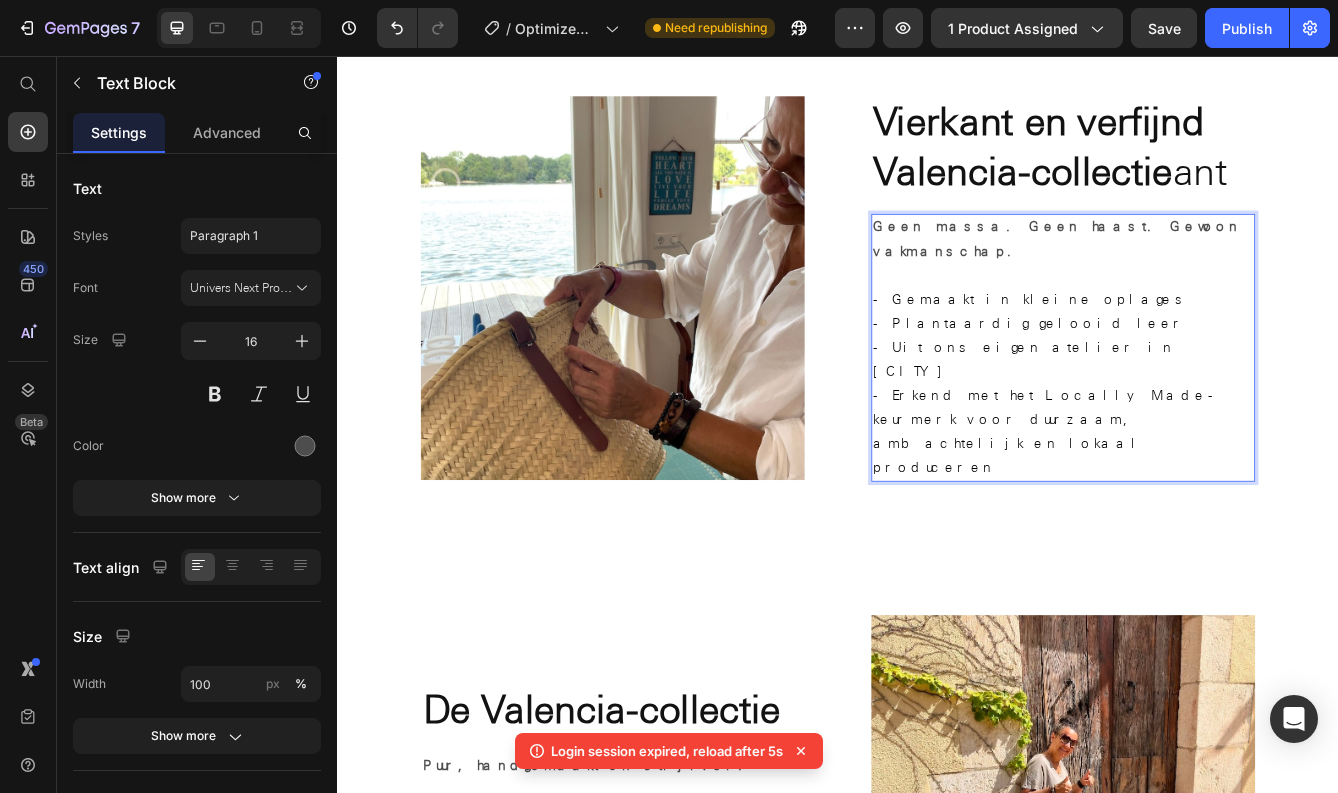 click on "- Gemaakt in kleine oplages" at bounding box center [1168, 347] 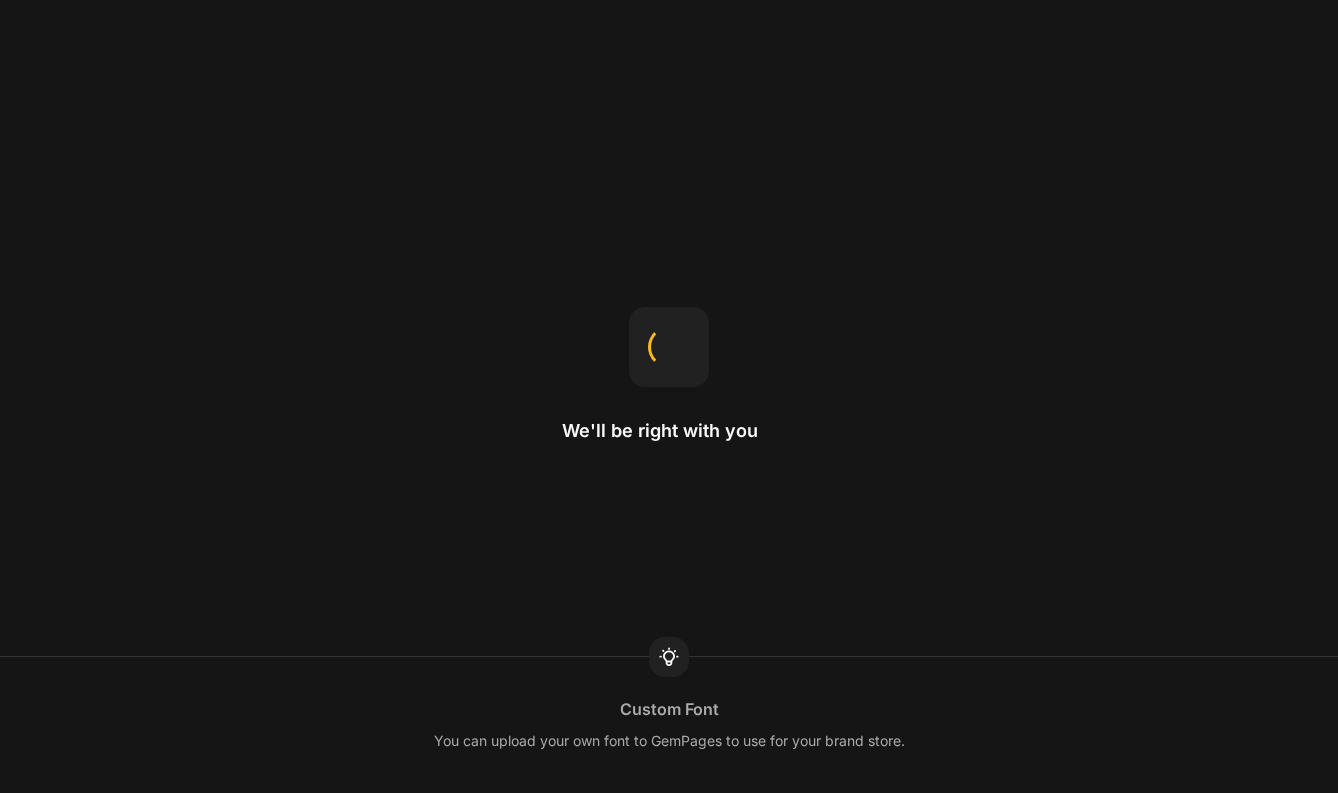 scroll, scrollTop: 0, scrollLeft: 0, axis: both 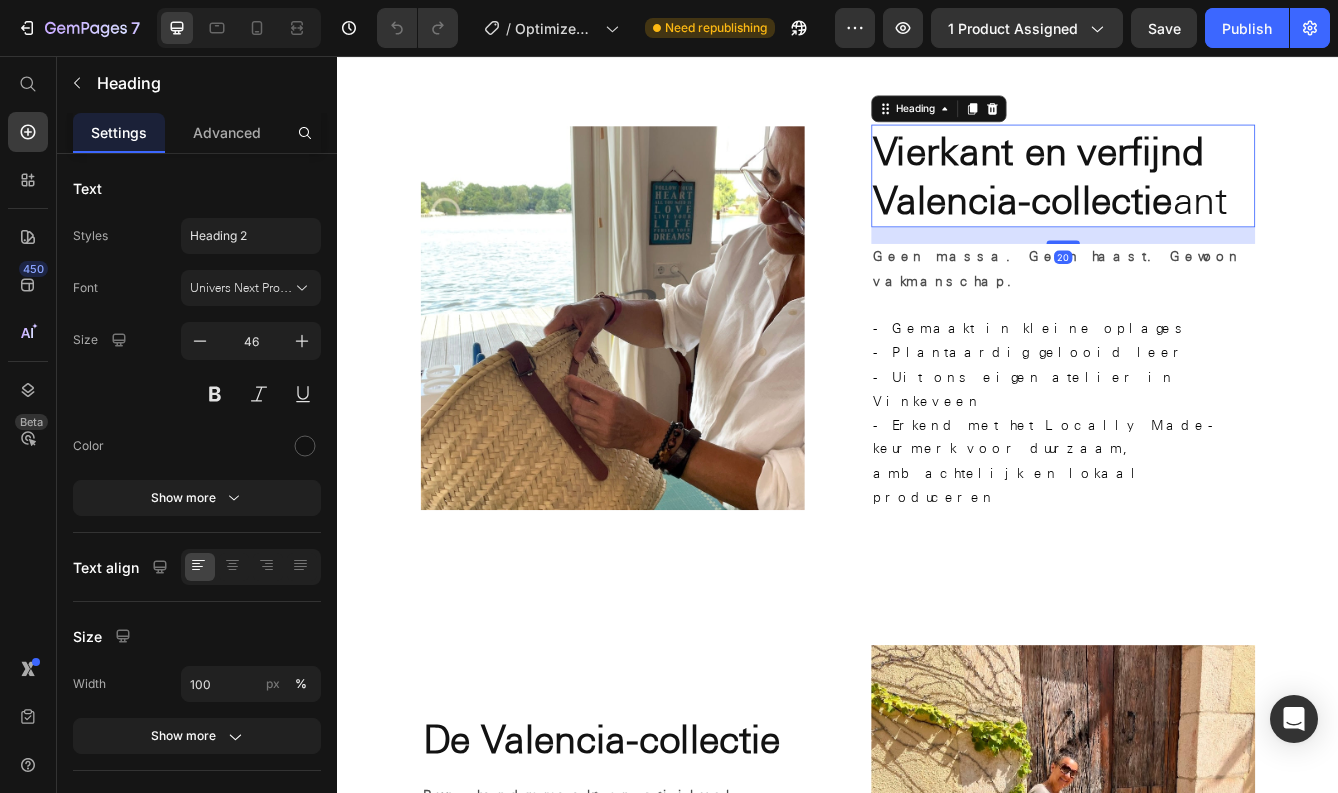 click on "Vierkant en verfijnd Valencia-collectie" at bounding box center [1177, 199] 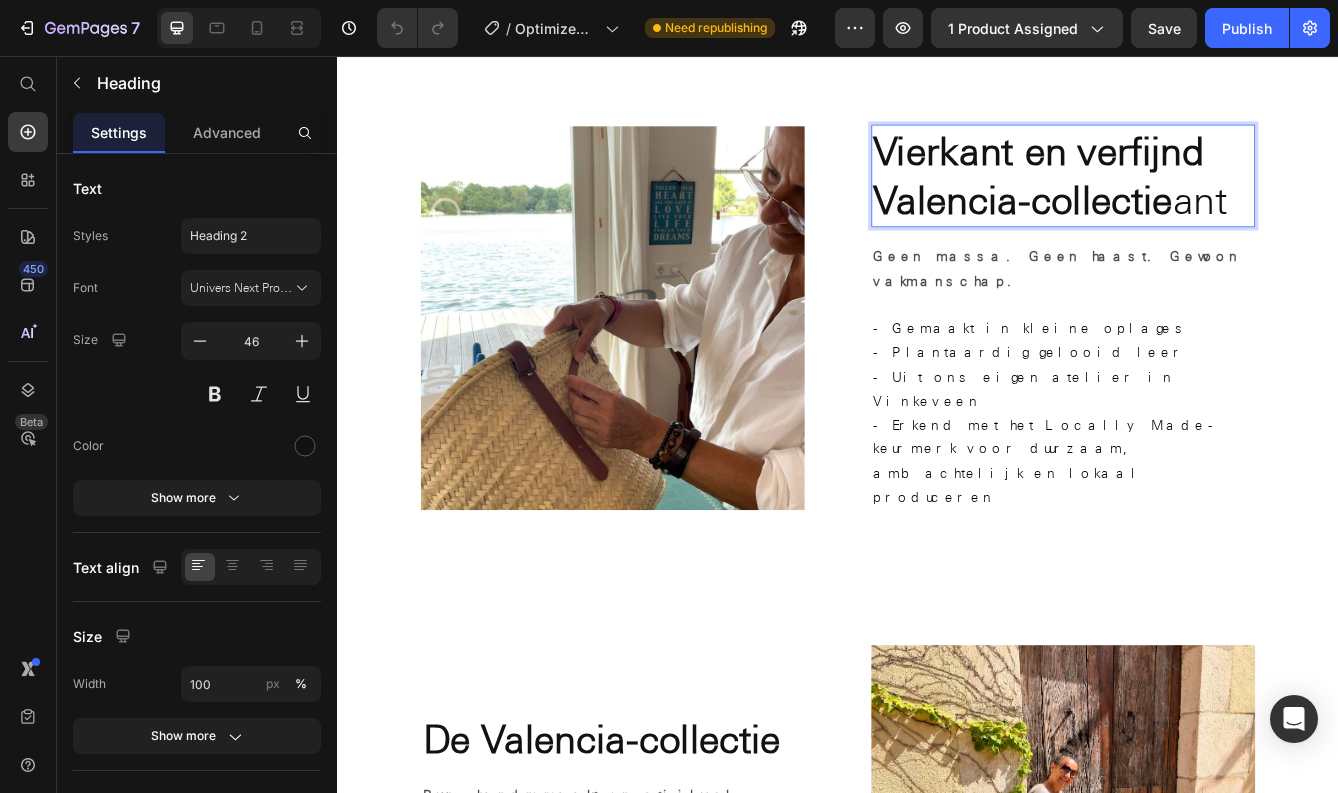 click on "Vierkant en verfijnd Valencia-collectie ant" at bounding box center (1207, 200) 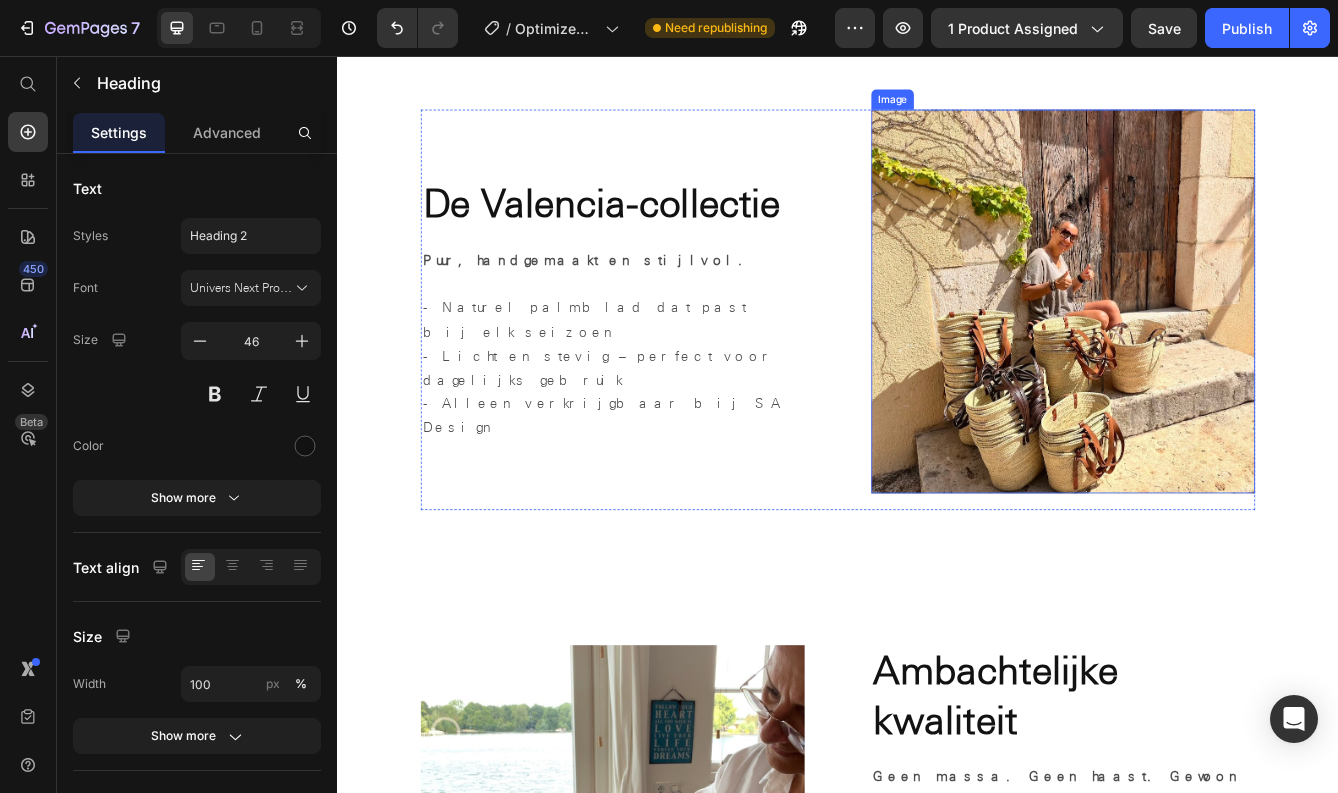 scroll, scrollTop: 1633, scrollLeft: 0, axis: vertical 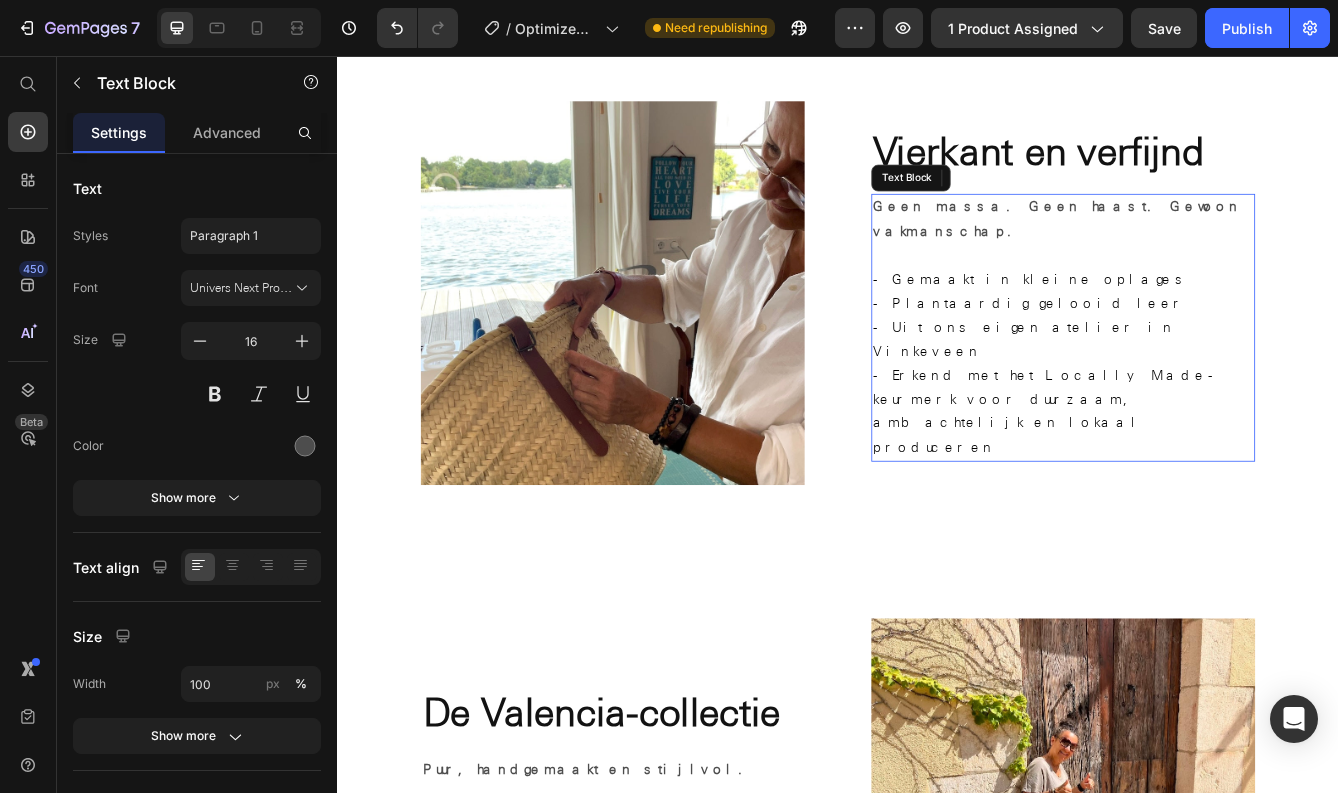 click on "- Gemaakt in kleine oplages - Plantaardig gelooid leer - Uit ons eigen atelier in [LOCATION]" at bounding box center (1207, 367) 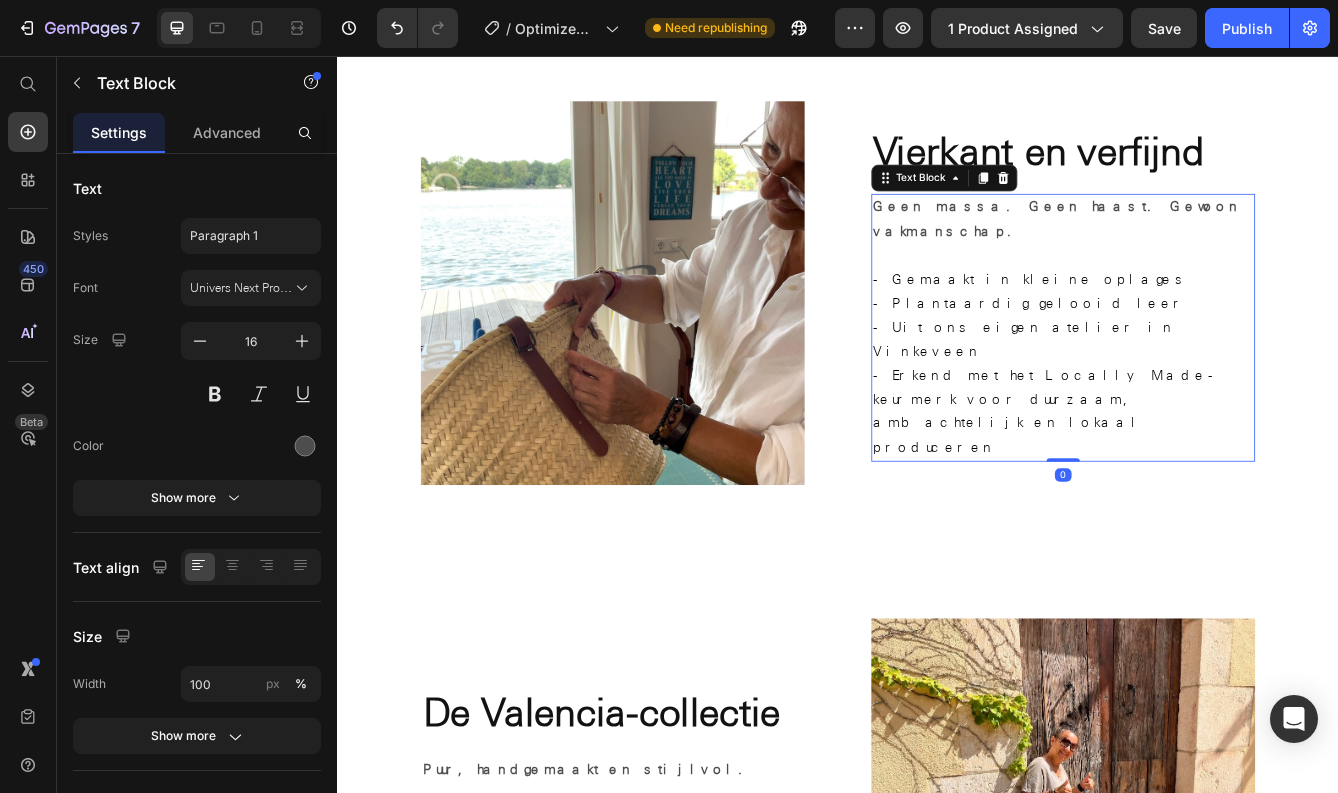 click on "- Erkend met het Locally Made-keurmerk voor duurzaam, ambachtelijk en lokaal produceren" at bounding box center (1207, 482) 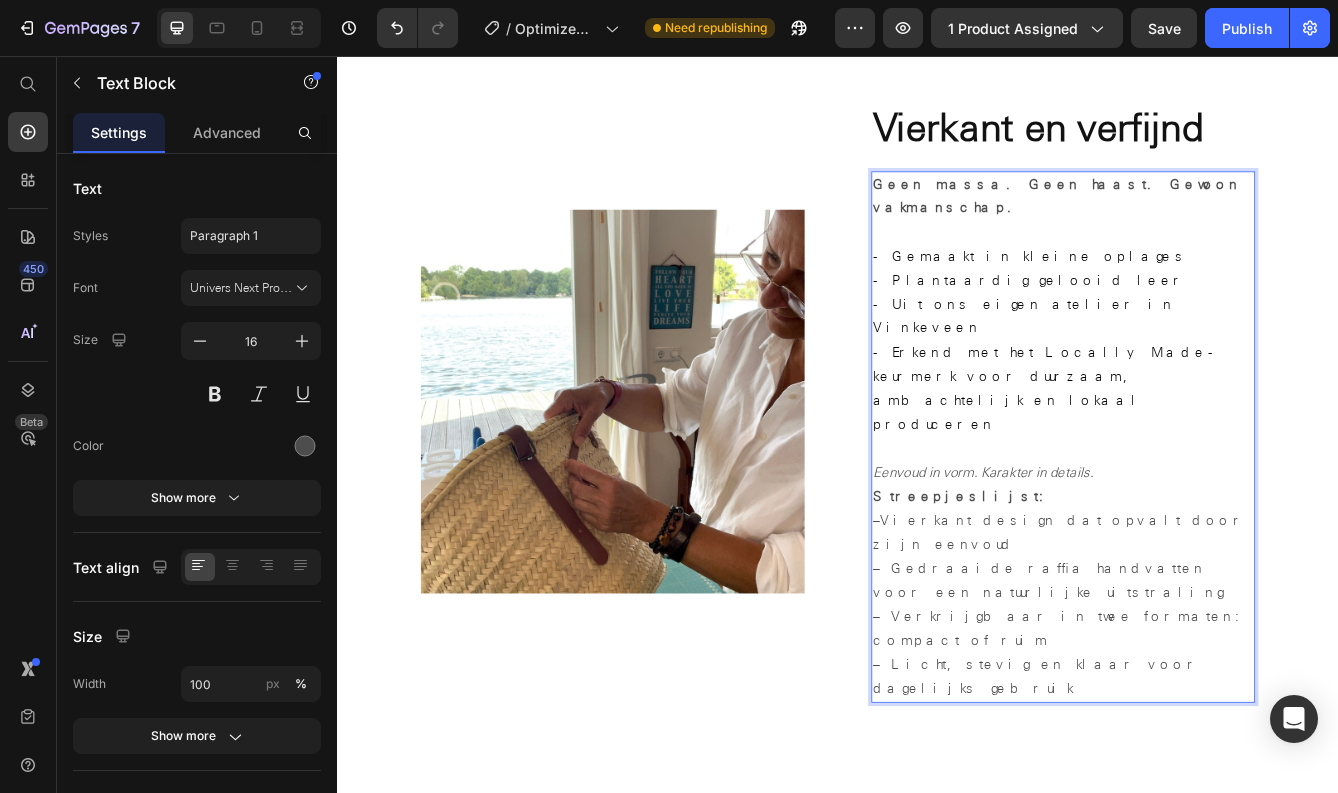 click on "- Erkend met het Locally Made-keurmerk voor duurzaam, ambachtelijk en lokaal produceren" at bounding box center (1207, 454) 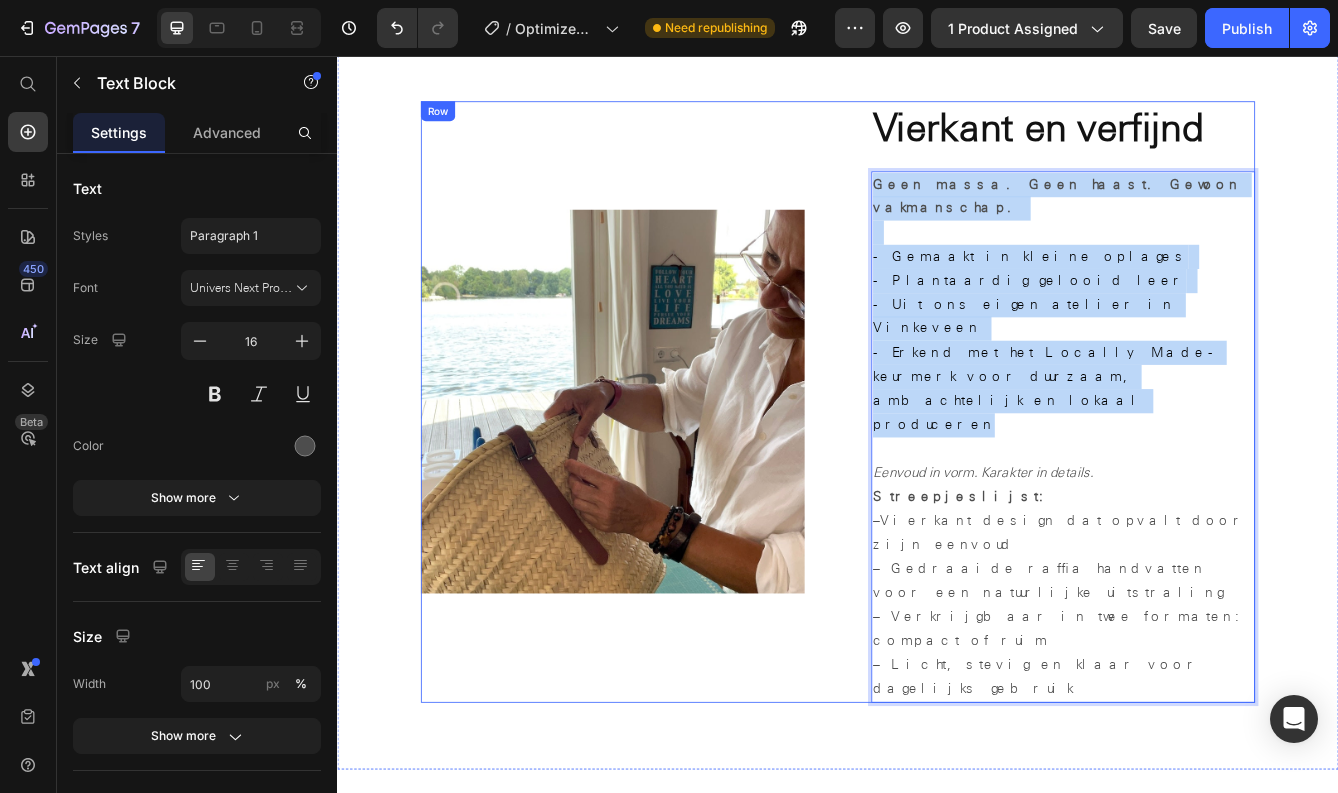 drag, startPoint x: 1252, startPoint y: 374, endPoint x: 966, endPoint y: 197, distance: 336.3406 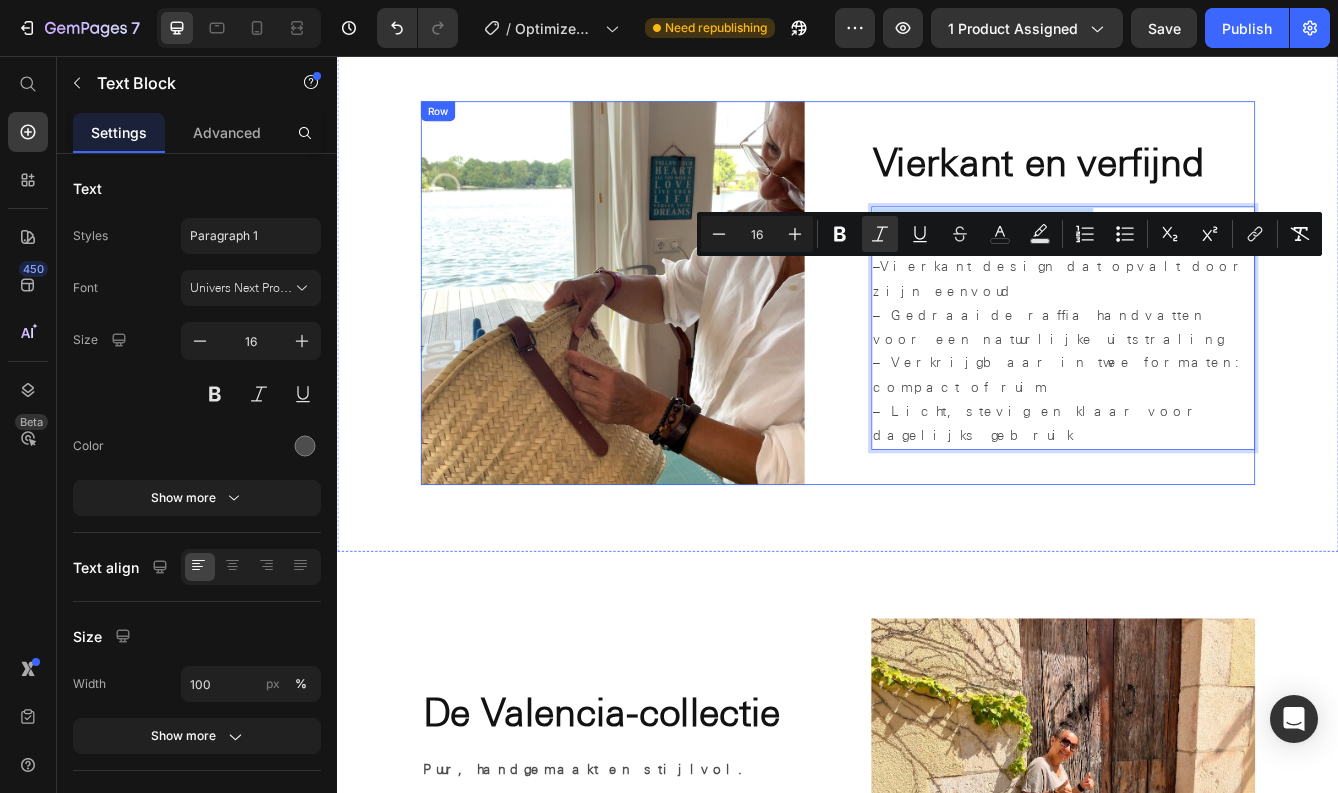 drag, startPoint x: 1252, startPoint y: 307, endPoint x: 963, endPoint y: 311, distance: 289.02768 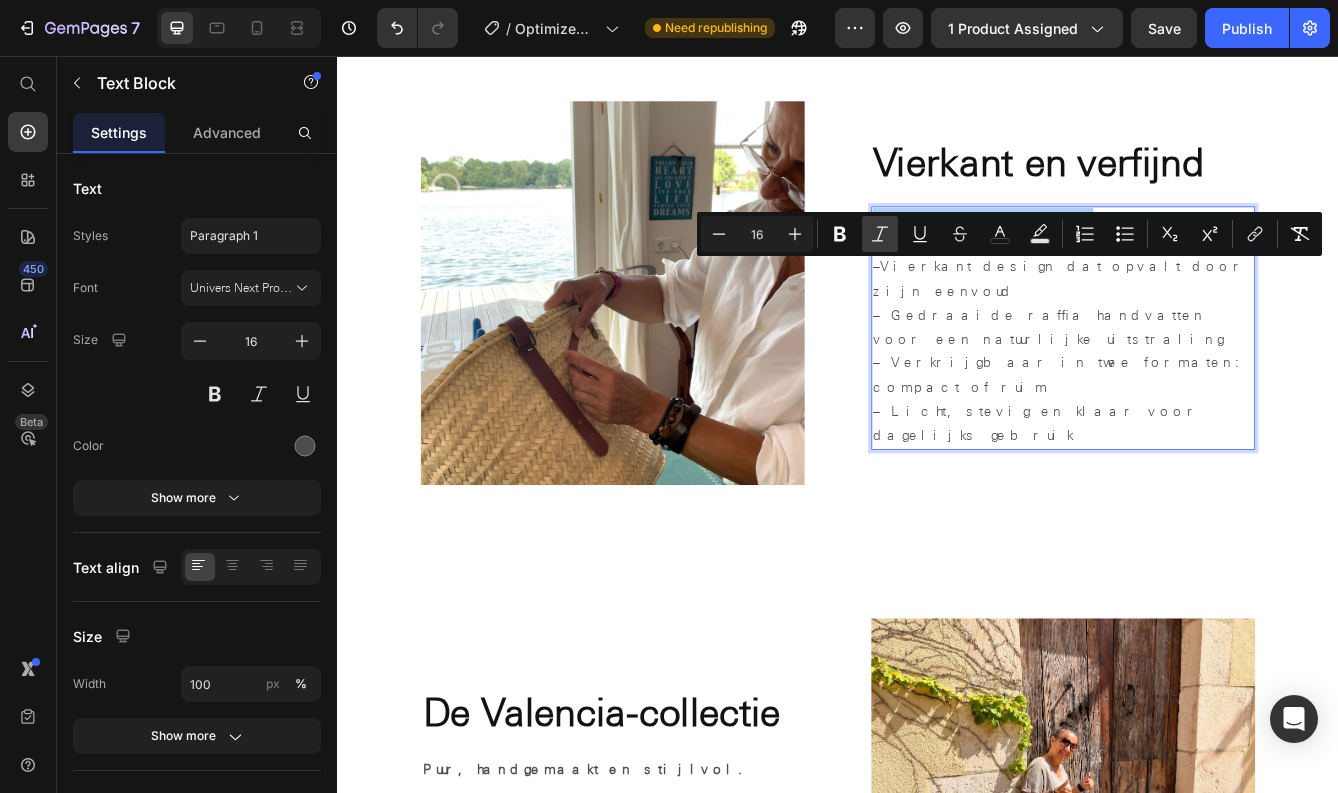 click 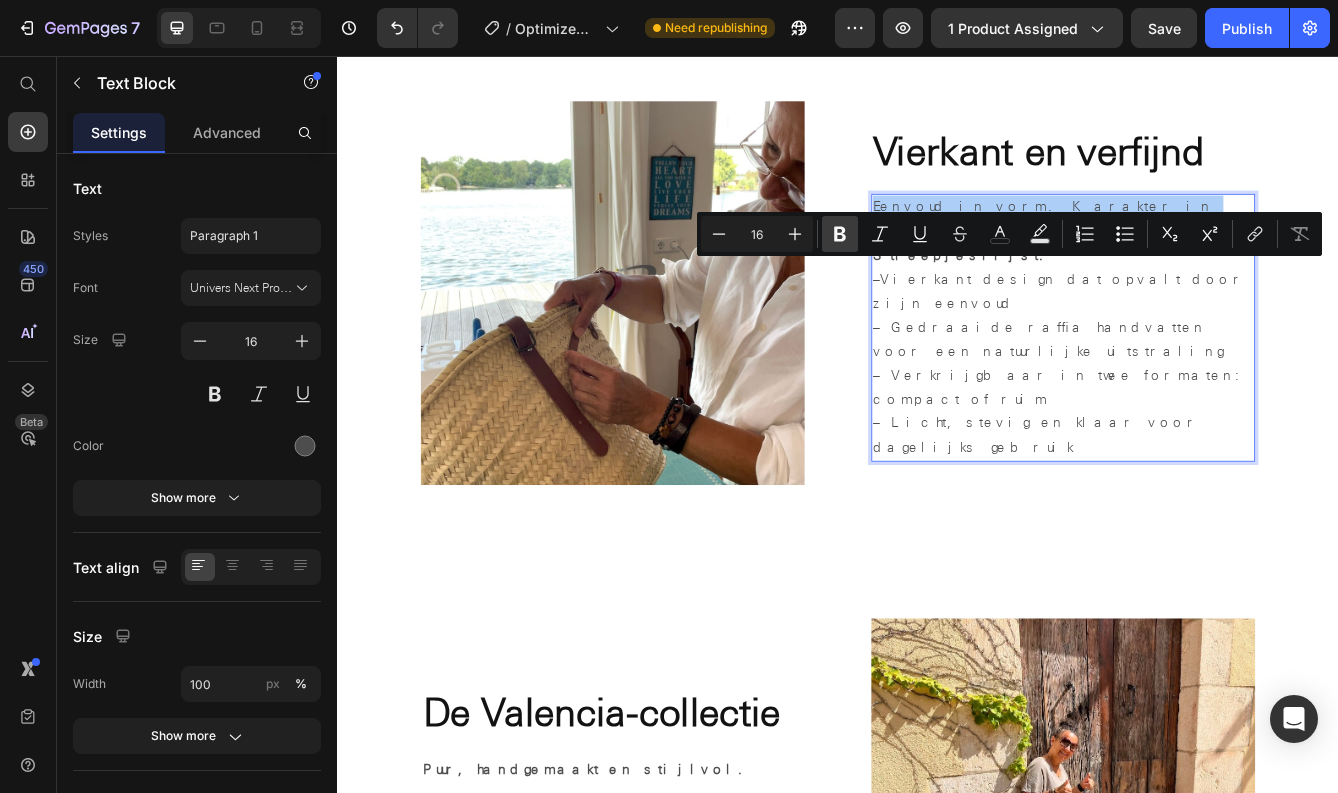 click 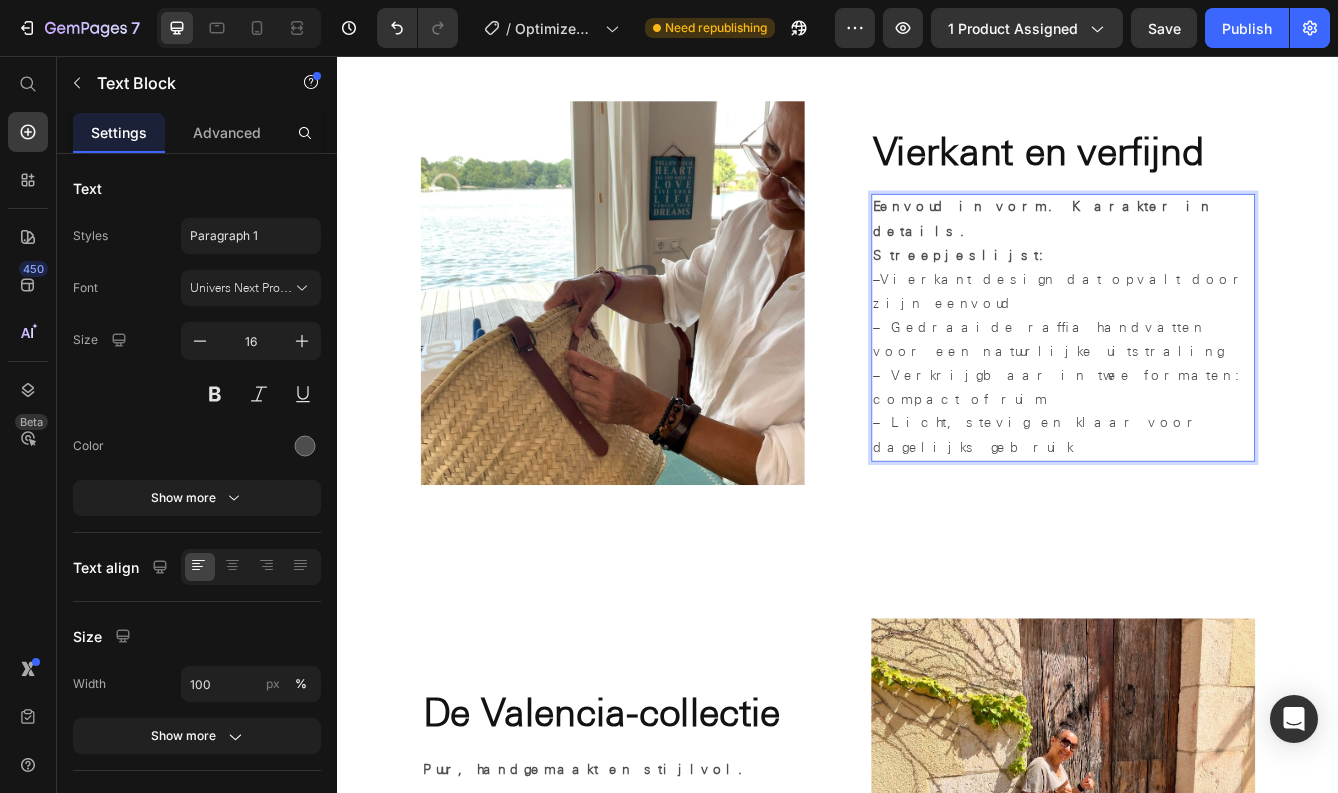 click on "Streepjeslijst: – Vierkant design dat opvalt door zijn eenvoud – Gedraaide raffia handvatten voor een natuurlijke uitstraling – Verkrijgbaar in twee formaten: compact of ruim – Licht, stevig en klaar voor dagelijks gebruik" at bounding box center (1207, 410) 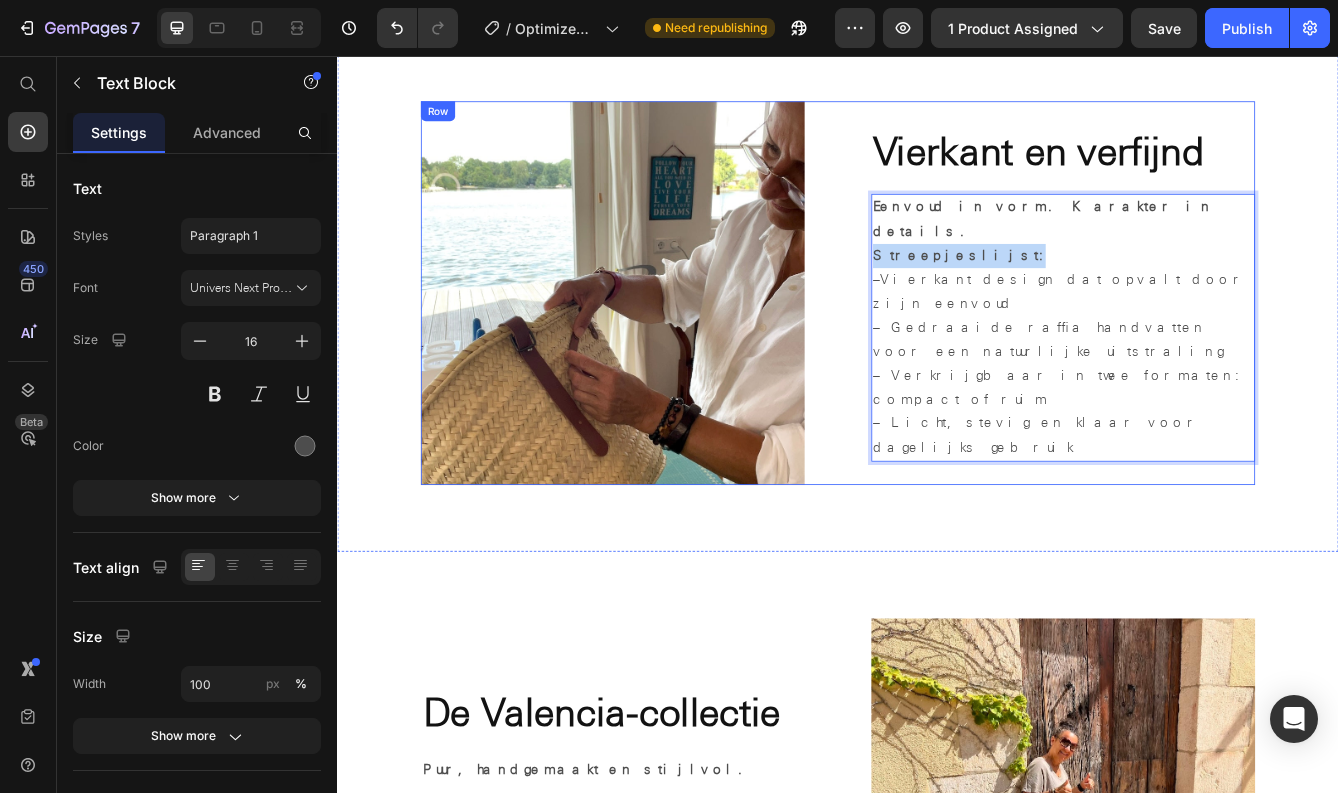 drag, startPoint x: 1097, startPoint y: 335, endPoint x: 965, endPoint y: 339, distance: 132.0606 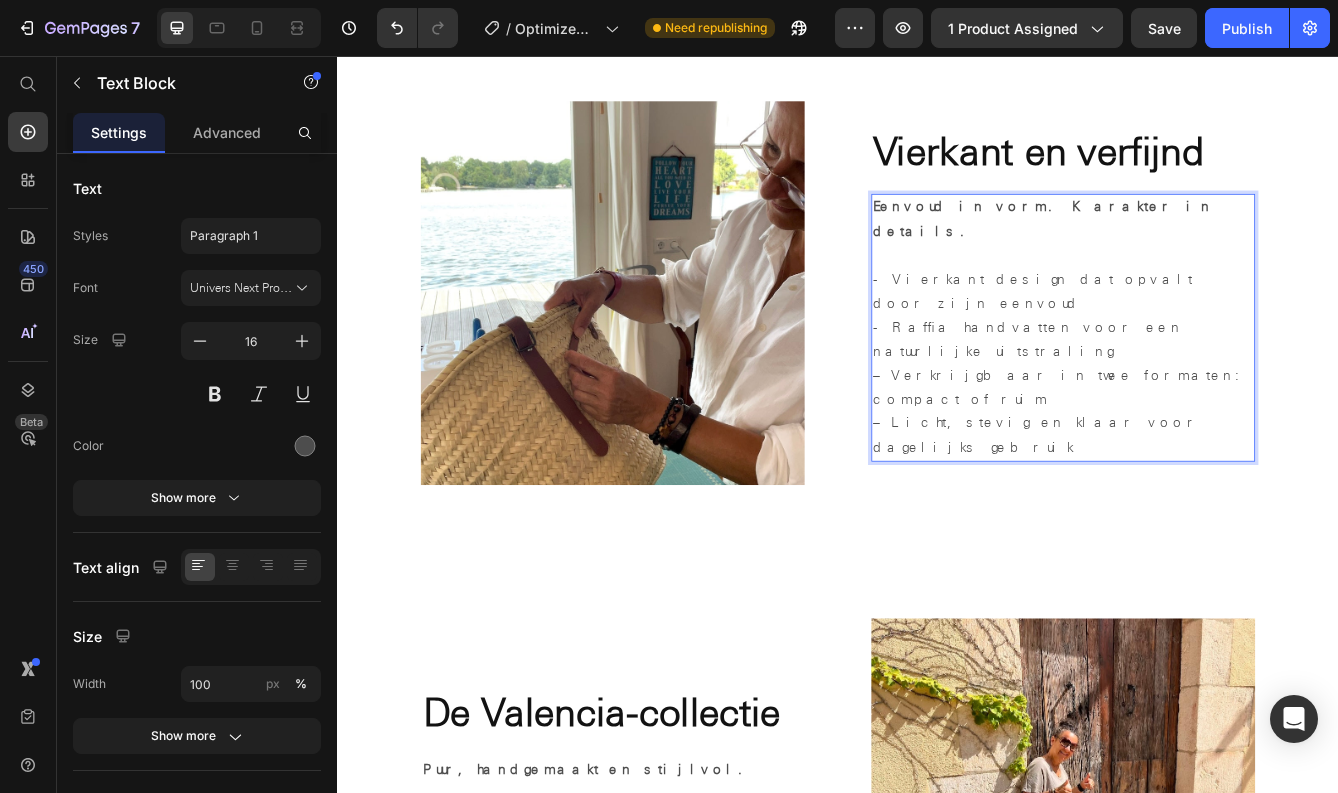 click on "- Raffia handvatten voor een natuurlijke uitstraling – Verkrijgbaar in twee formaten: compact of ruim – Licht, stevig en klaar voor dagelijks gebruik" at bounding box center (1207, 453) 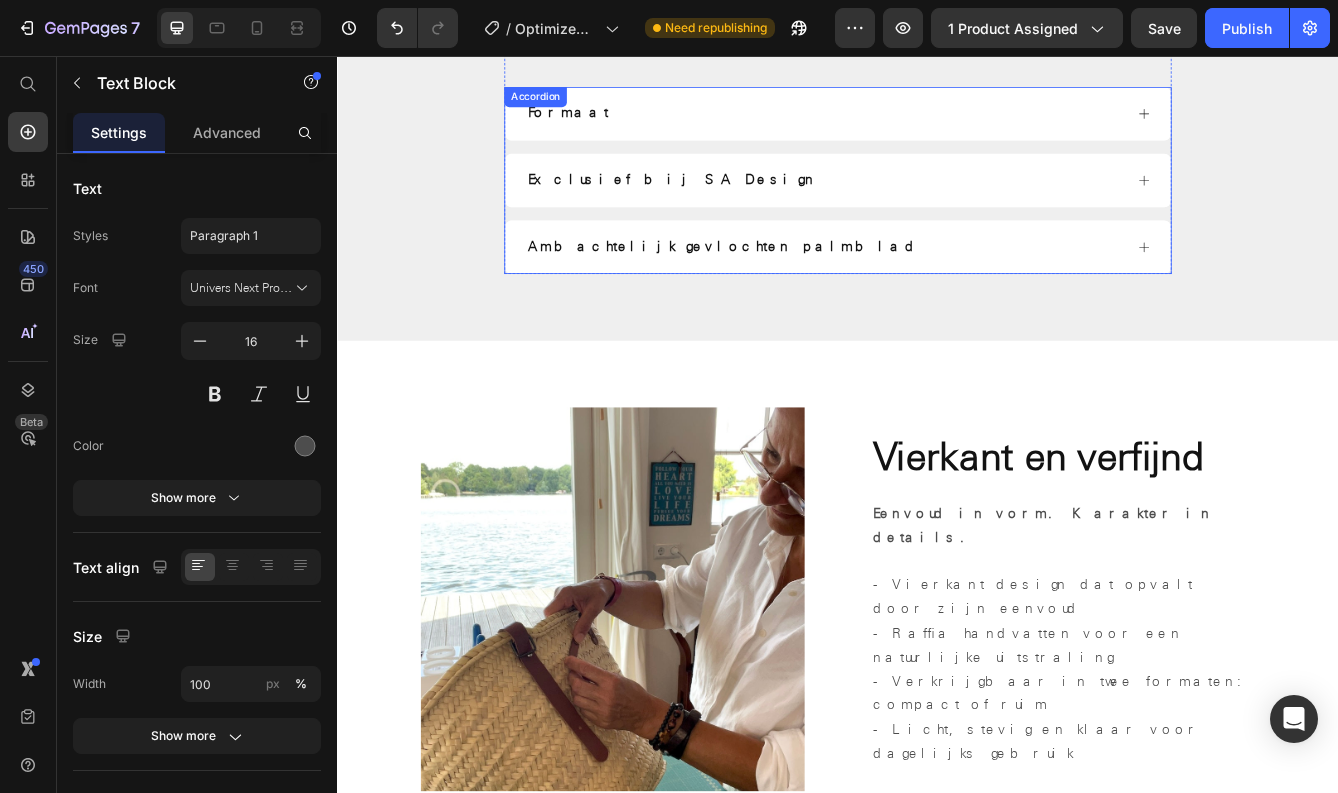 scroll, scrollTop: 1583, scrollLeft: 0, axis: vertical 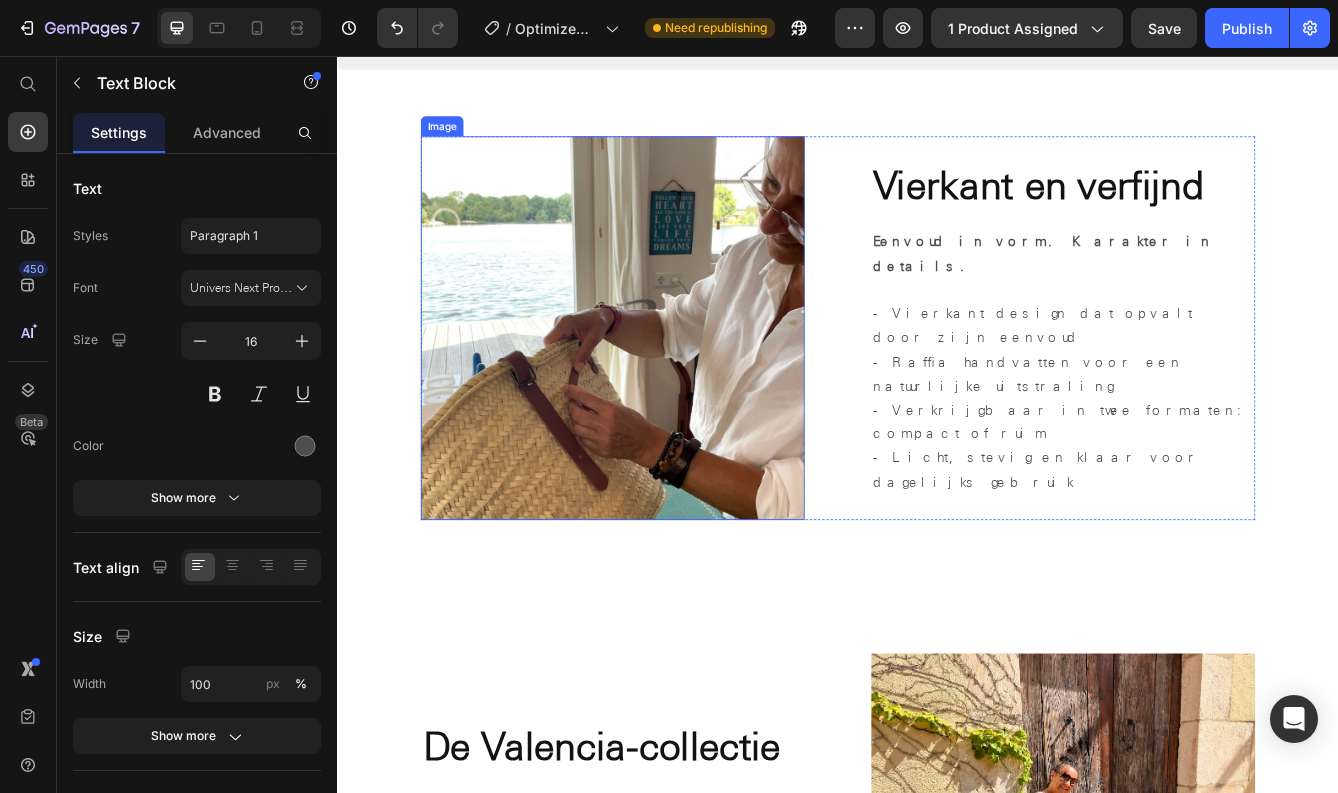 click at bounding box center [667, 382] 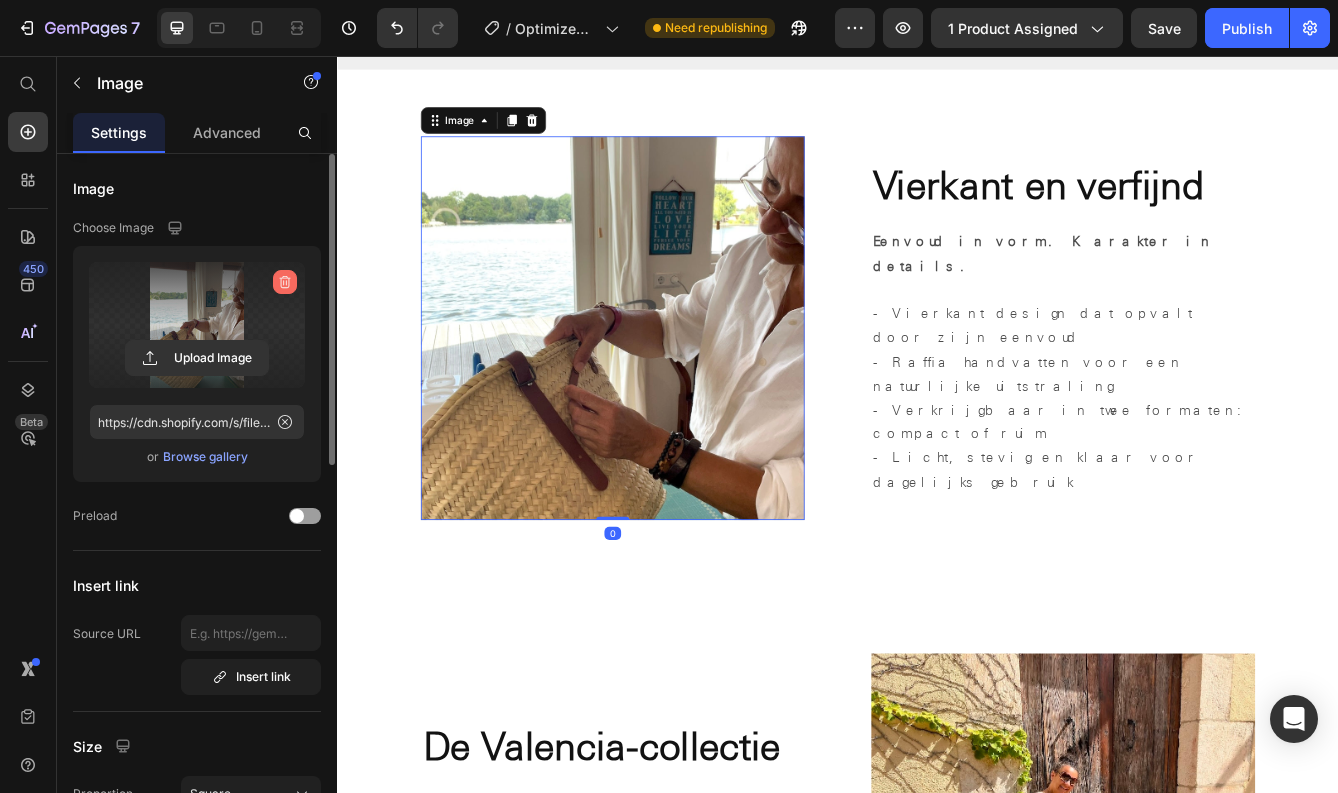 click 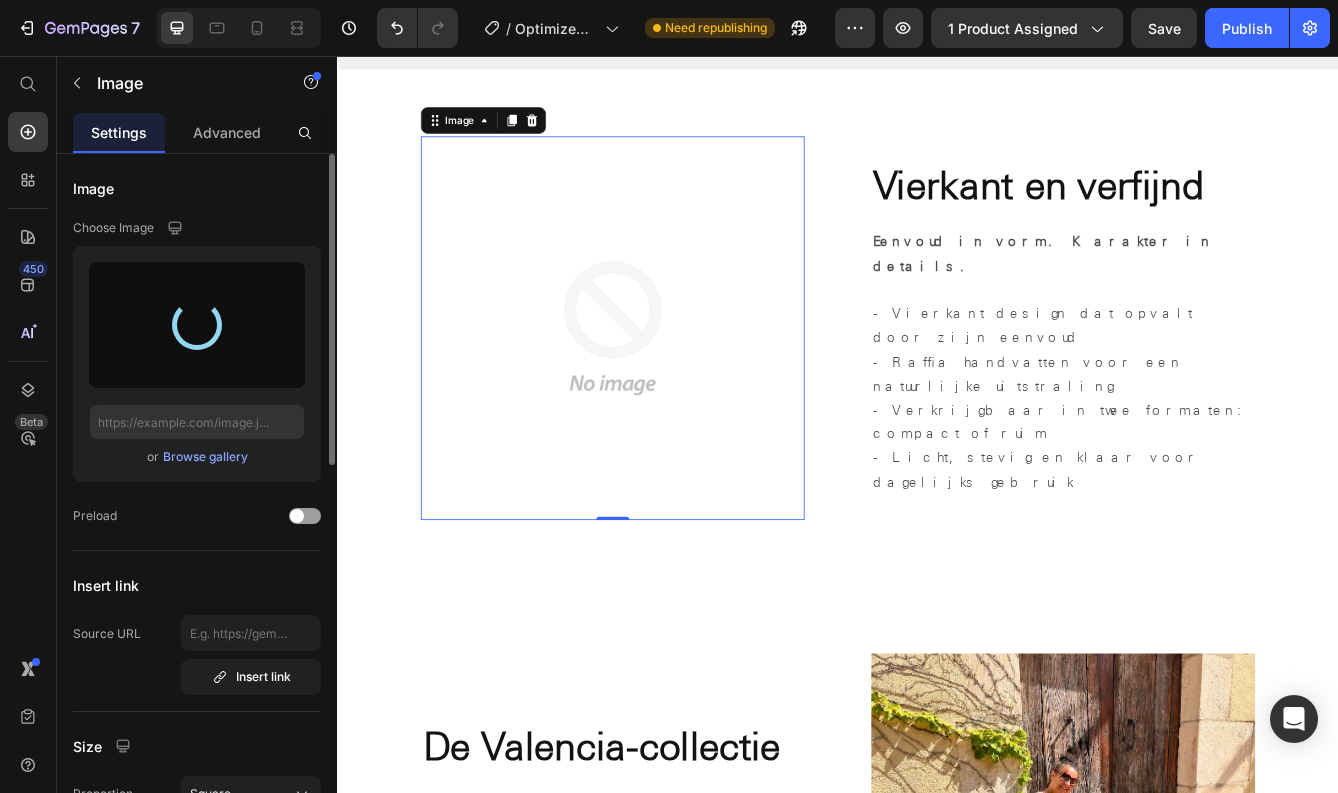 type on "https://cdn.shopify.com/s/files/1/0815/6220/6545/files/gempages_562373173387986085-8db0e46e-92b1-41d8-b1b6-e2cc37d9efd9.jpg" 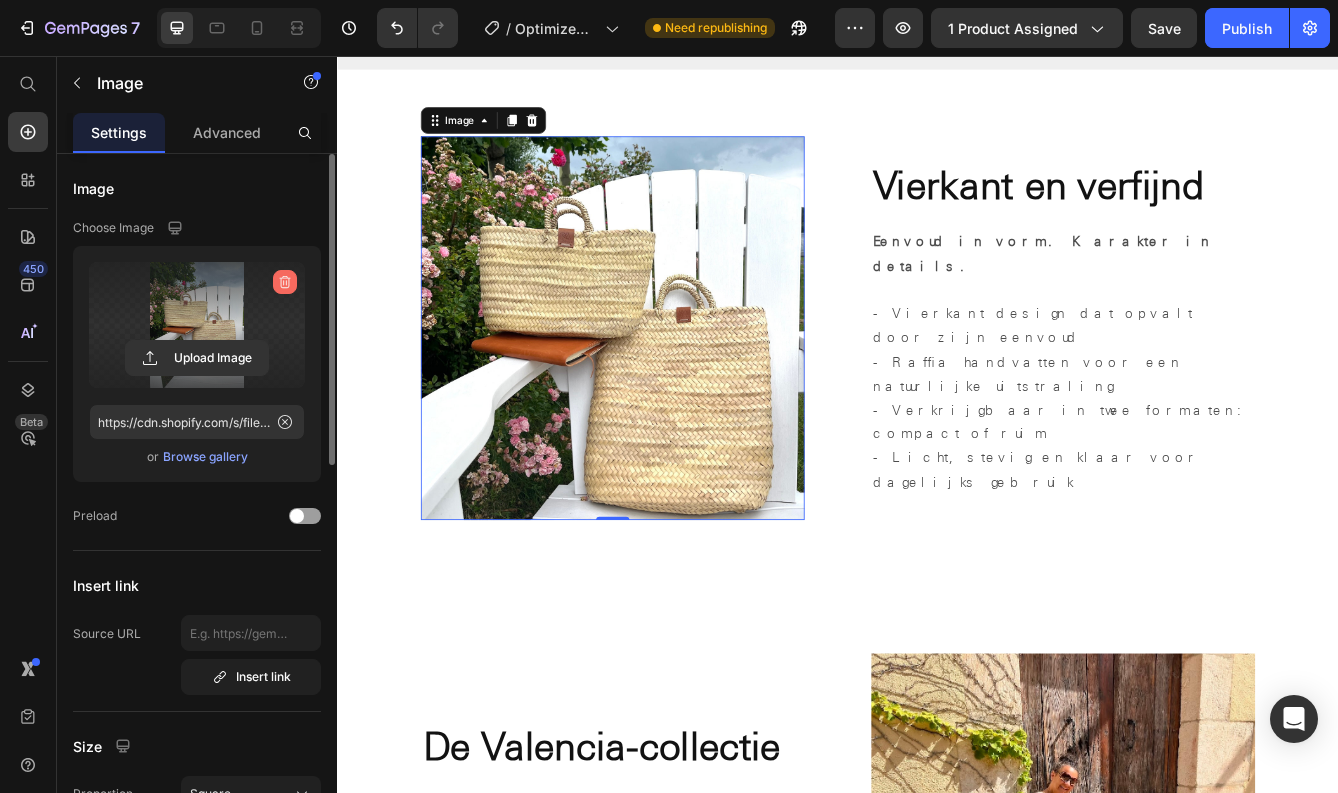 click 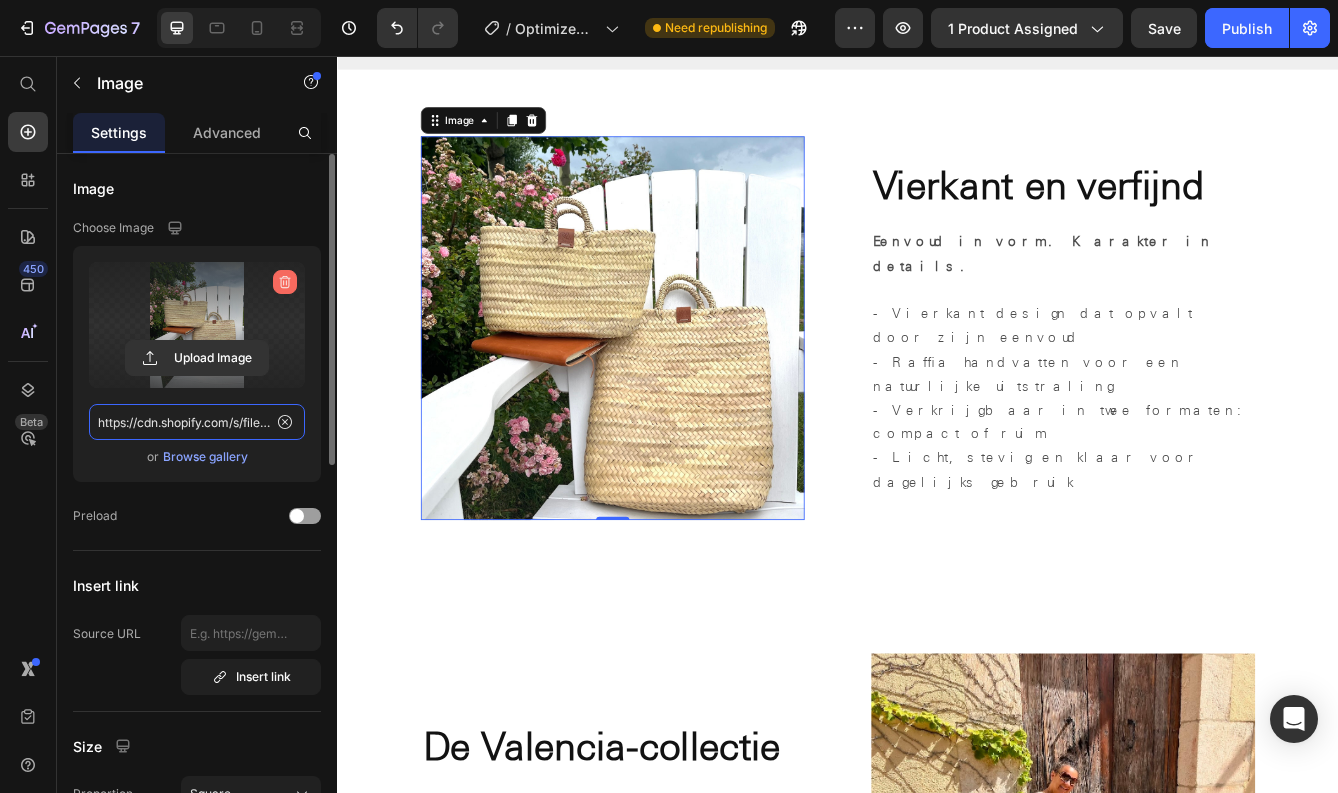 type 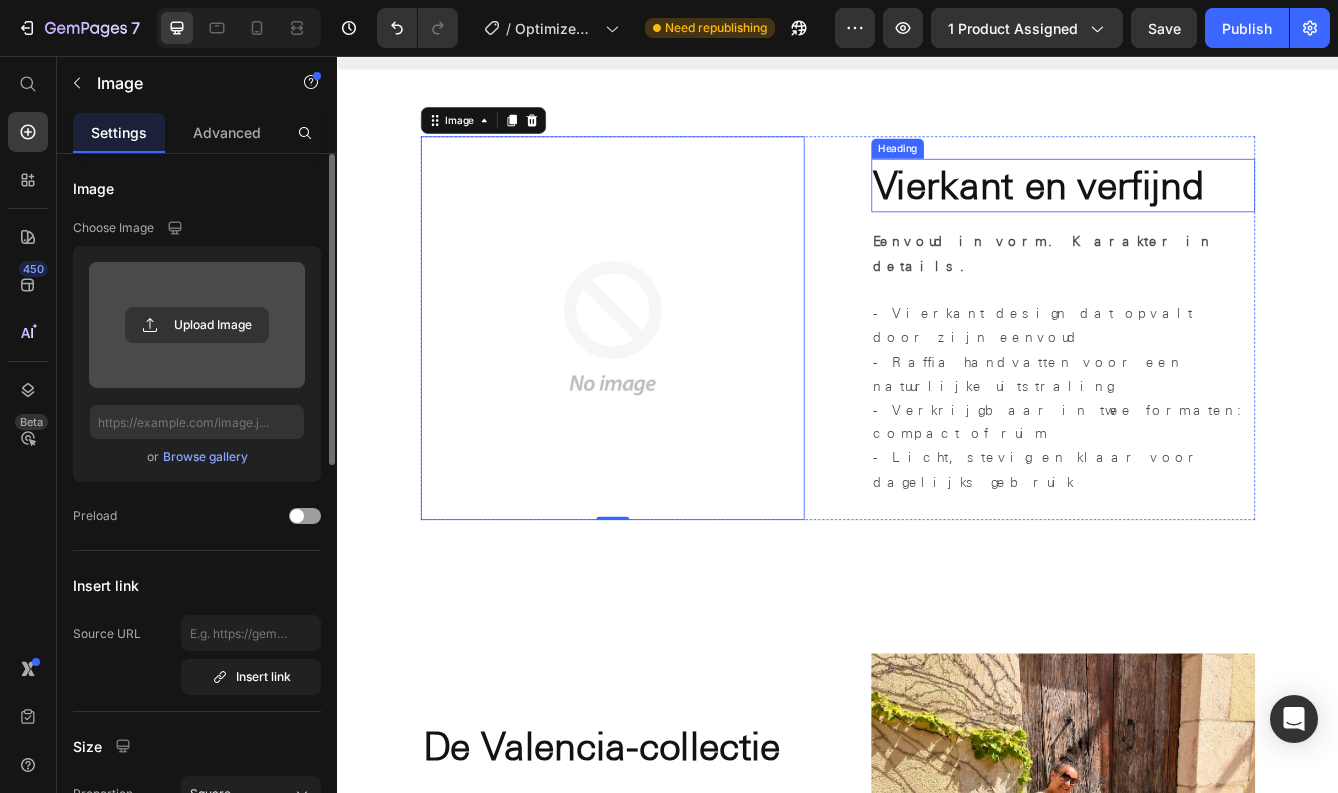 click on "Vierkant en verfijnd" at bounding box center [1177, 210] 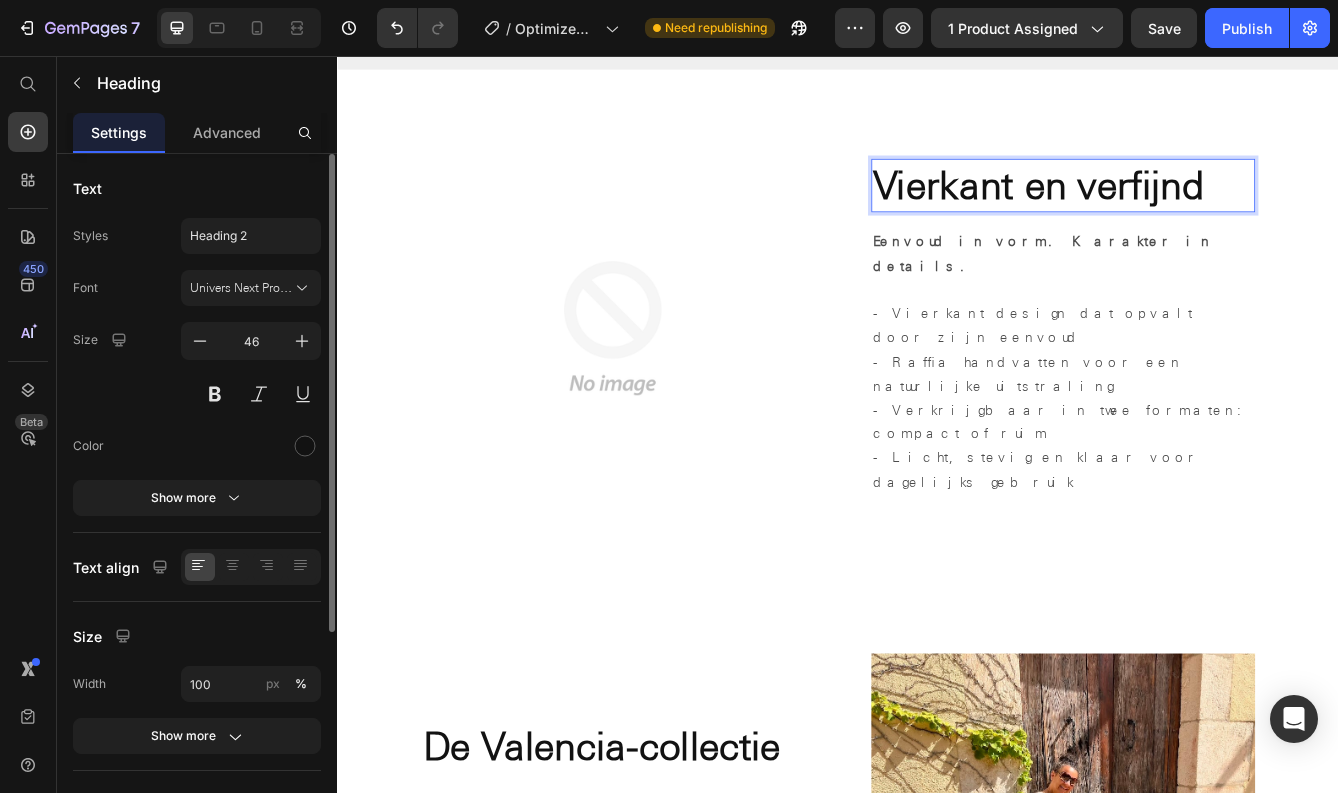 click on "Vierkant en verfijnd" at bounding box center (1177, 210) 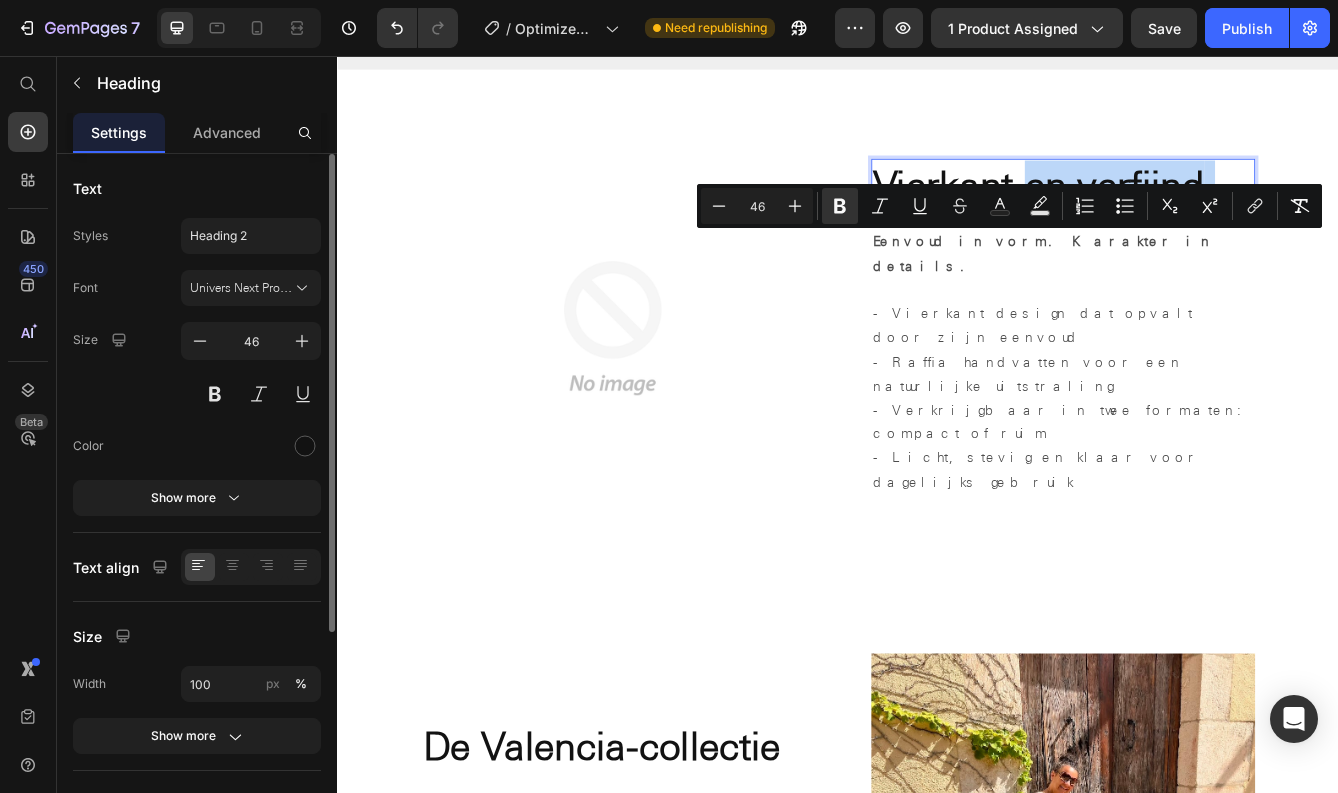 drag, startPoint x: 1170, startPoint y: 293, endPoint x: 1409, endPoint y: 308, distance: 239.47025 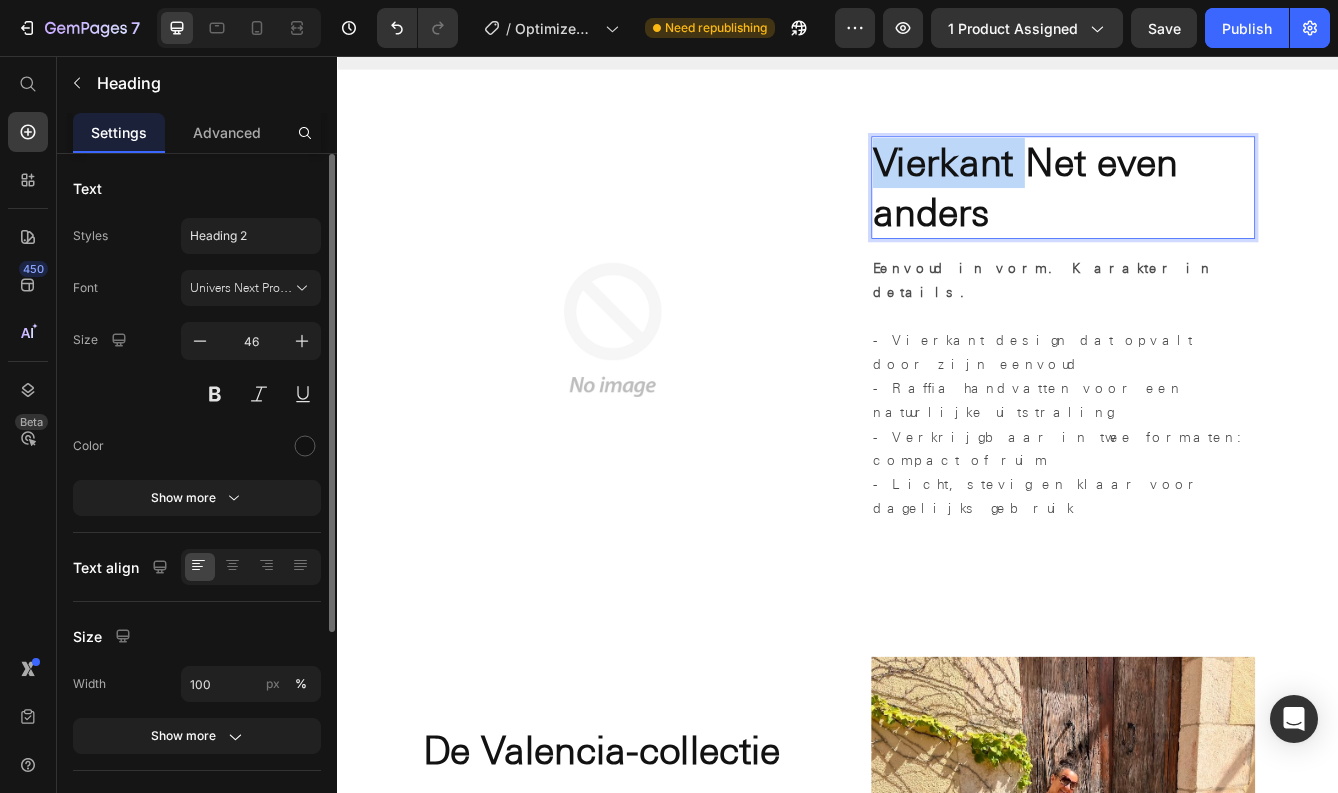 drag, startPoint x: 1168, startPoint y: 262, endPoint x: 966, endPoint y: 266, distance: 202.0396 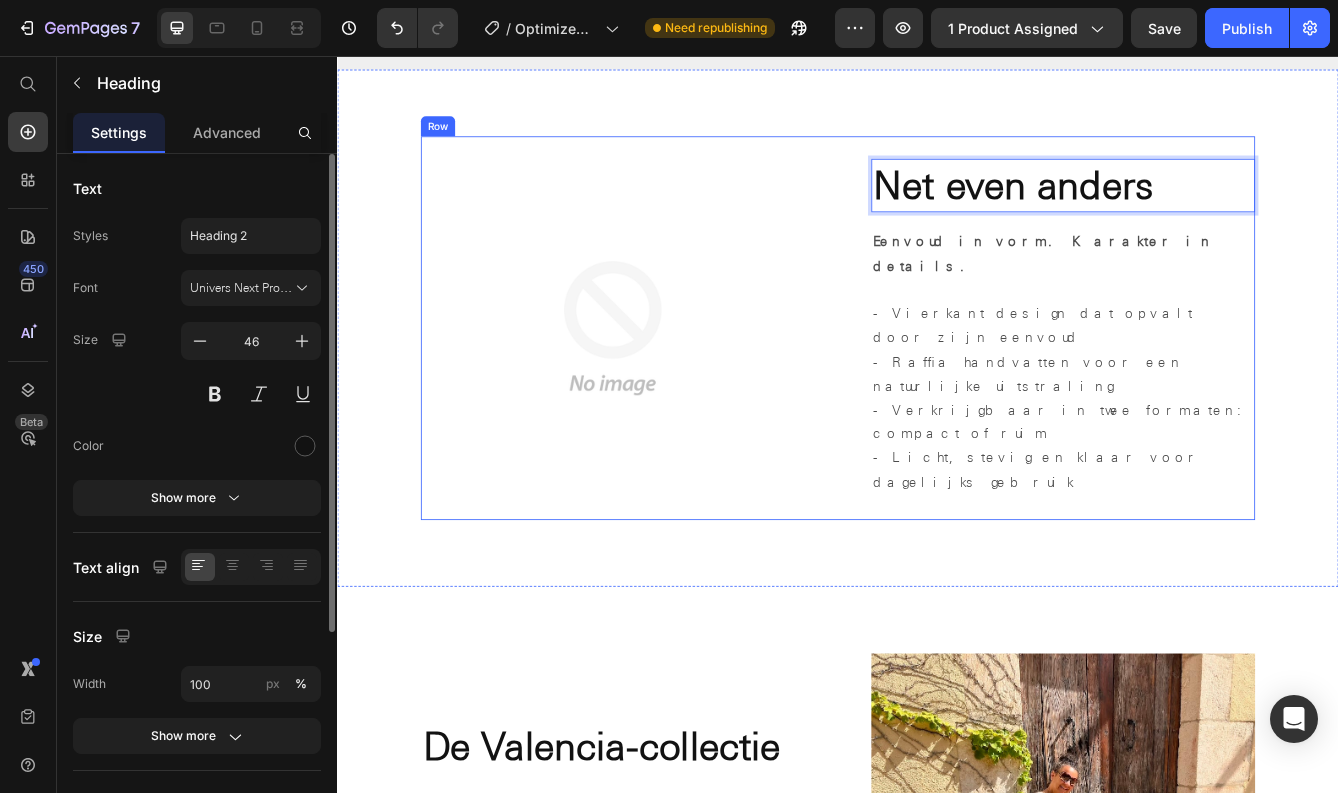 scroll, scrollTop: 1587, scrollLeft: 0, axis: vertical 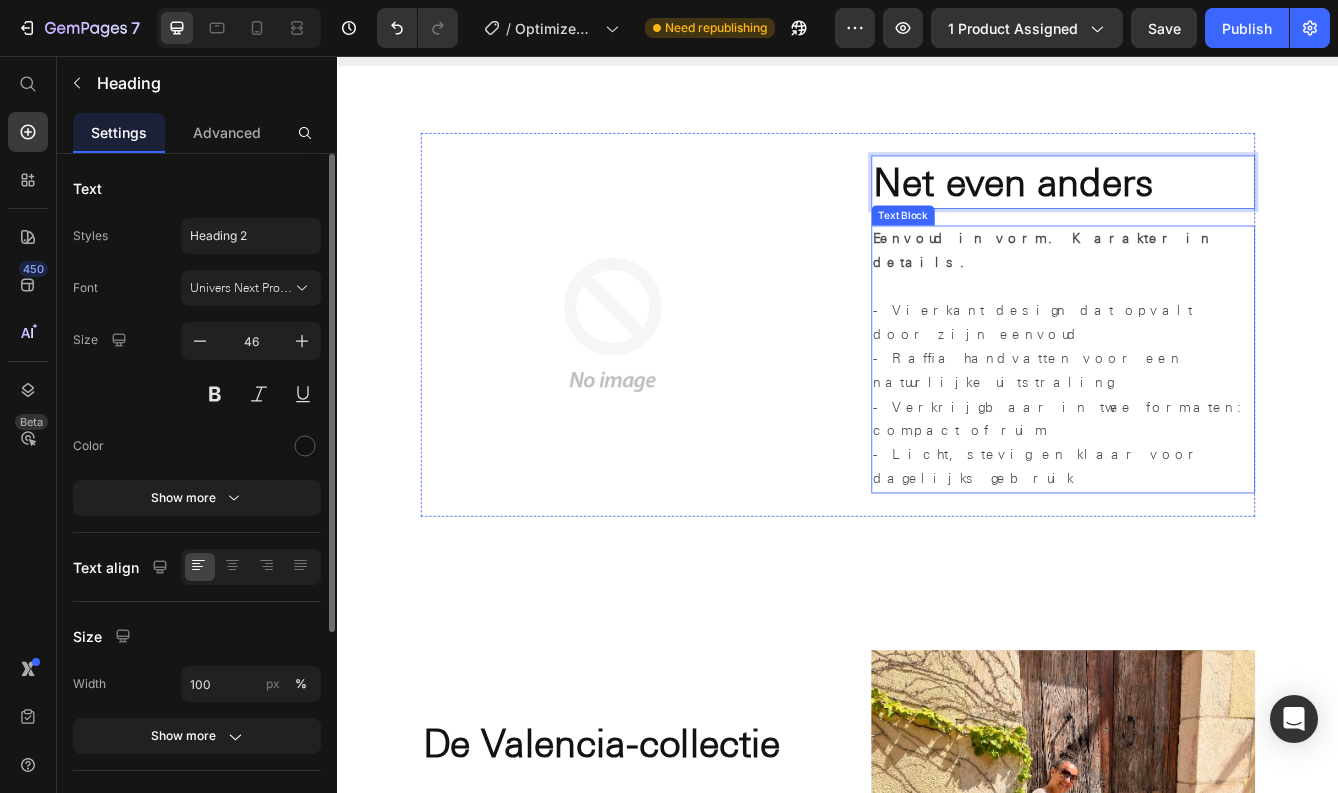 click on "- Verkrijgbaar in twee formaten: compact of ruim" at bounding box center [1207, 492] 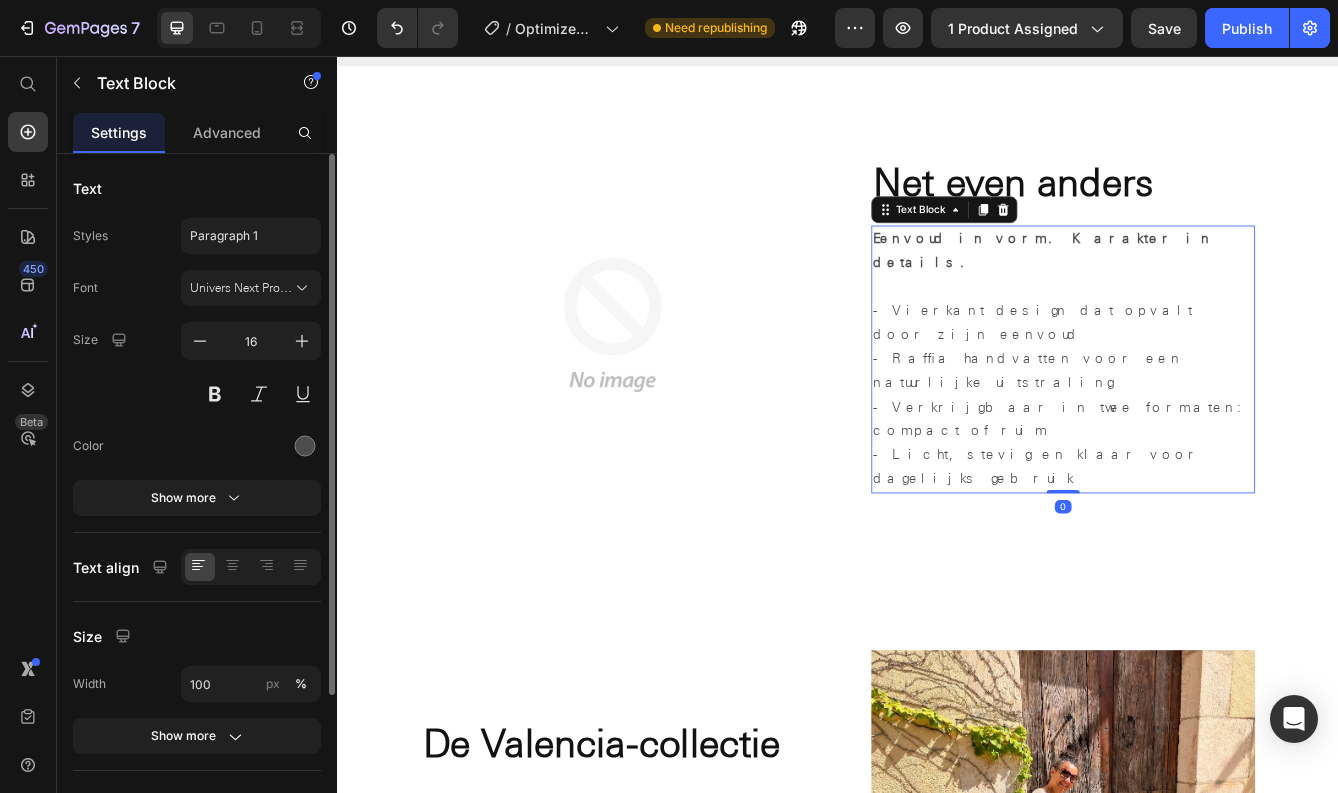 click on "- Verkrijgbaar in twee formaten: compact of ruim" at bounding box center [1207, 492] 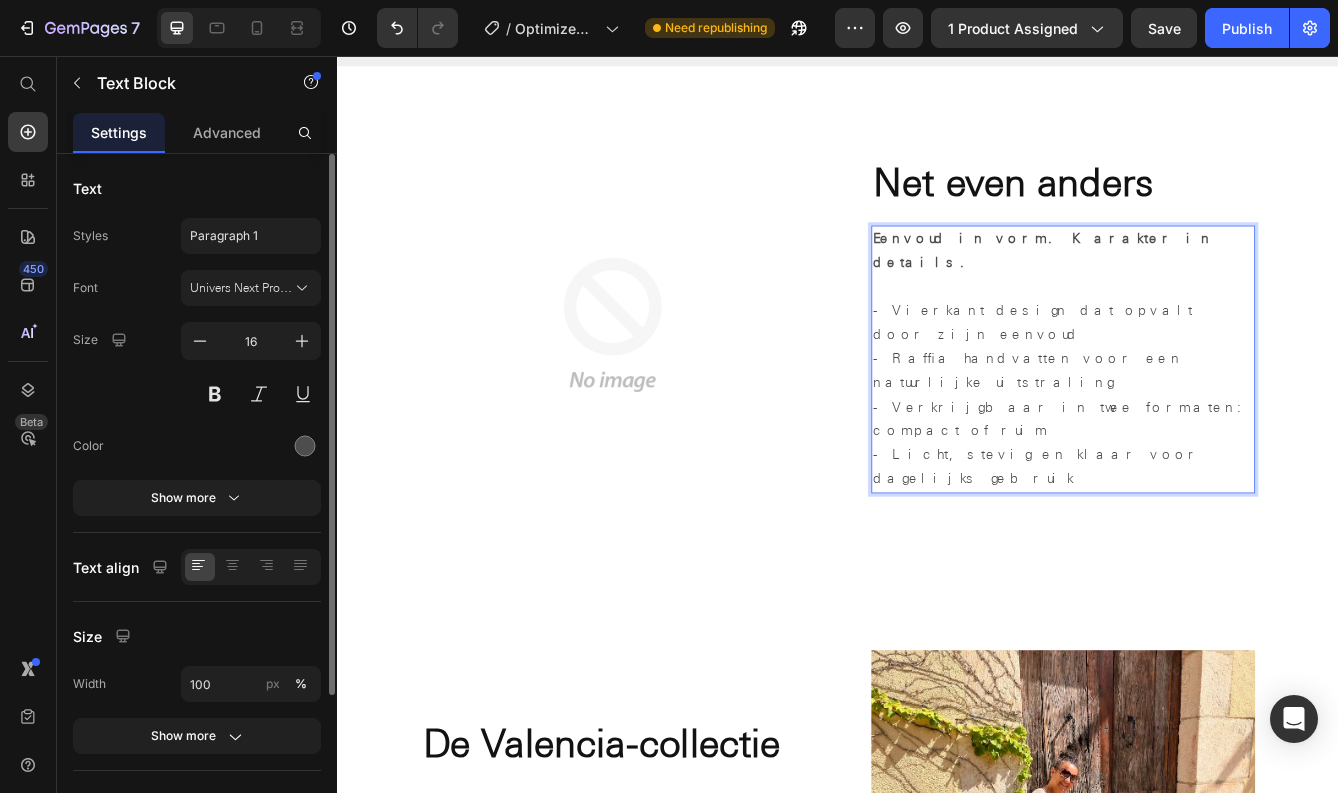 click on "- Licht, stevig en klaar voor dagelijks gebruik" at bounding box center [1207, 549] 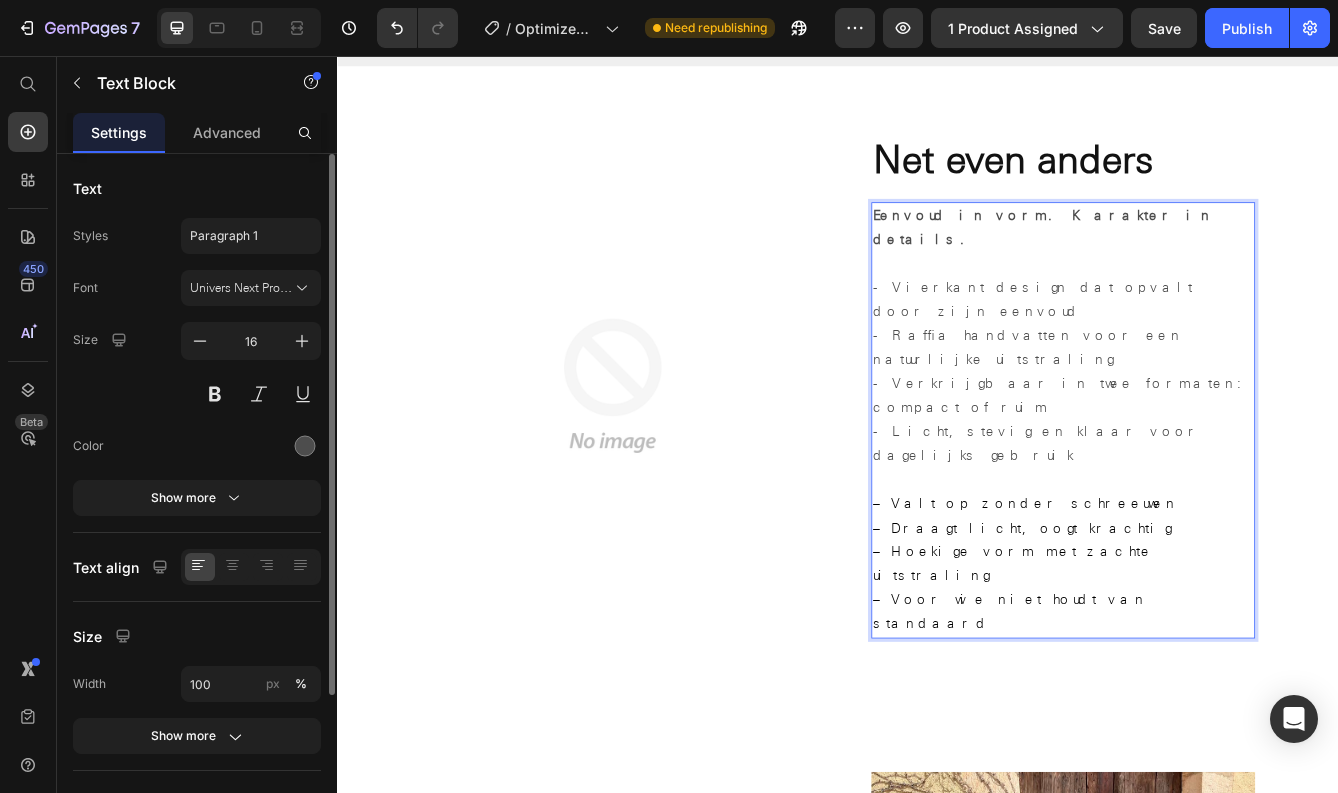 click on "- Verkrijgbaar in twee formaten: compact of ruim" at bounding box center [1207, 464] 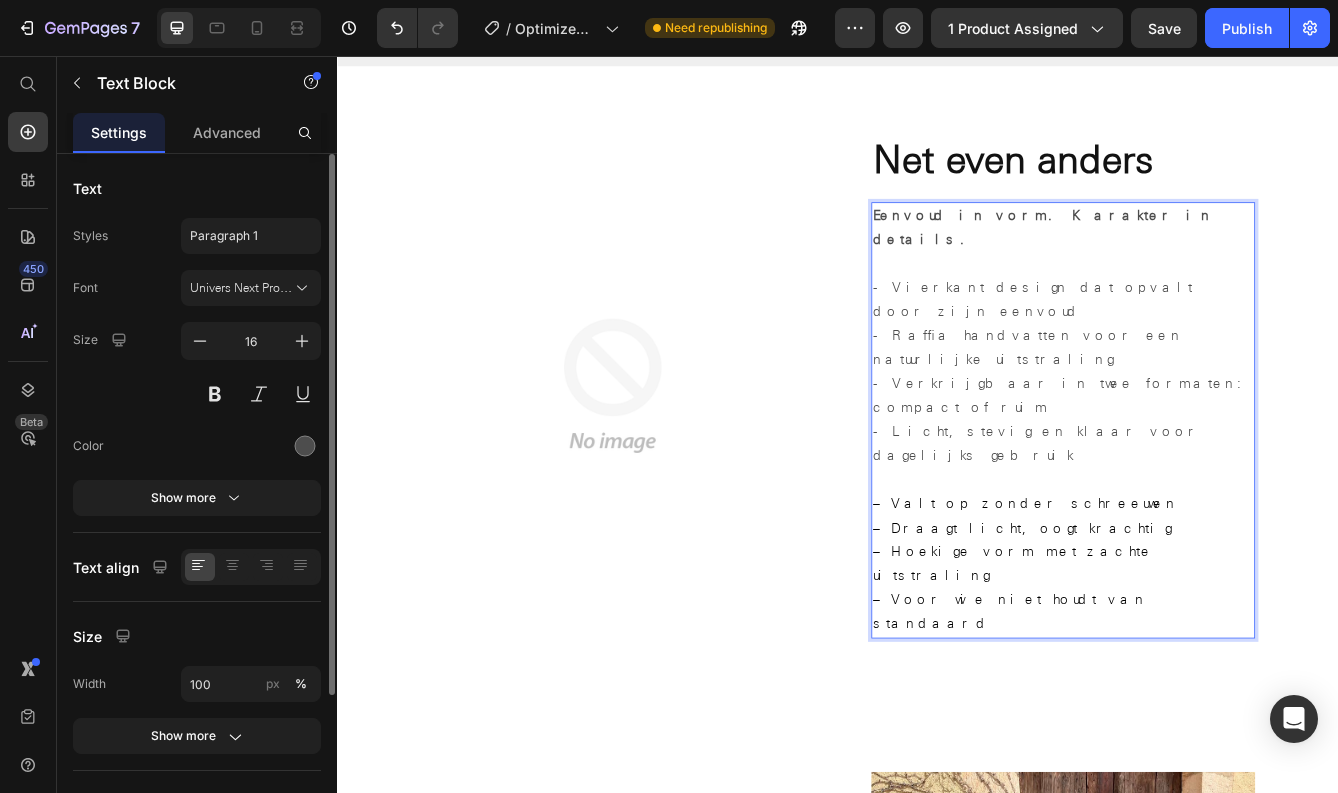 click on "- Verkrijgbaar in twee formaten: compact of ruim" at bounding box center [1207, 464] 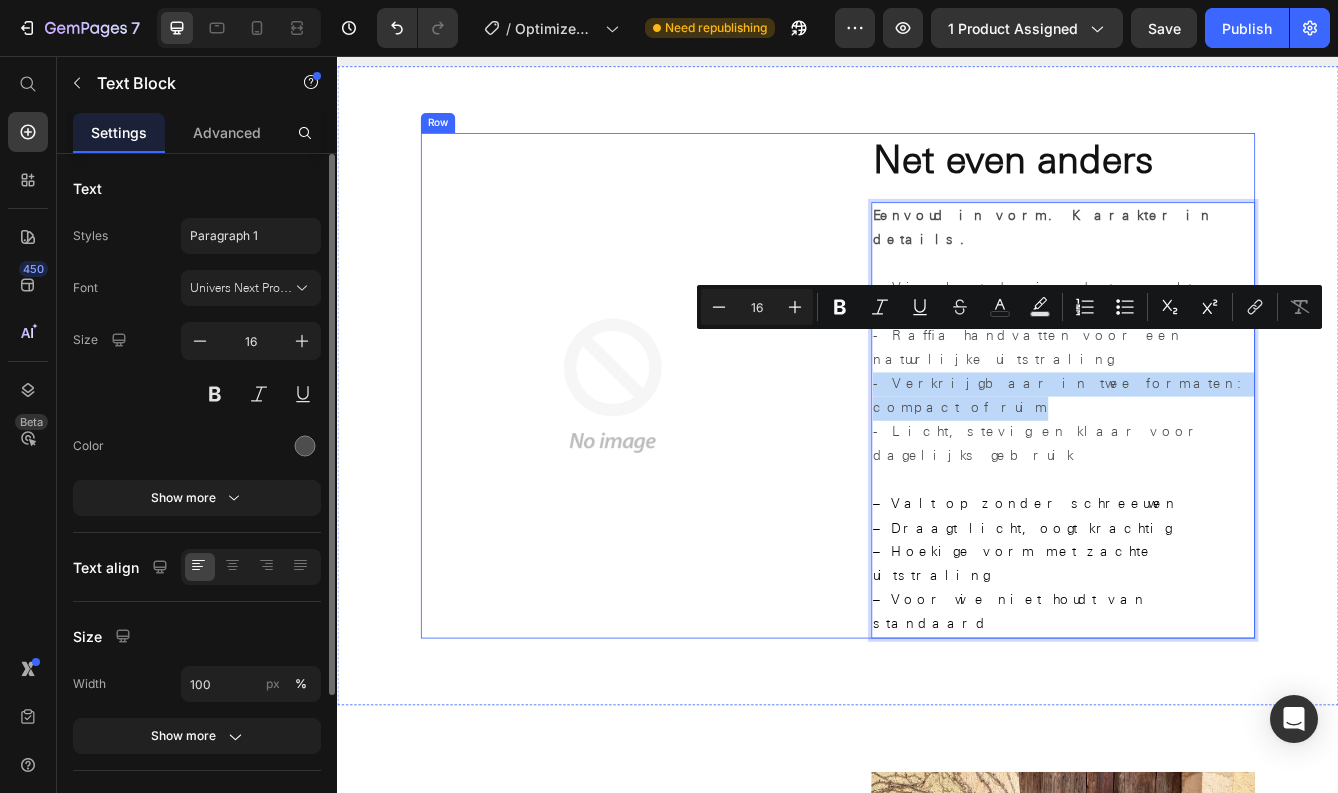 drag, startPoint x: 1340, startPoint y: 398, endPoint x: 968, endPoint y: 389, distance: 372.10886 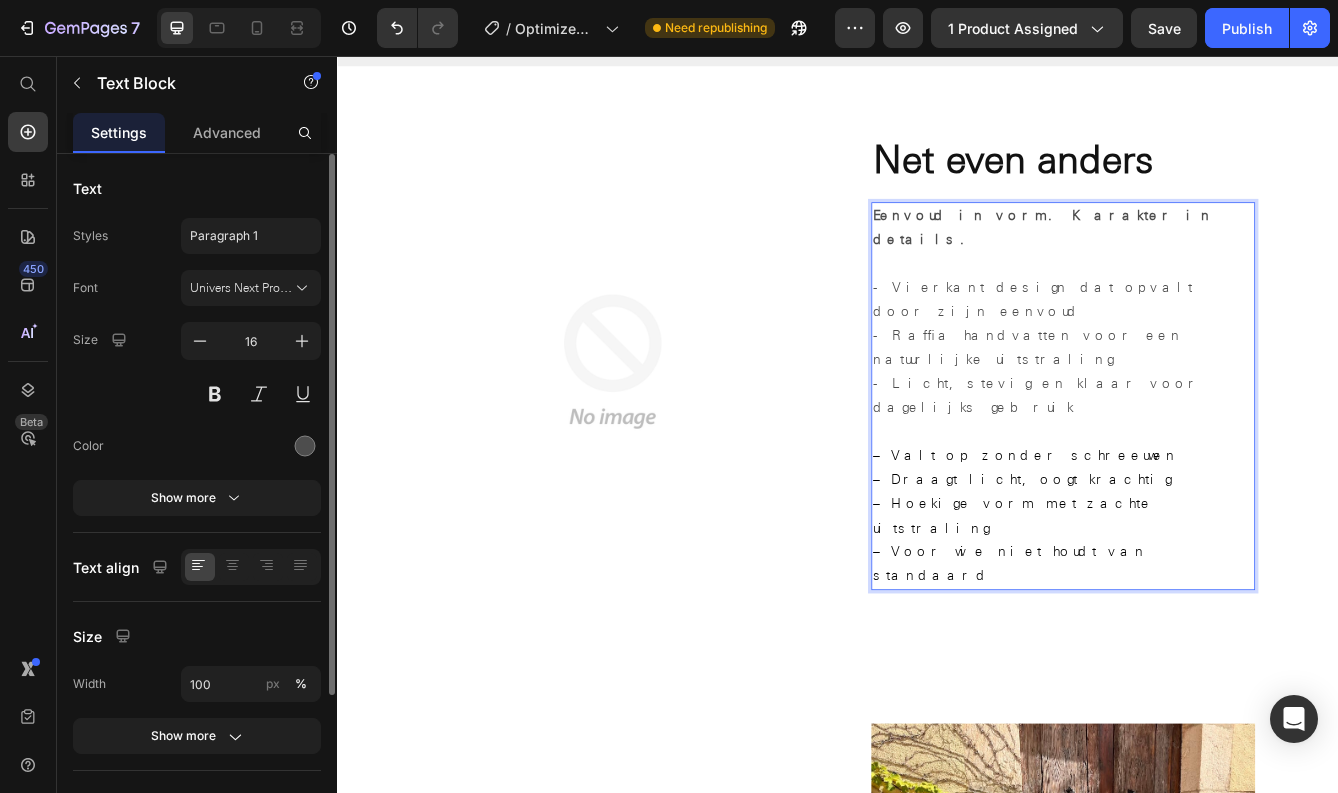 click on "- Licht, stevig en klaar voor dagelijks gebruik" at bounding box center (1207, 464) 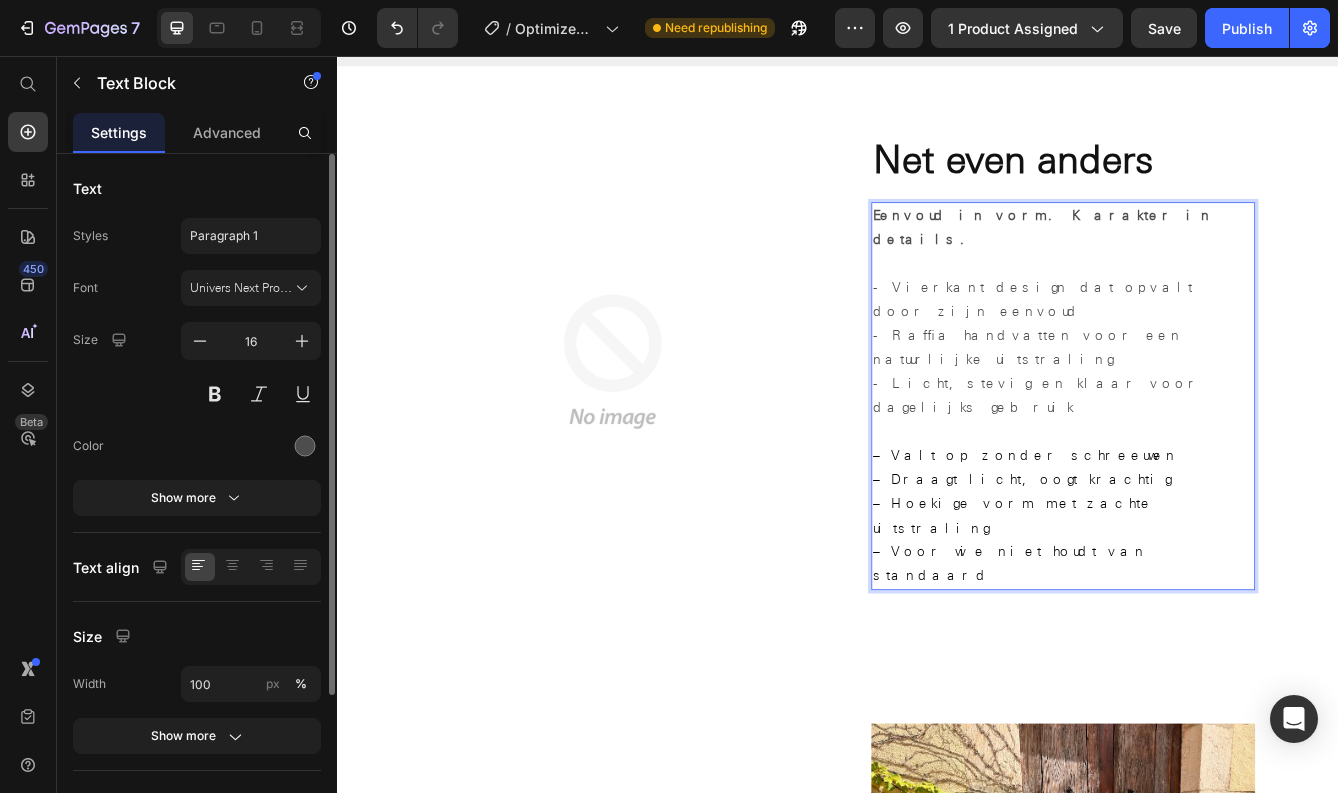 click on "- Licht, stevig en klaar voor dagelijks gebruik" at bounding box center [1207, 464] 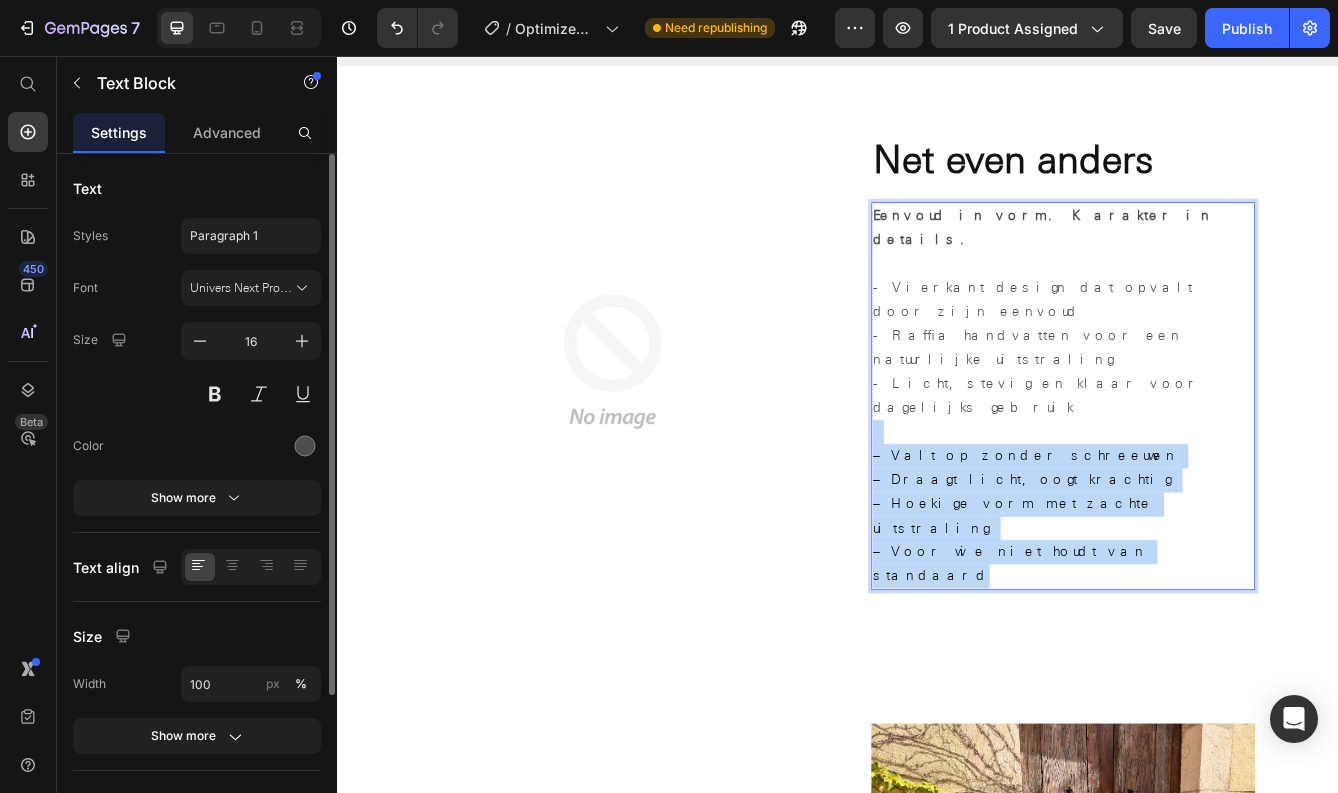 drag, startPoint x: 1218, startPoint y: 539, endPoint x: 987, endPoint y: 435, distance: 253.3318 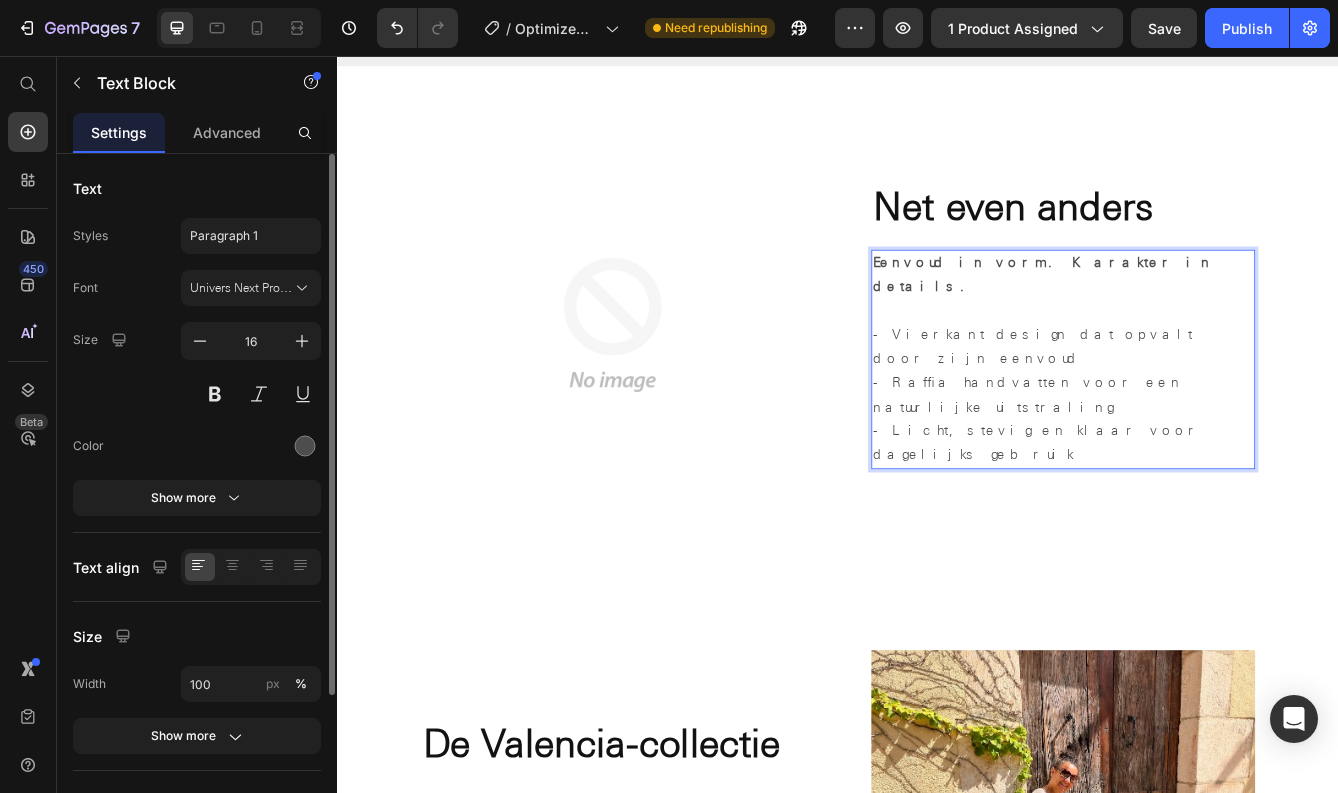 click on "- Vierkant design dat opvalt door zijn eenvoud" at bounding box center [1207, 390] 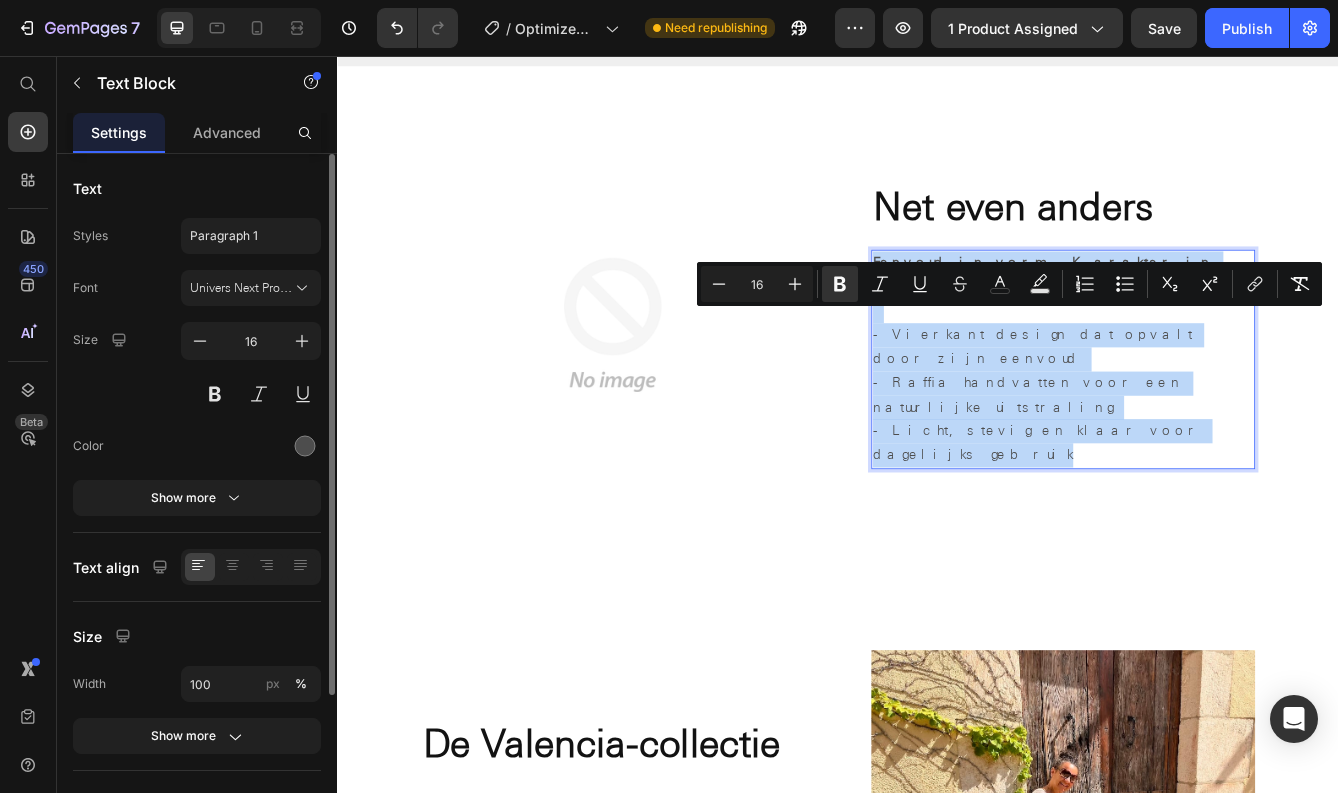 copy on "Eenvoud in vorm. Karakter in details. - Vierkant design dat opvalt door zijn eenvoud - Raffia handvatten voor een natuurlijke uitstraling - Licht, stevig en klaar voor dagelijks gebruik" 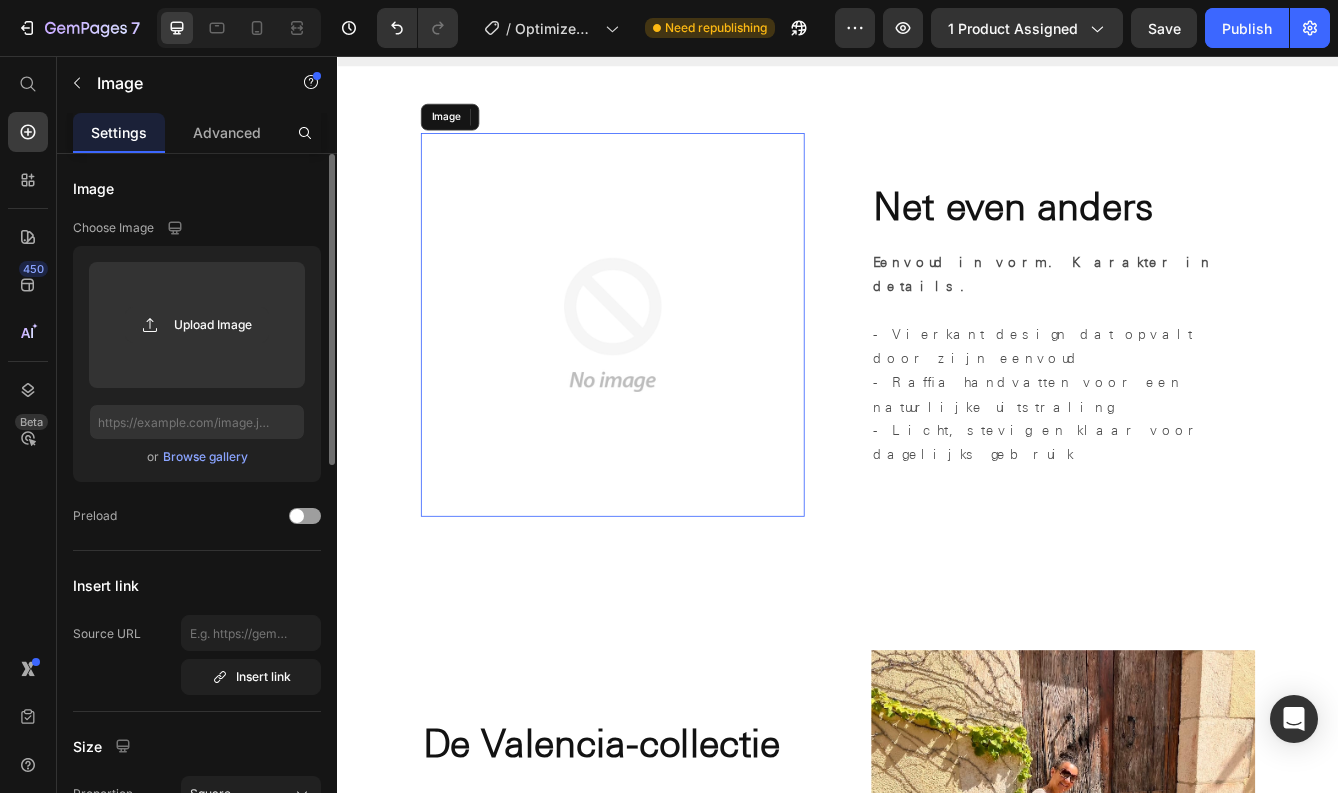 click at bounding box center (667, 378) 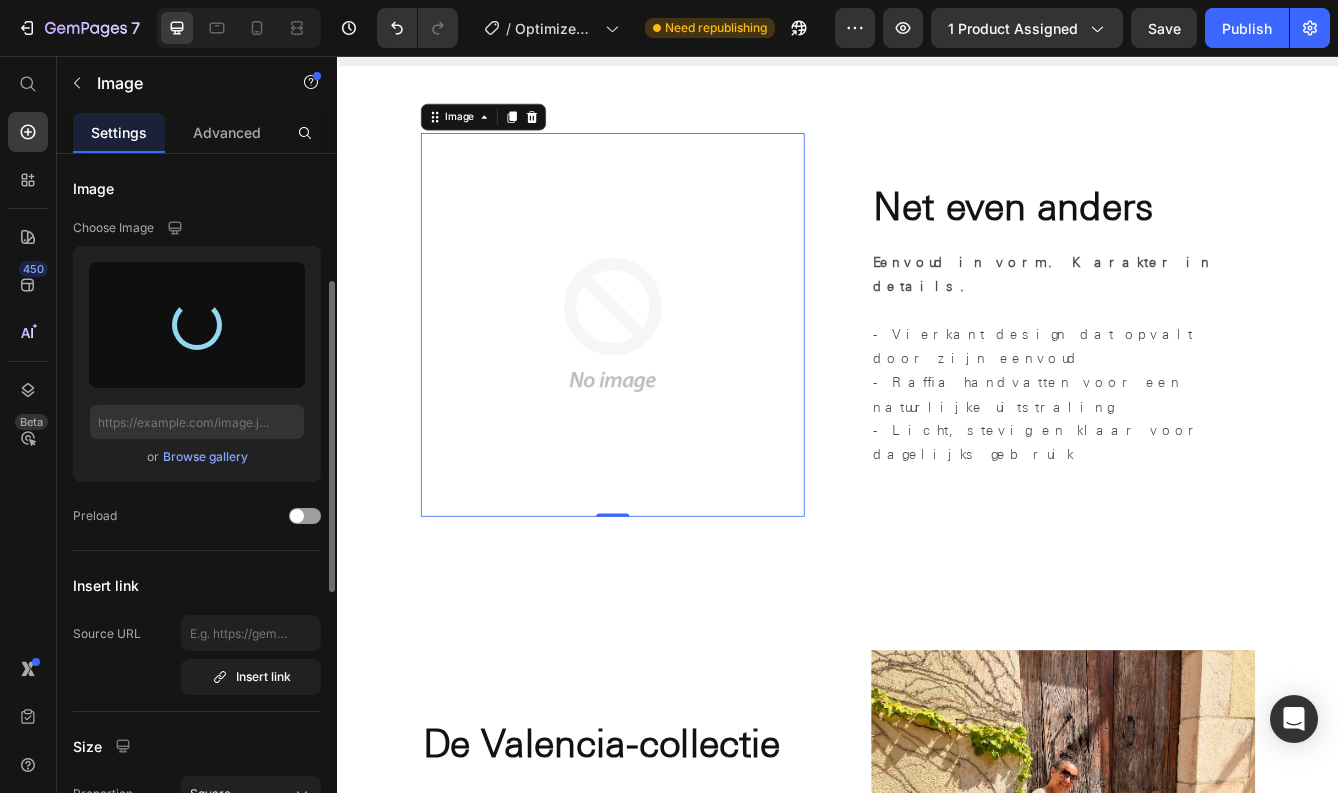 scroll, scrollTop: 88, scrollLeft: 0, axis: vertical 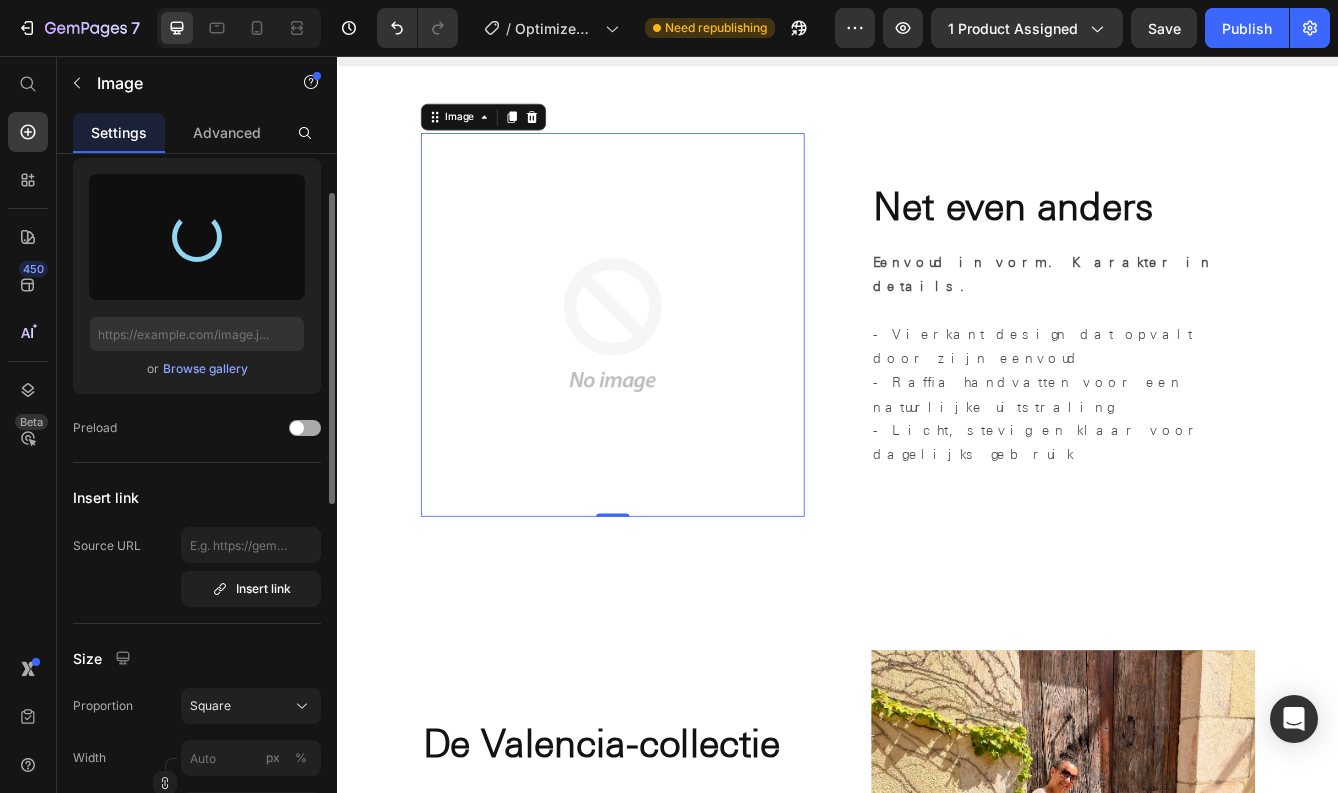 type on "https://cdn.shopify.com/s/files/1/0815/6220/6545/files/gempages_562373173387986085-45fddff7-886e-43ee-9172-2c3a13c8192d.jpg" 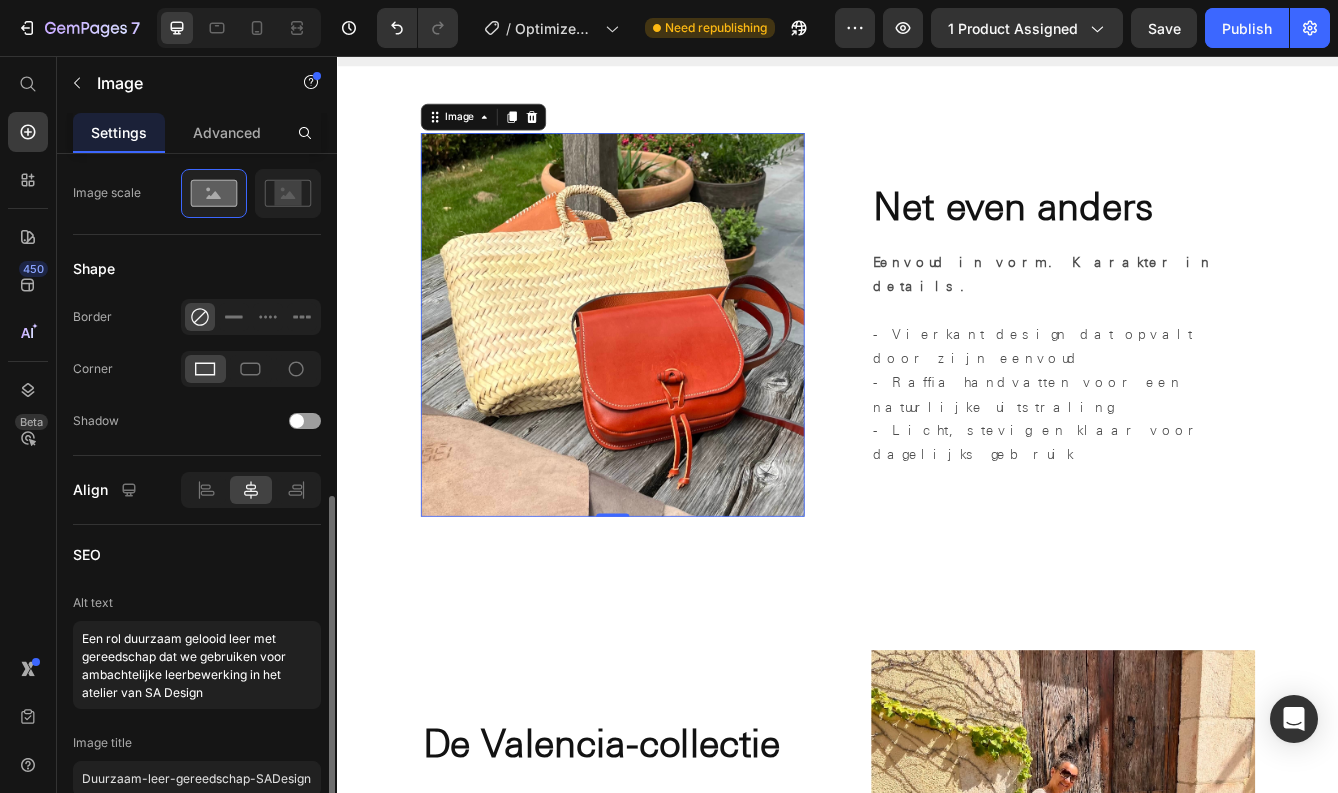 scroll, scrollTop: 858, scrollLeft: 0, axis: vertical 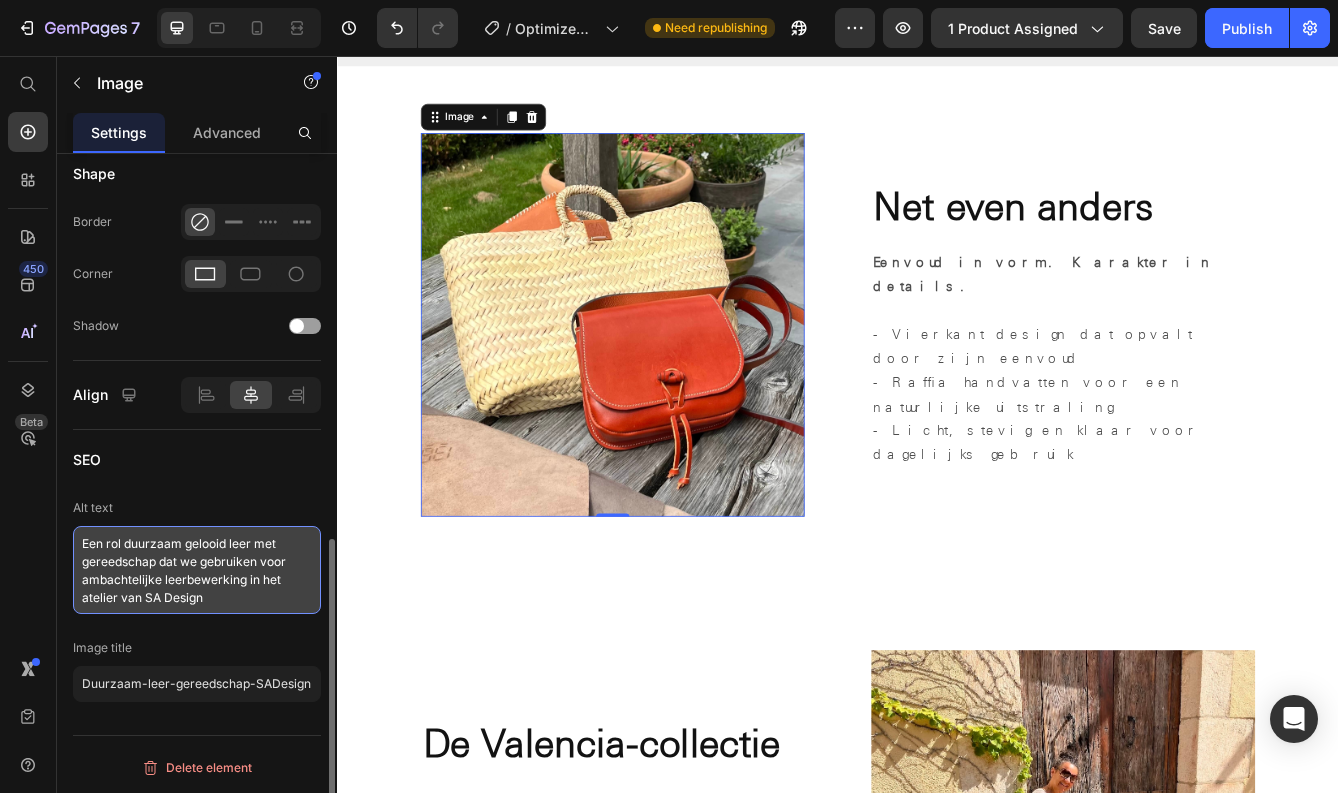 click on "Een rol duurzaam gelooid leer met gereedschap dat we gebruiken voor ambachtelijke leerbewerking in het atelier van SA Design" at bounding box center [197, 570] 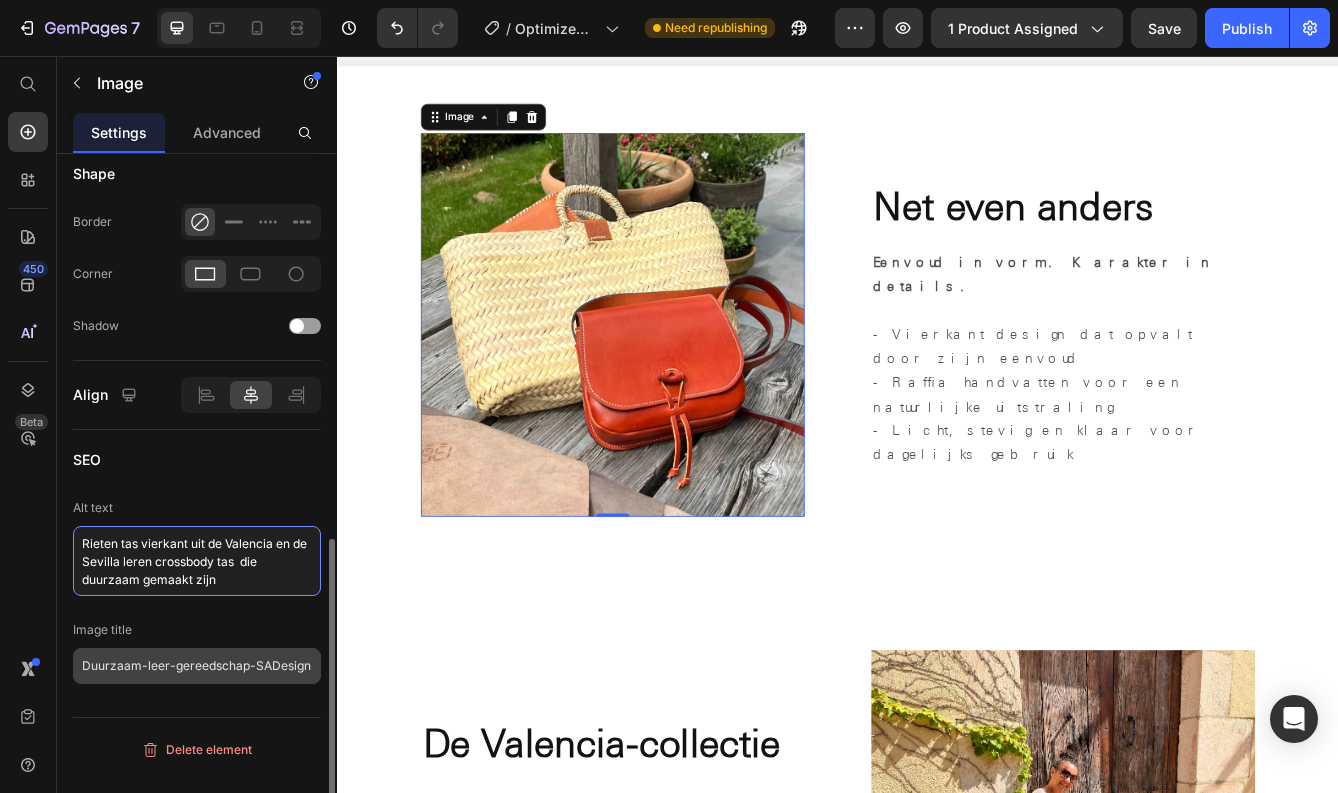 type on "Rieten tas vierkant uit de Valencia en de Sevilla leren crossbody tas  die duurzaam gemaakt zijn" 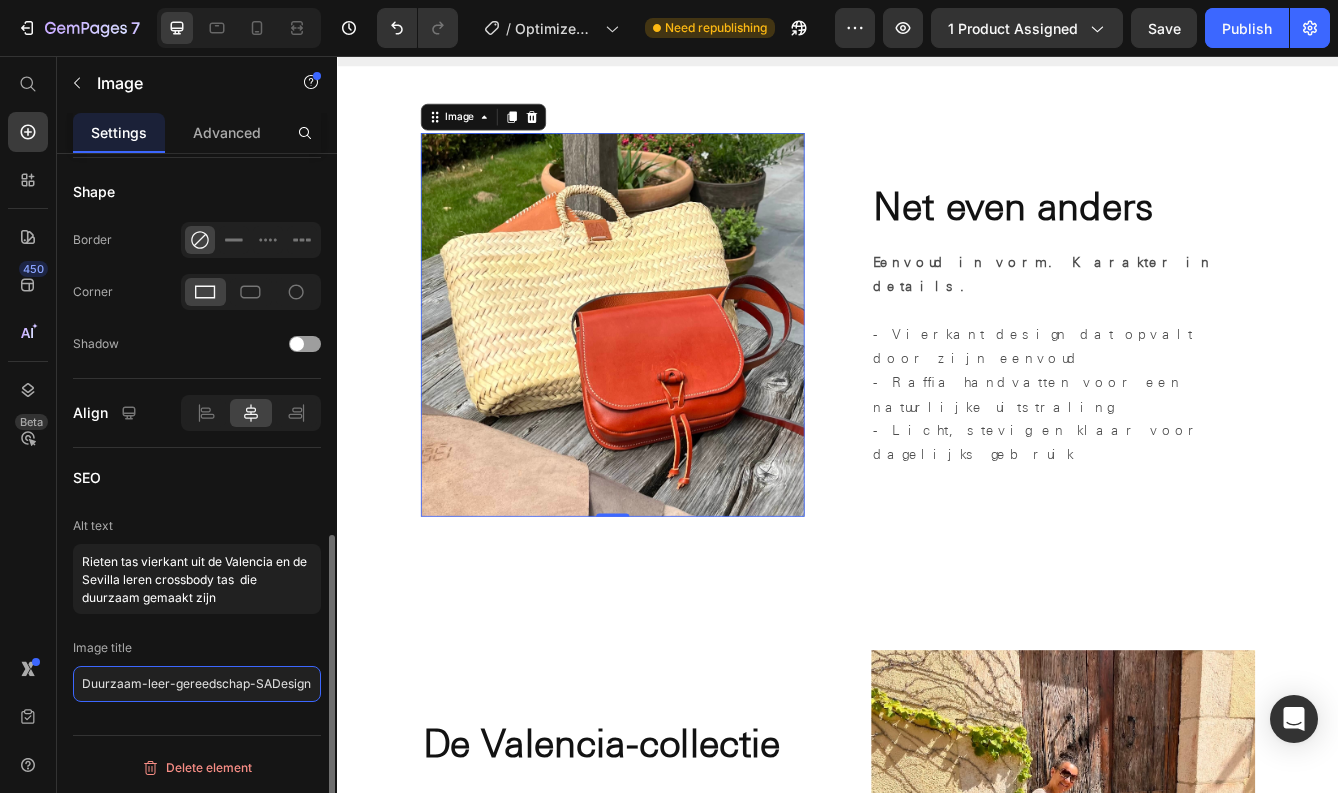 drag, startPoint x: 107, startPoint y: 660, endPoint x: 212, endPoint y: 650, distance: 105.47511 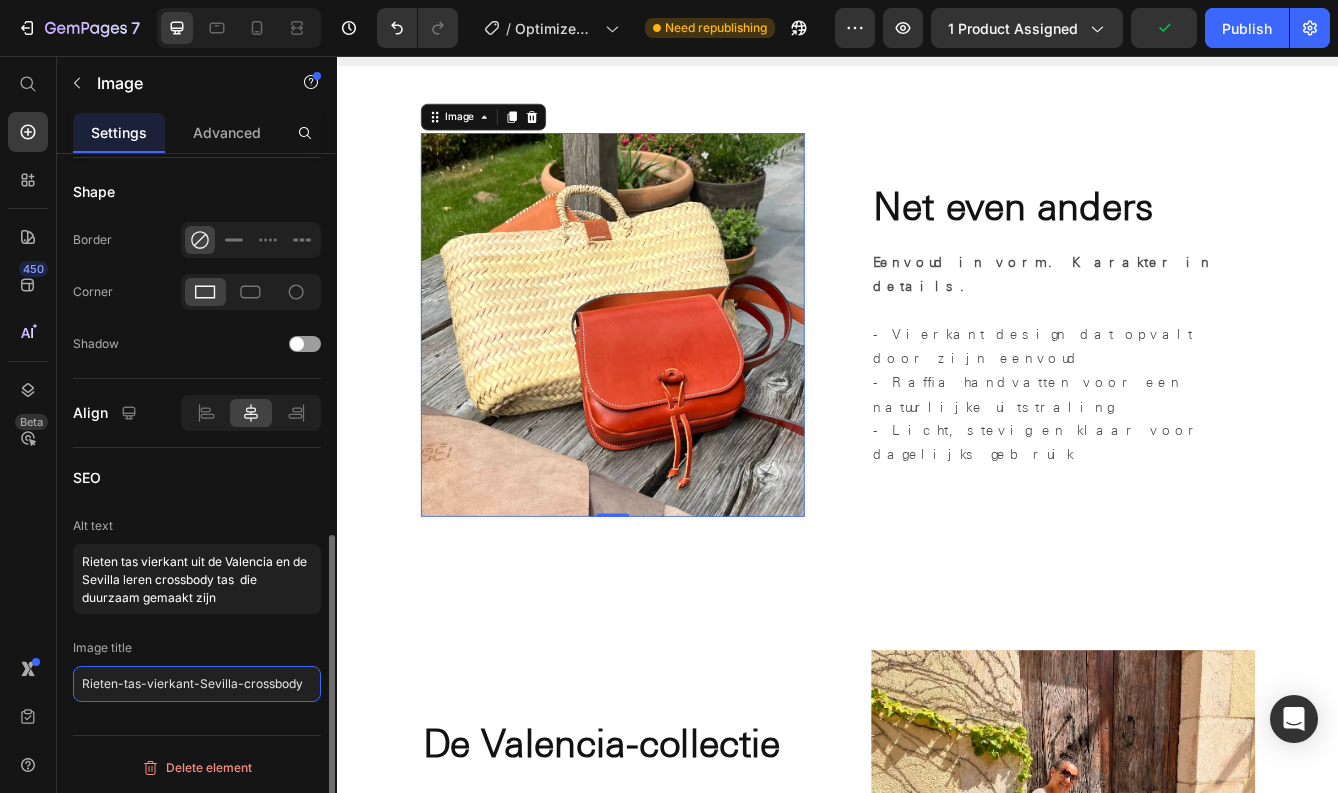 click on "Rieten-tas-vierkant-Sevilla-crossbody" 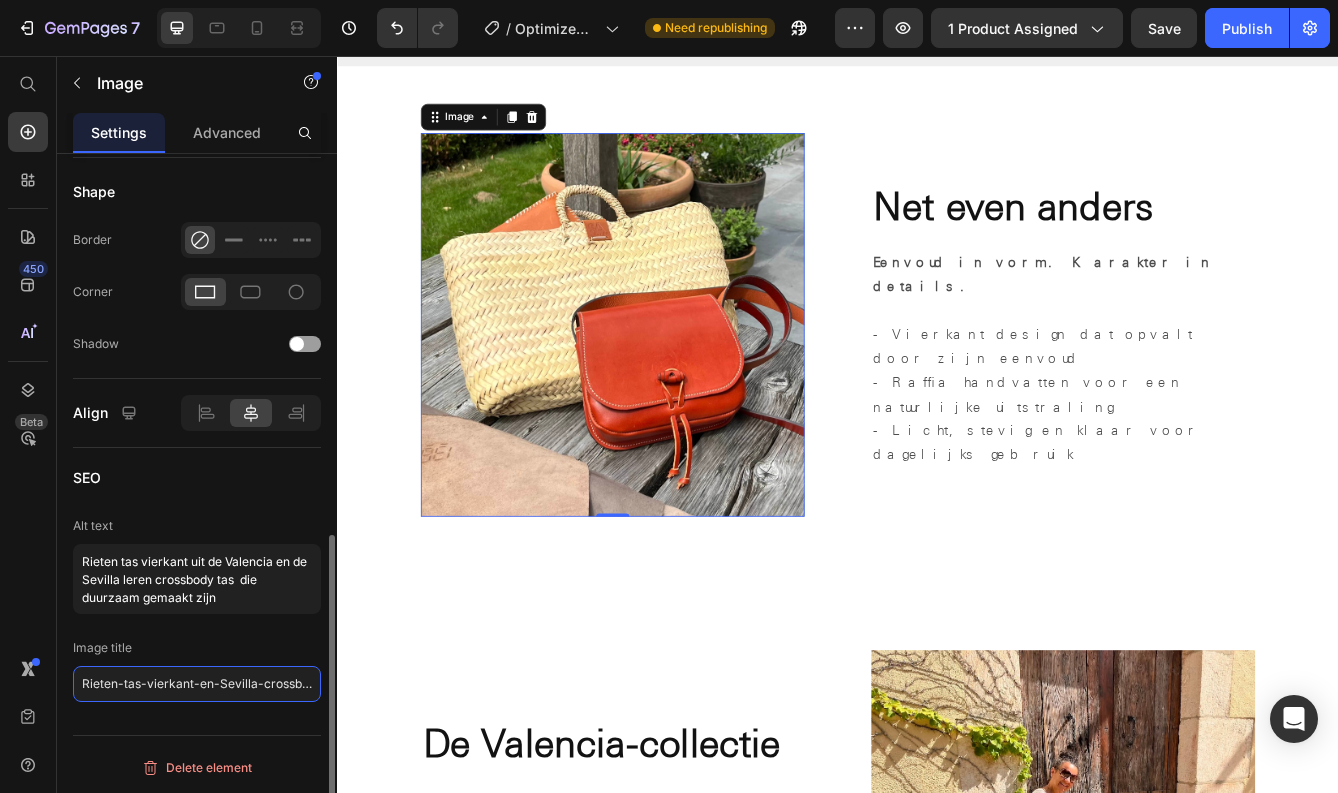 click on "Rieten-tas-vierkant-en-Sevilla-crossbody" 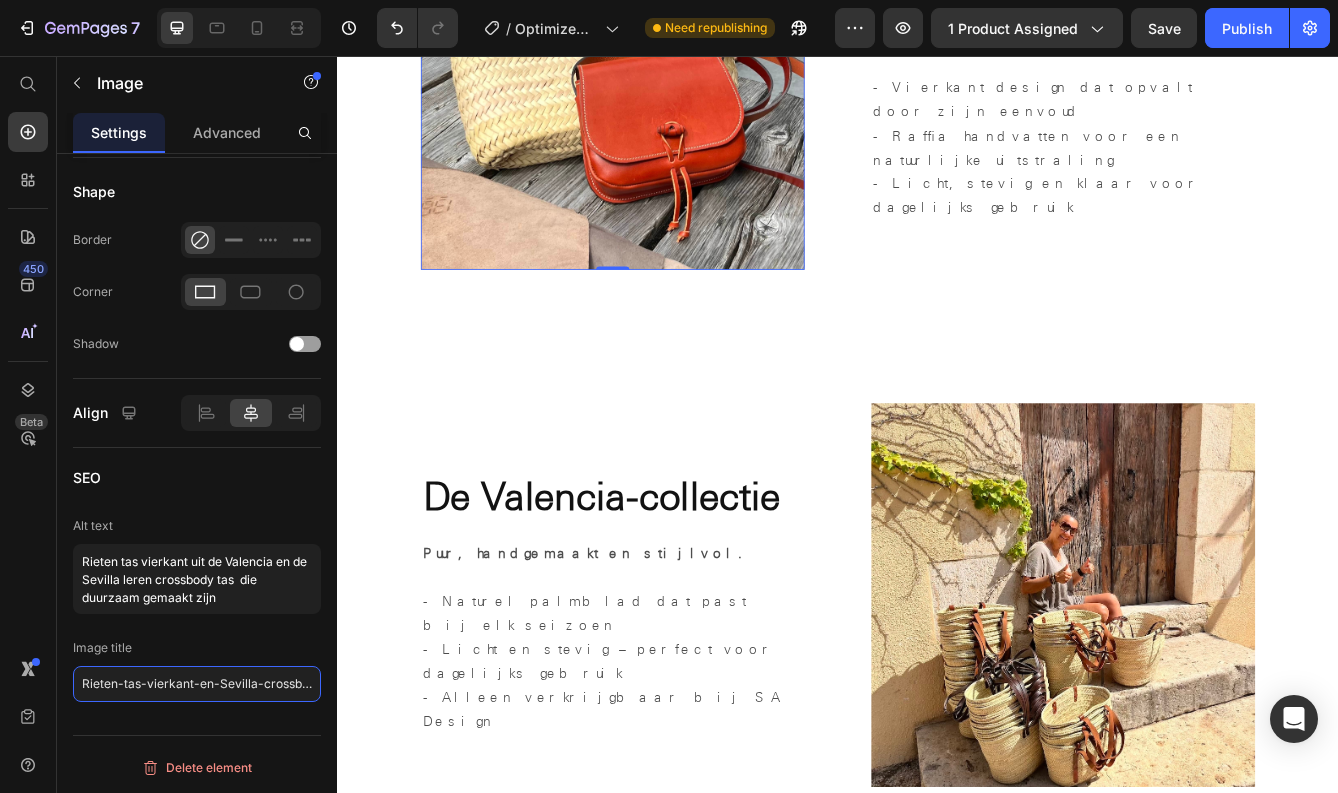 scroll, scrollTop: 1554, scrollLeft: 0, axis: vertical 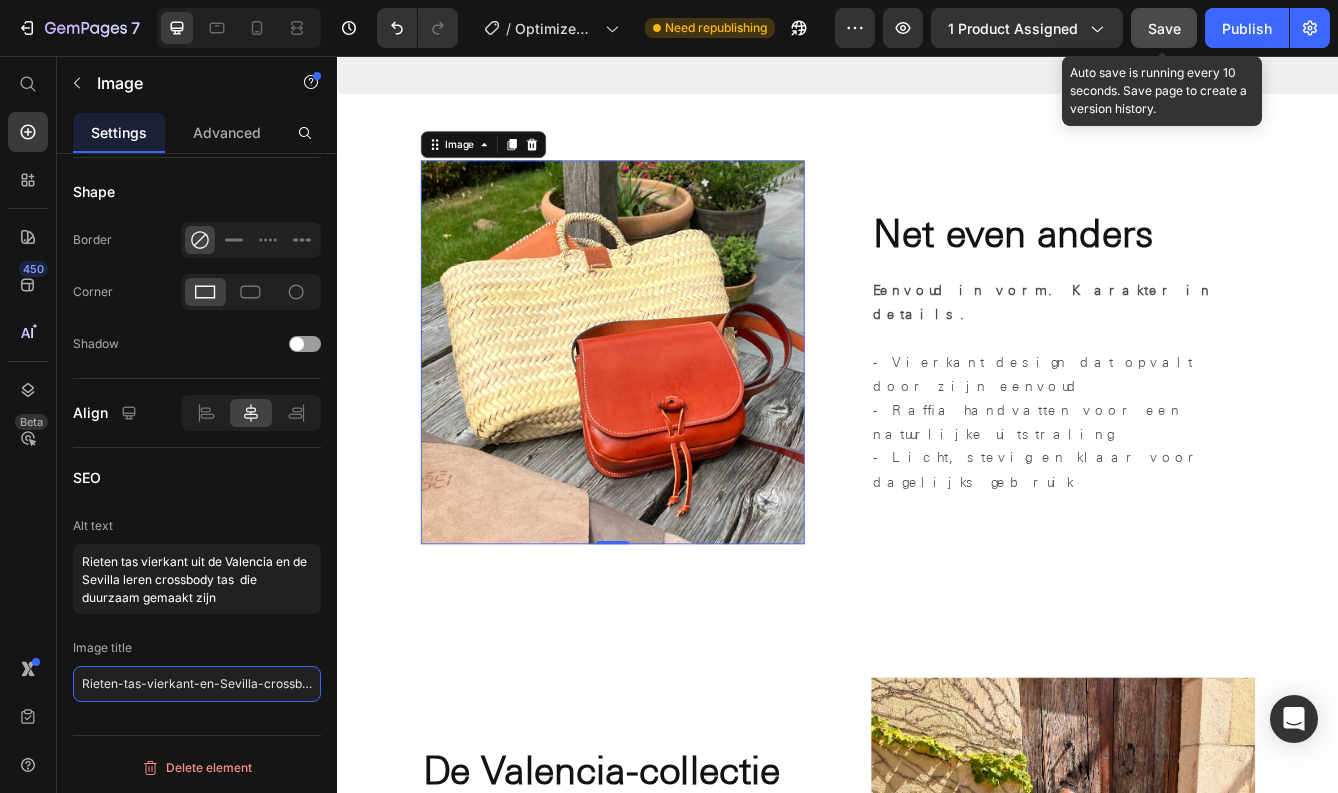 type on "Rieten-tas-vierkant-en-Sevilla-crossbody" 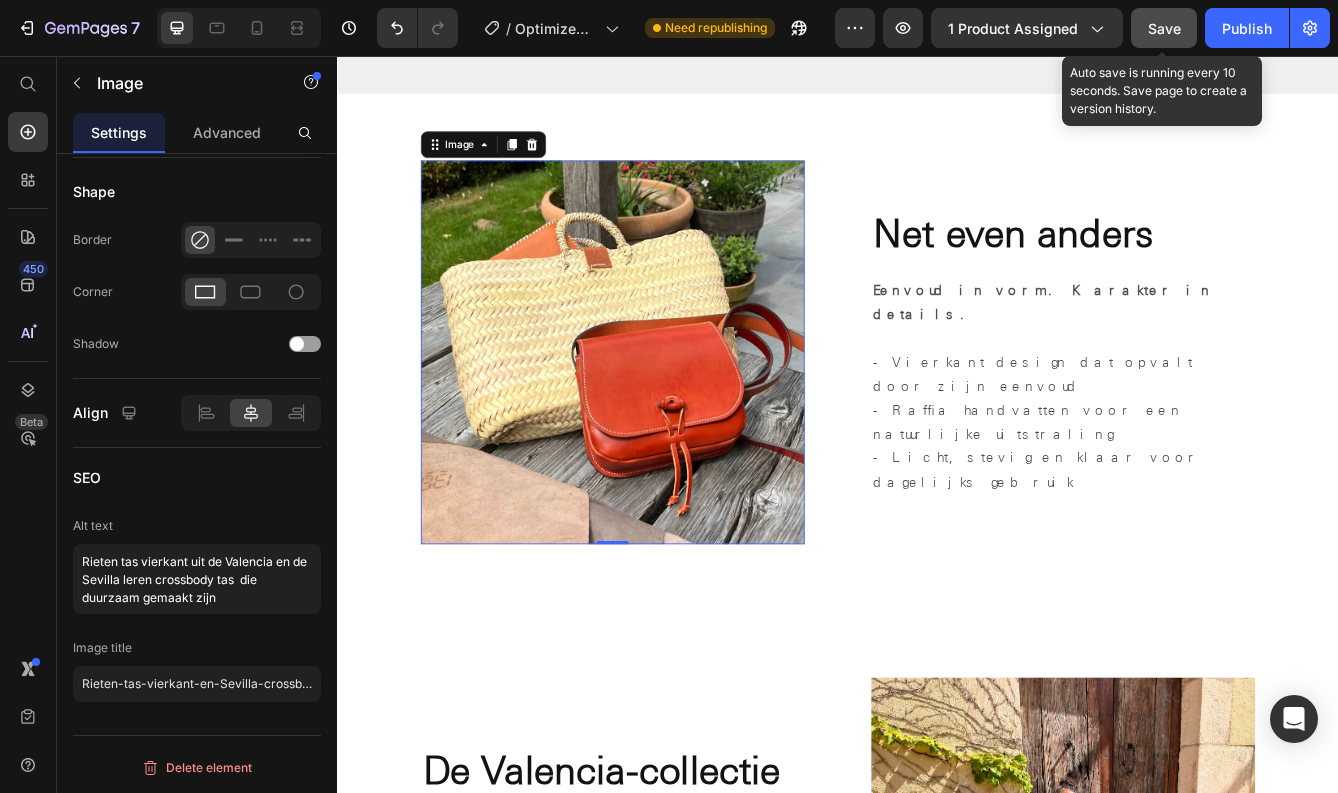 click on "Save" at bounding box center (1164, 28) 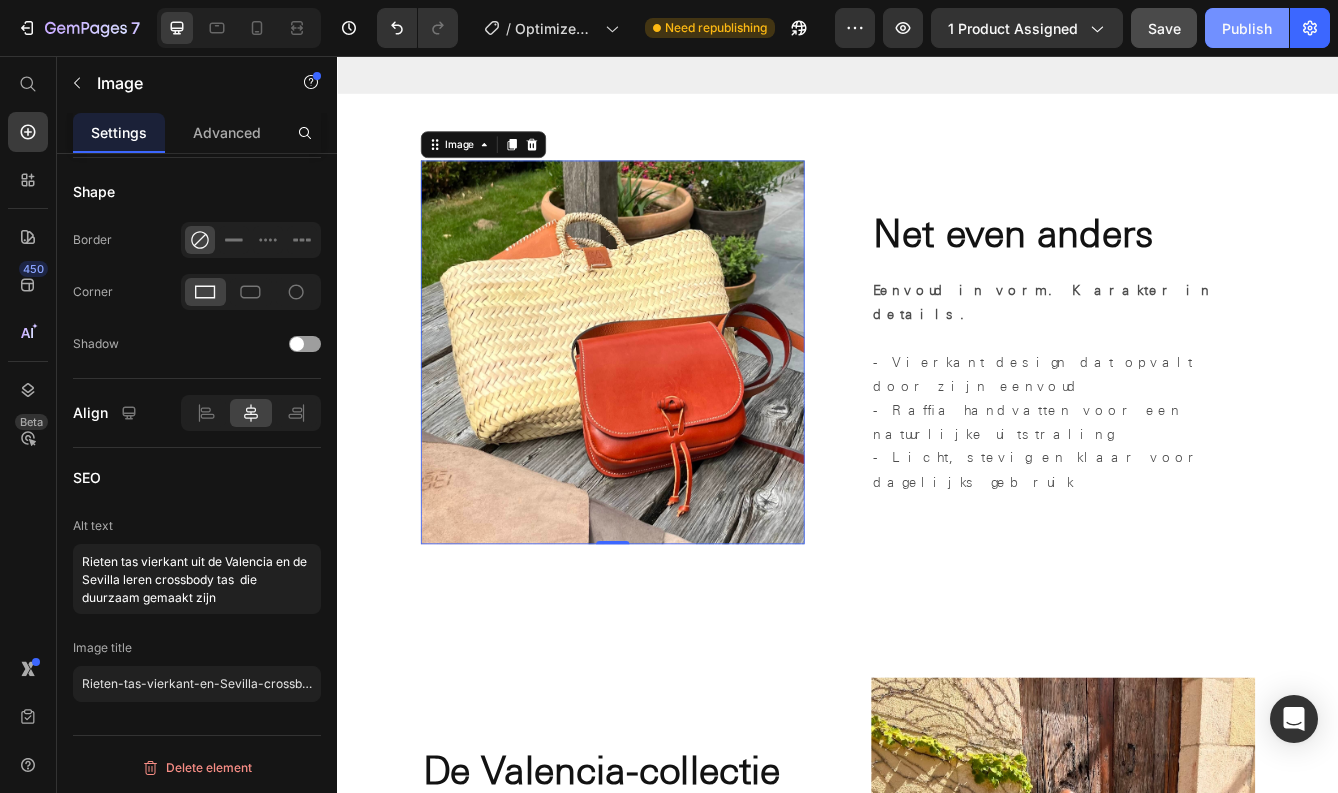 click on "Publish" at bounding box center (1247, 28) 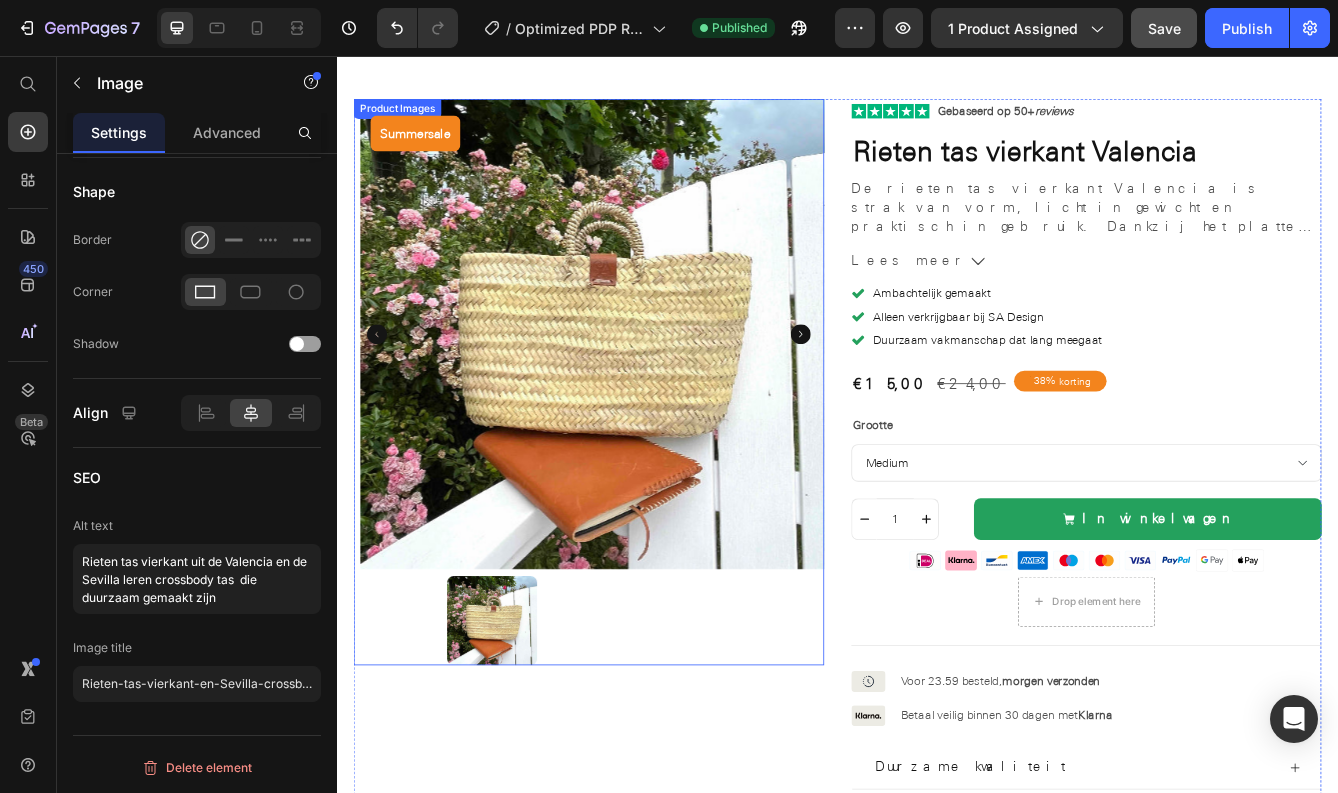 scroll, scrollTop: 0, scrollLeft: 0, axis: both 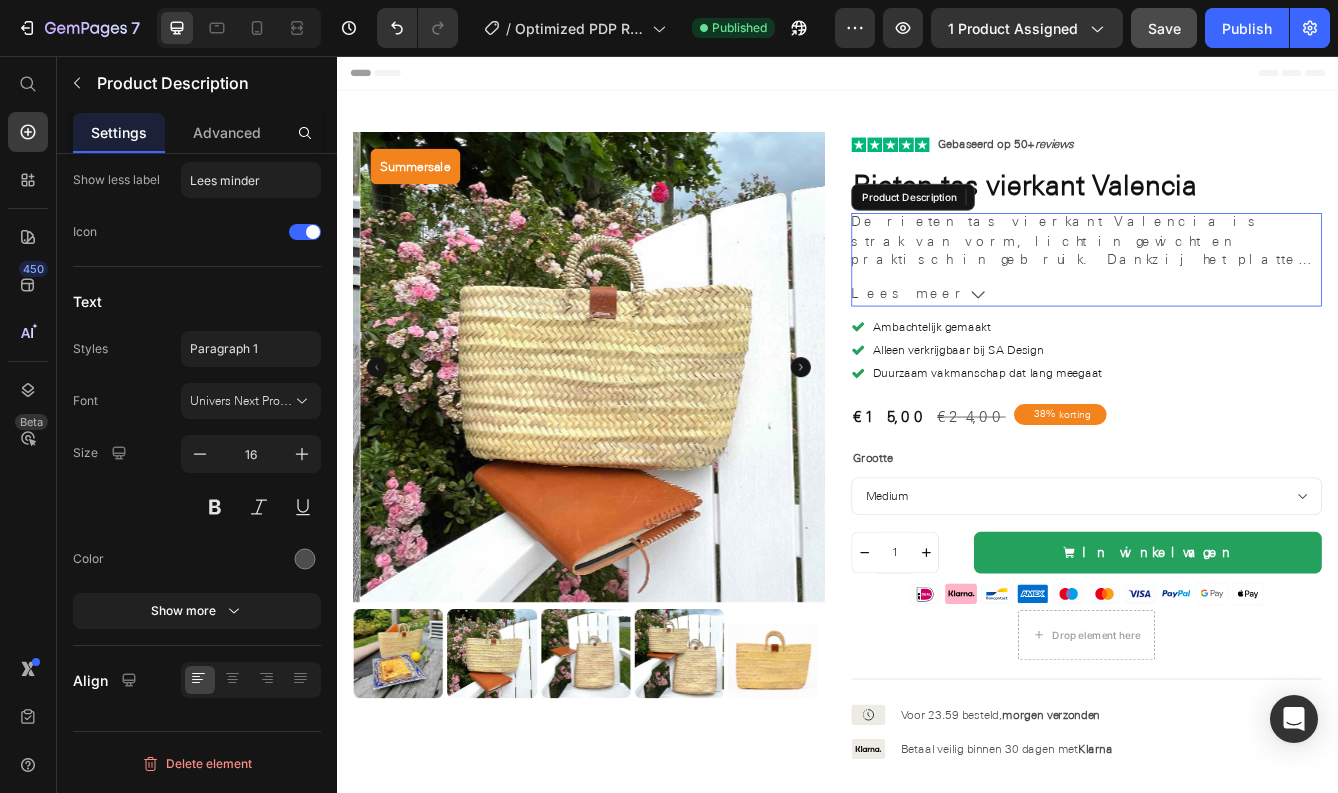 click on "De rieten tas vierkant Valencia is strak van vorm, licht in gewicht en praktisch in gebruik. Dankzij het platte ontwerp neem je gemakkelijk een tablet, notitieboek of tijdschrift mee. Gevlochten van stevig palmblad en afgewerkt met natuurlijke details." at bounding box center [1235, 277] 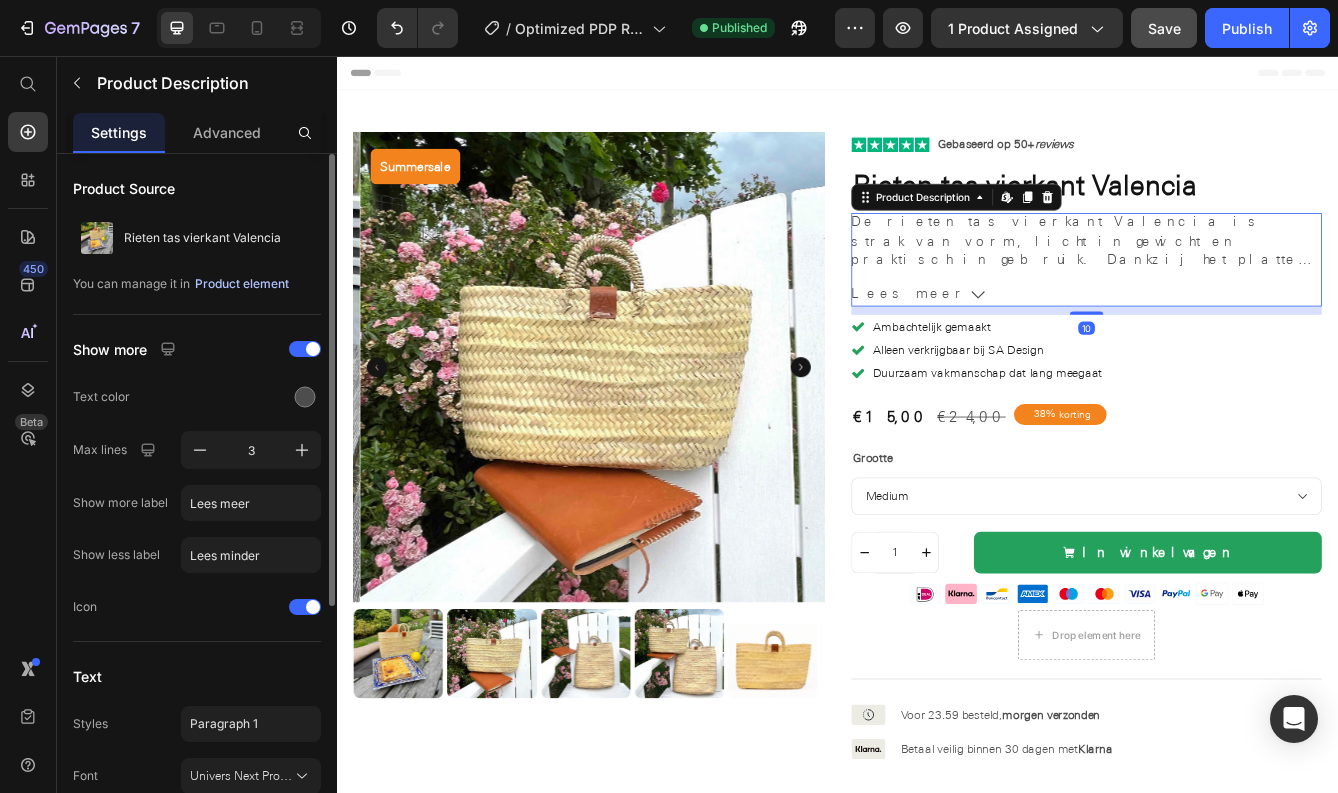 click on "Product element" at bounding box center (242, 284) 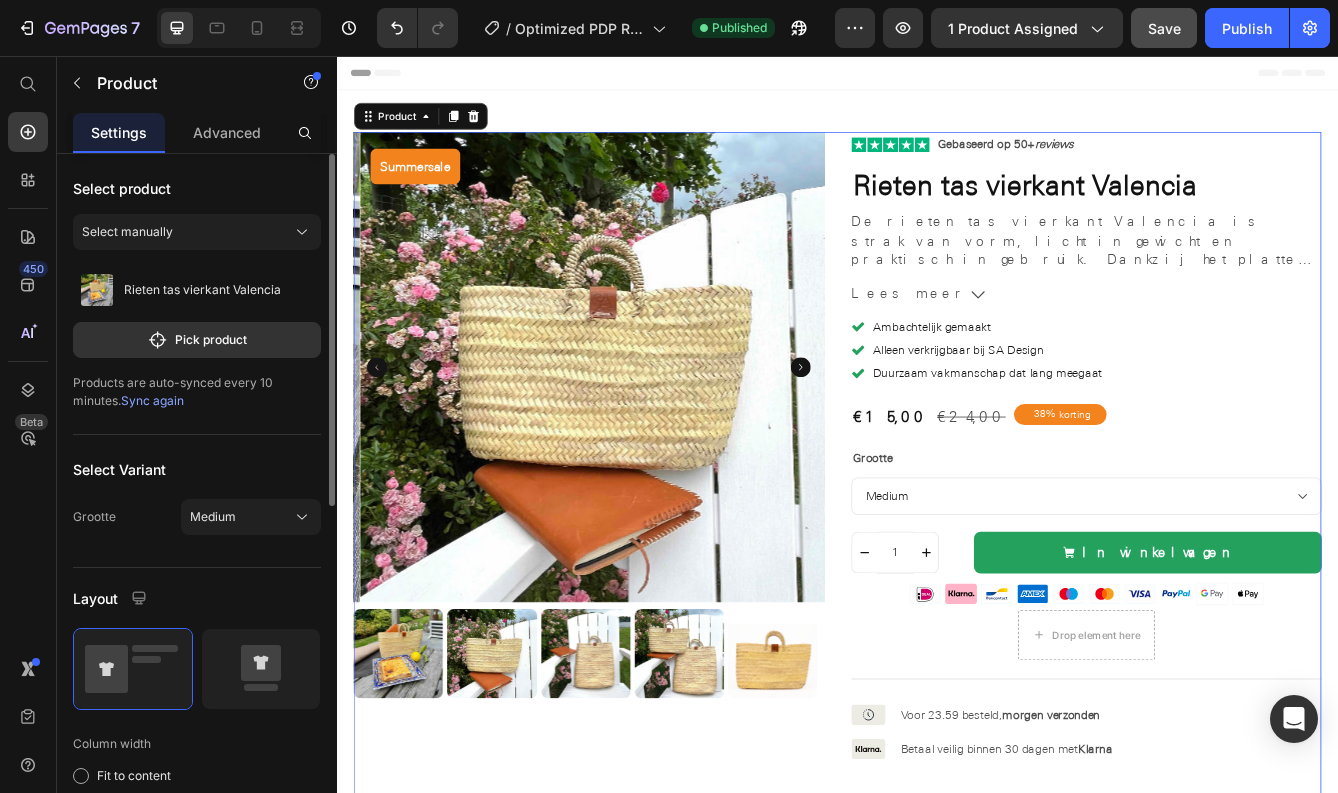 click on "Sync again" at bounding box center [152, 400] 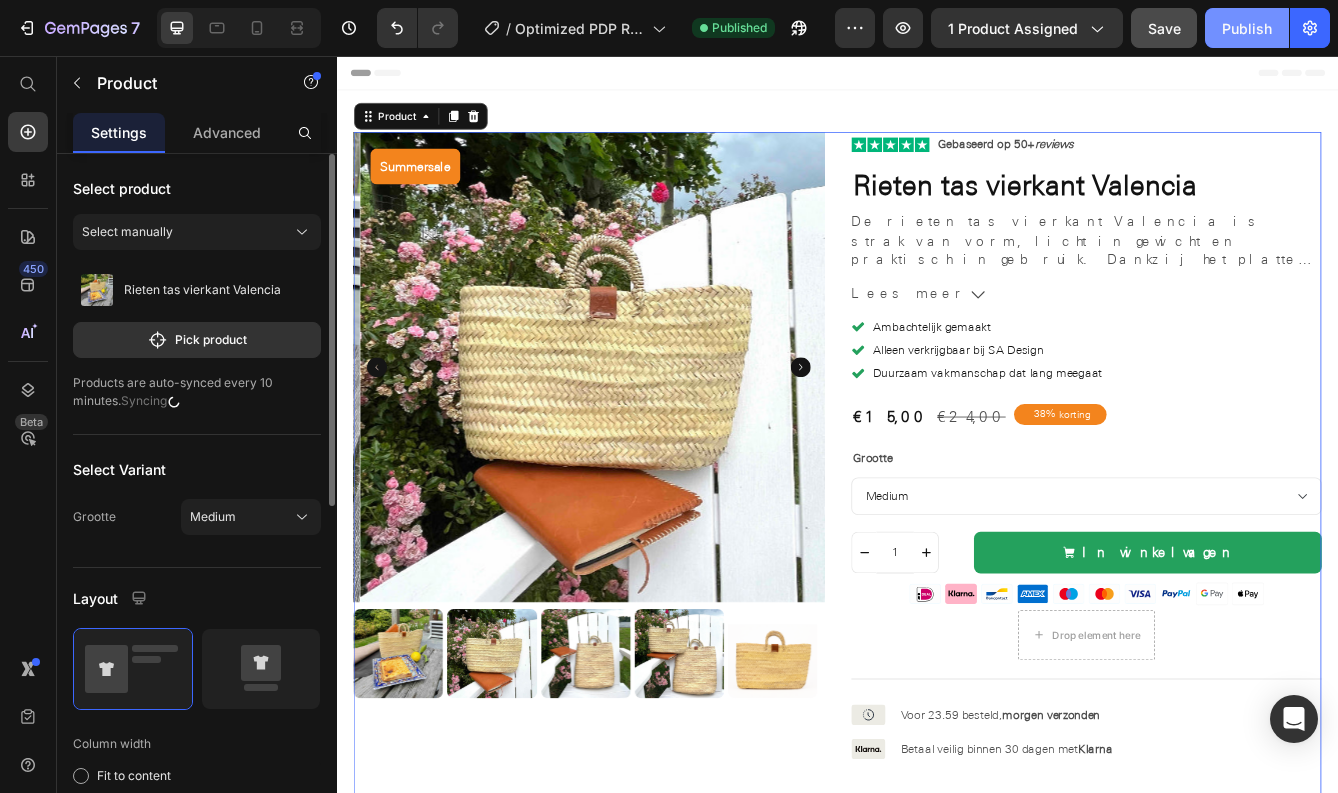 click on "Publish" at bounding box center (1247, 28) 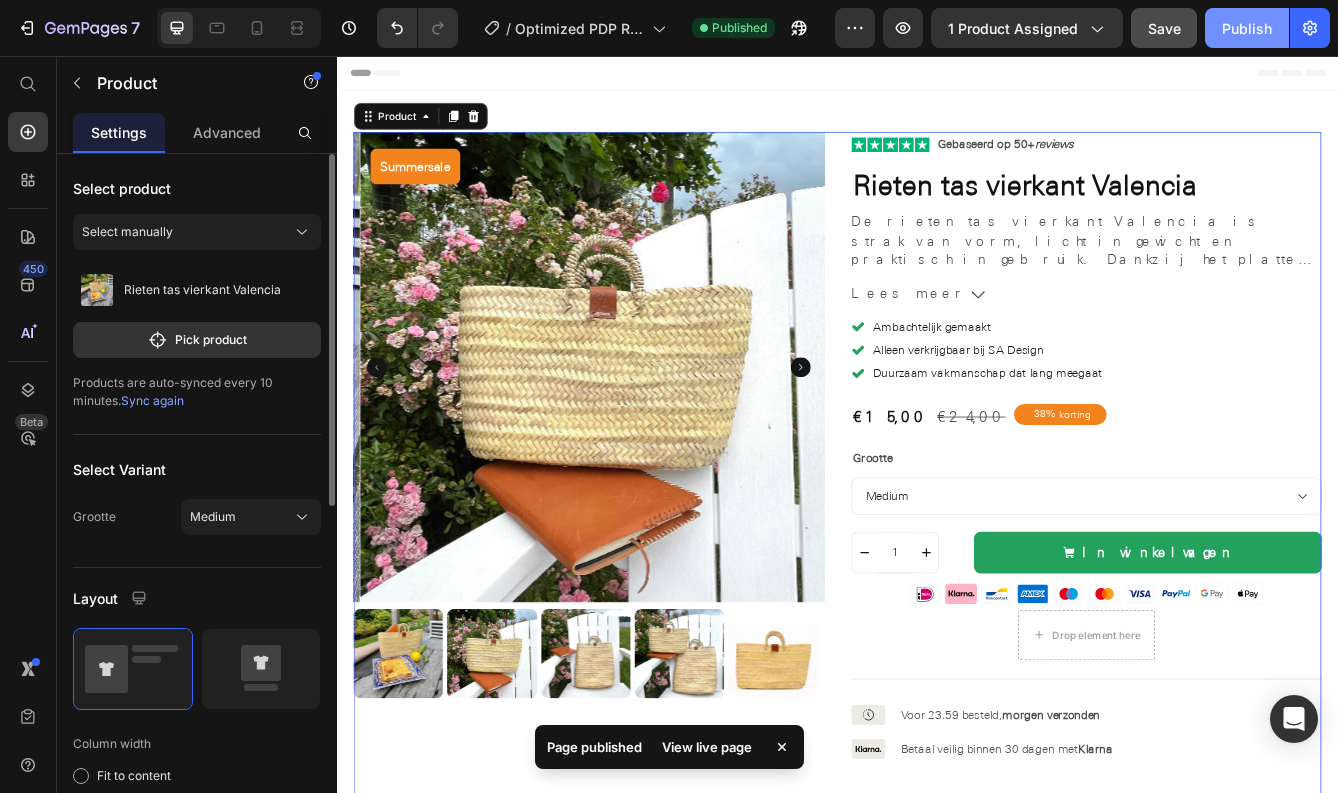 click on "Publish" at bounding box center (1247, 28) 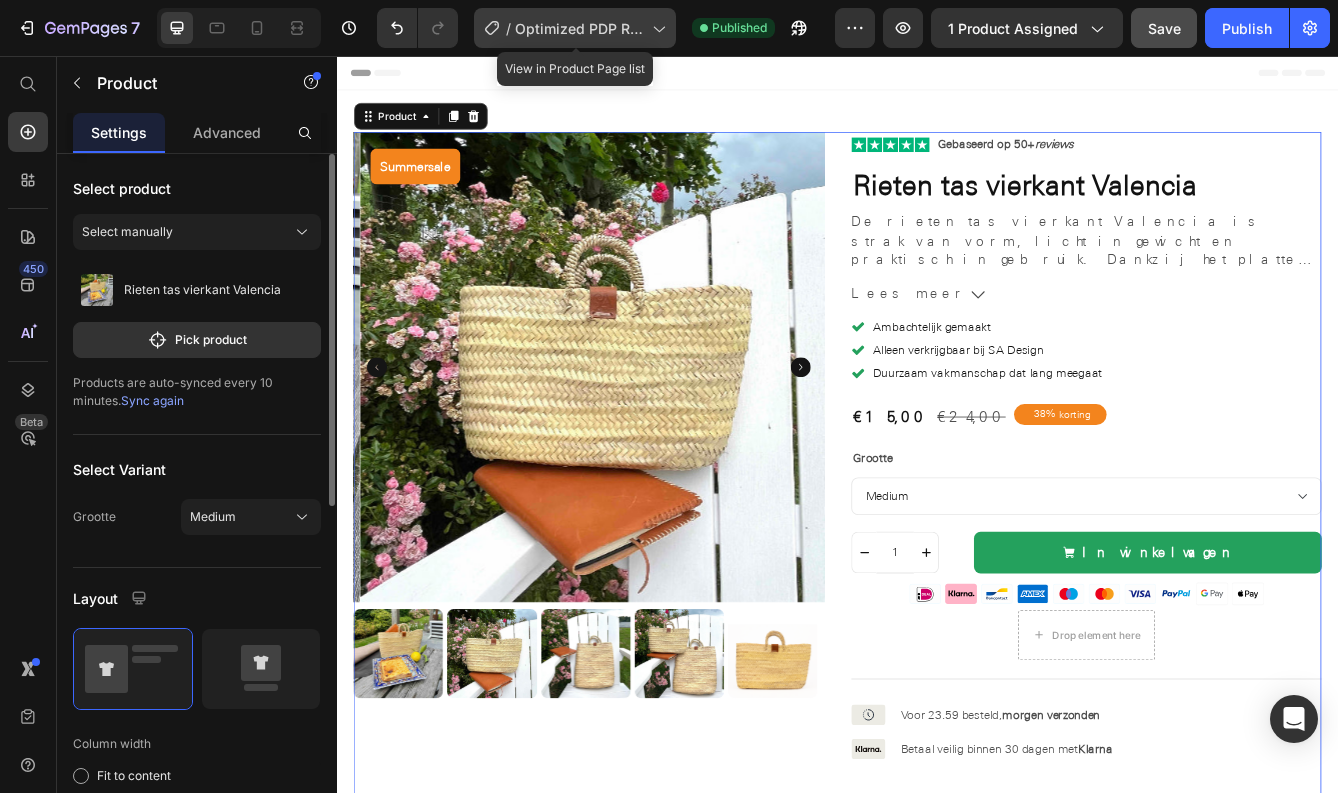 click on "Optimized PDP Rieten tas vierkant" at bounding box center (579, 28) 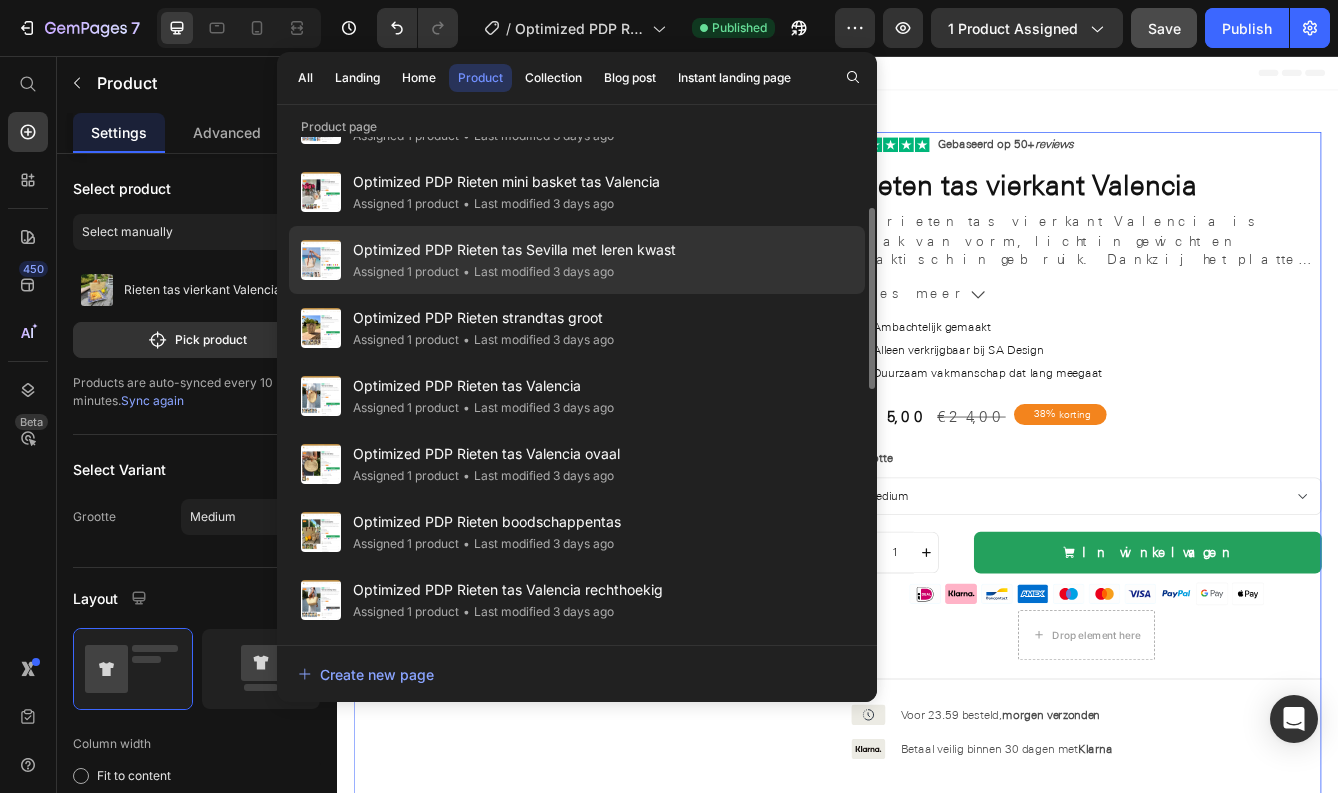 scroll, scrollTop: 330, scrollLeft: 0, axis: vertical 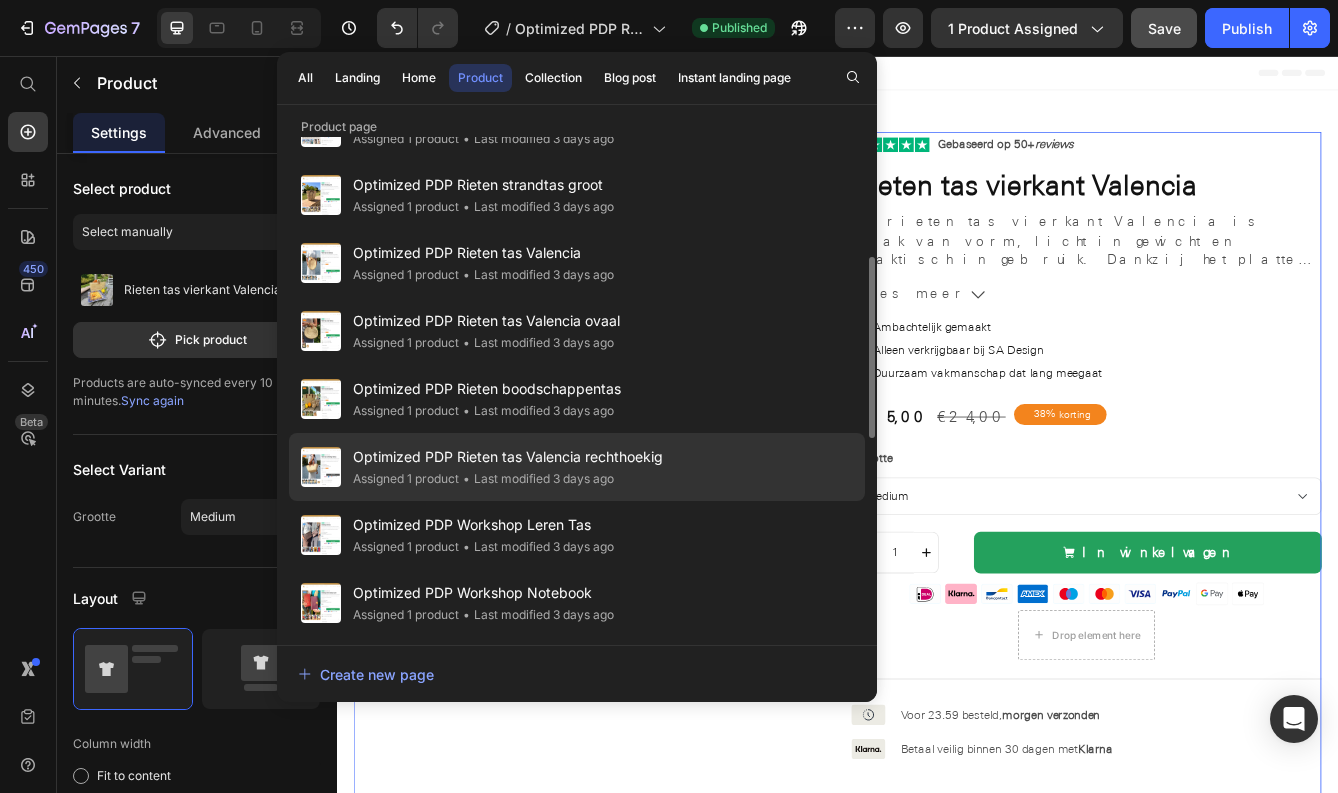click on "• Last modified 3 days ago" 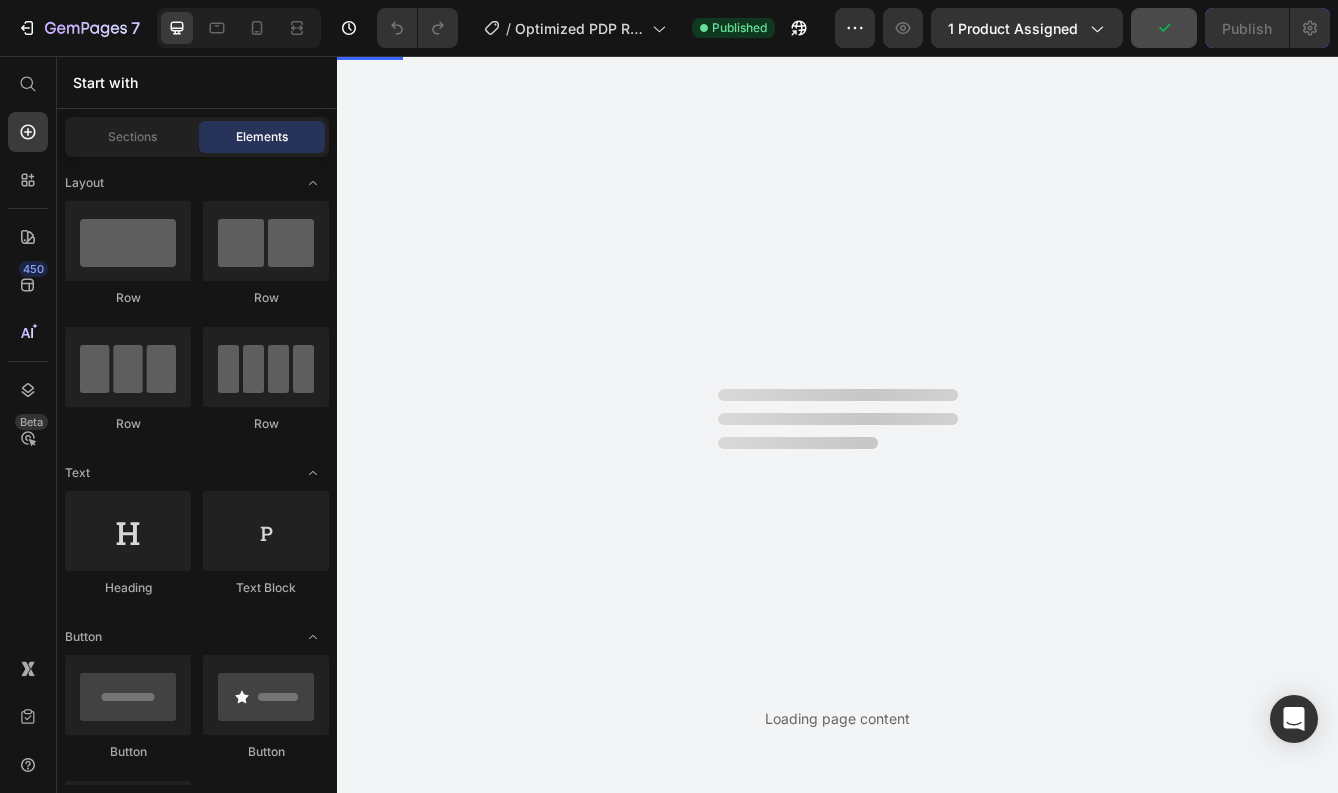 scroll, scrollTop: 0, scrollLeft: 0, axis: both 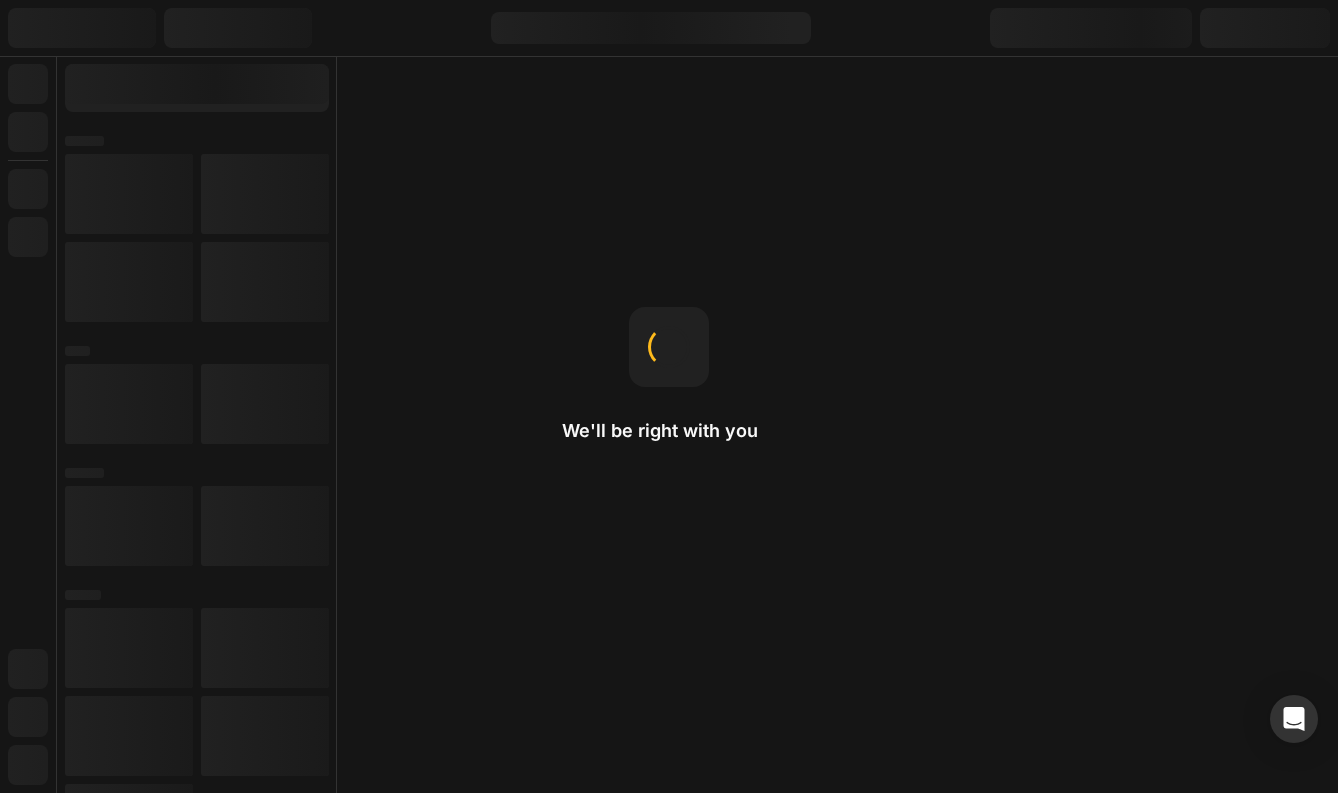 select on "Large met hengsels" 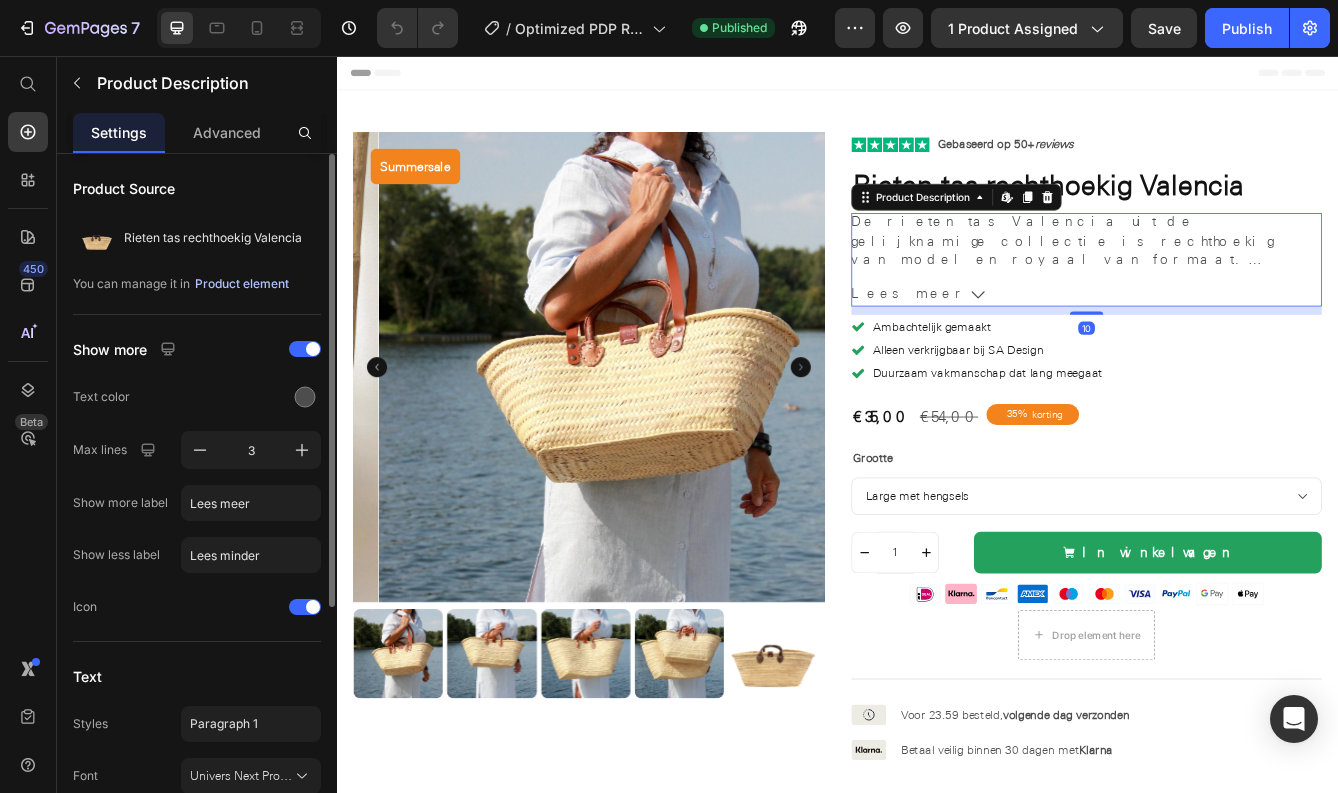 click on "Product element" at bounding box center [242, 284] 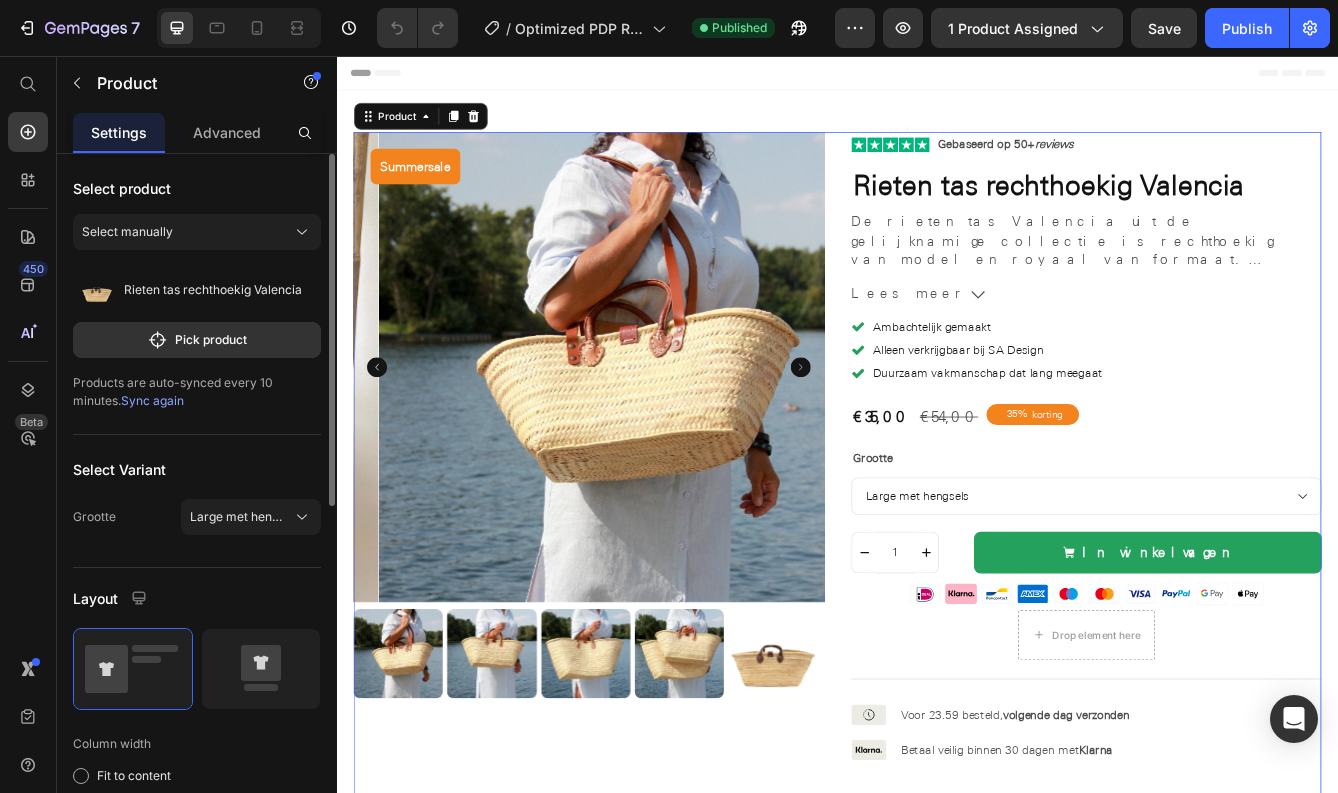 click on "Sync again" at bounding box center (152, 400) 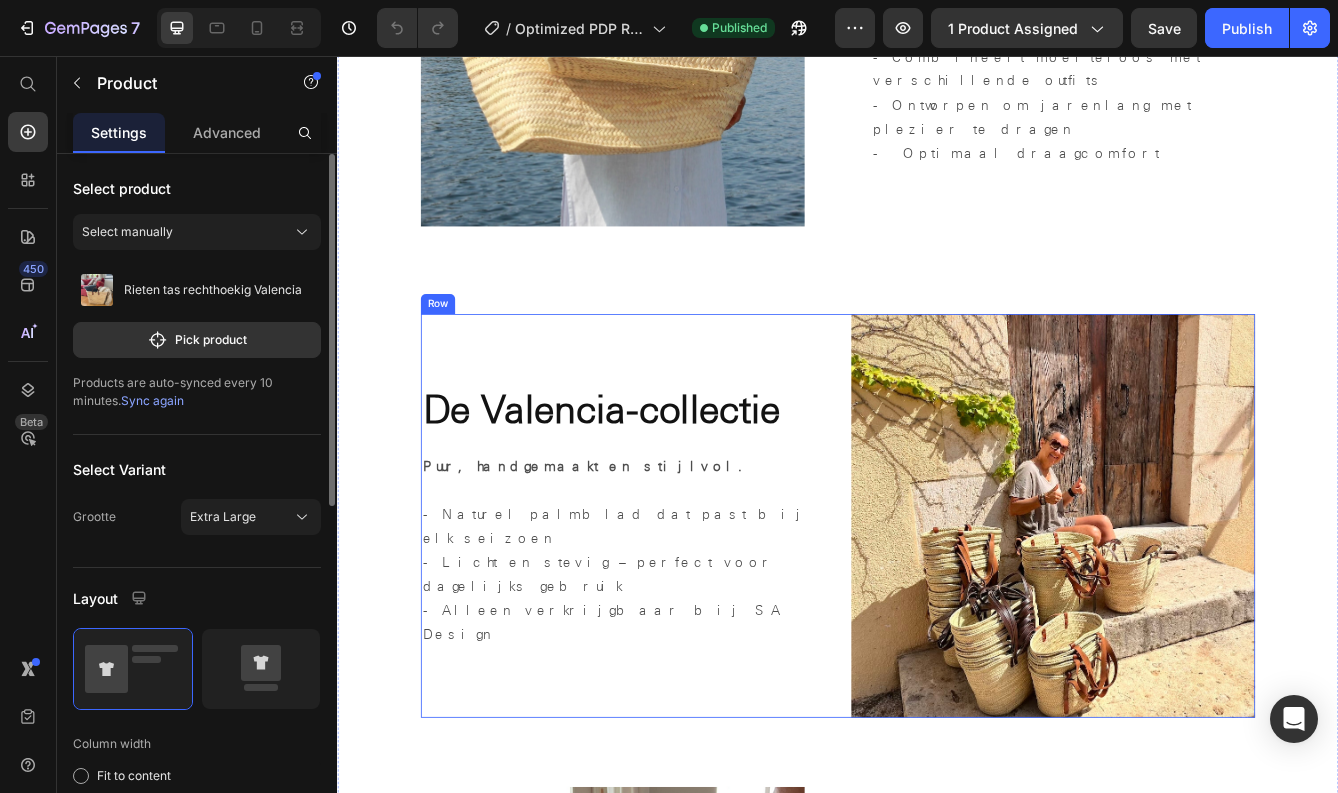 scroll, scrollTop: 1553, scrollLeft: 0, axis: vertical 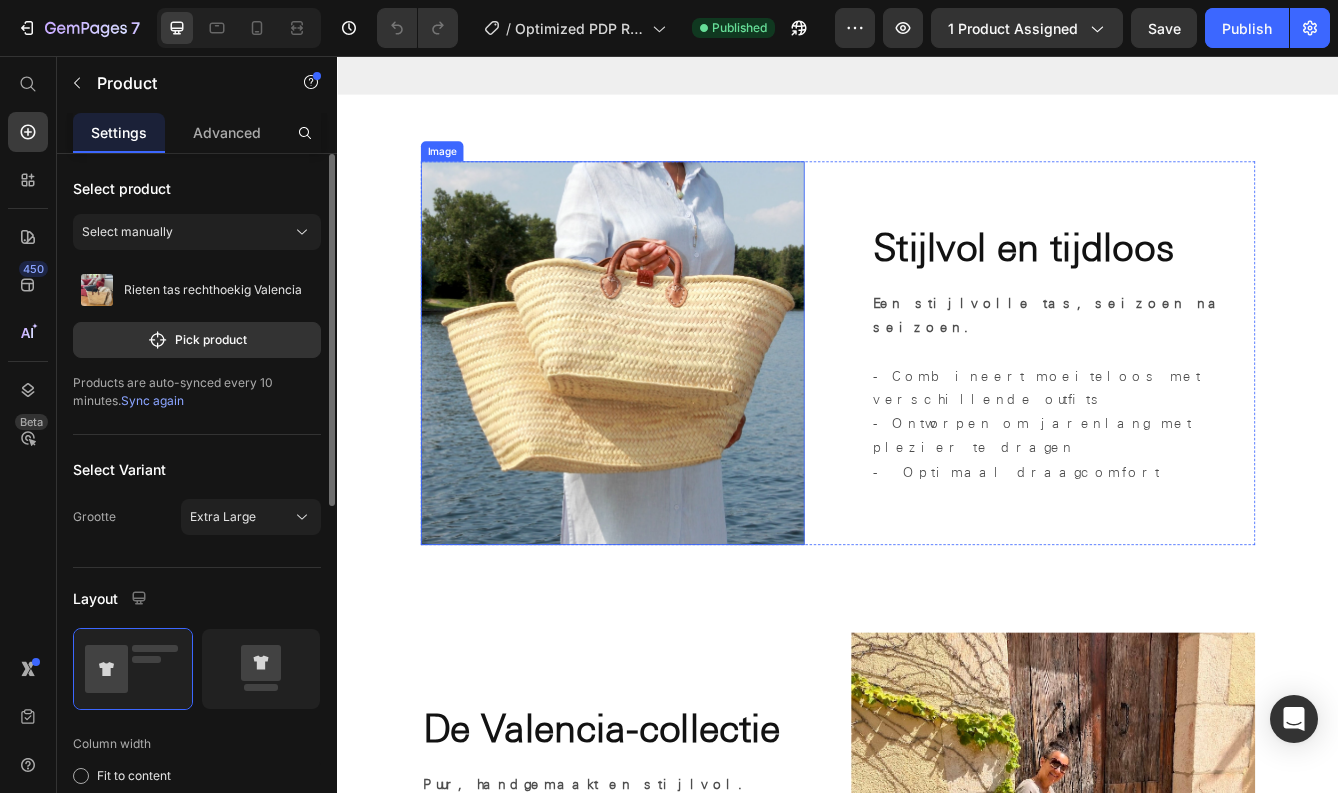 click at bounding box center (667, 412) 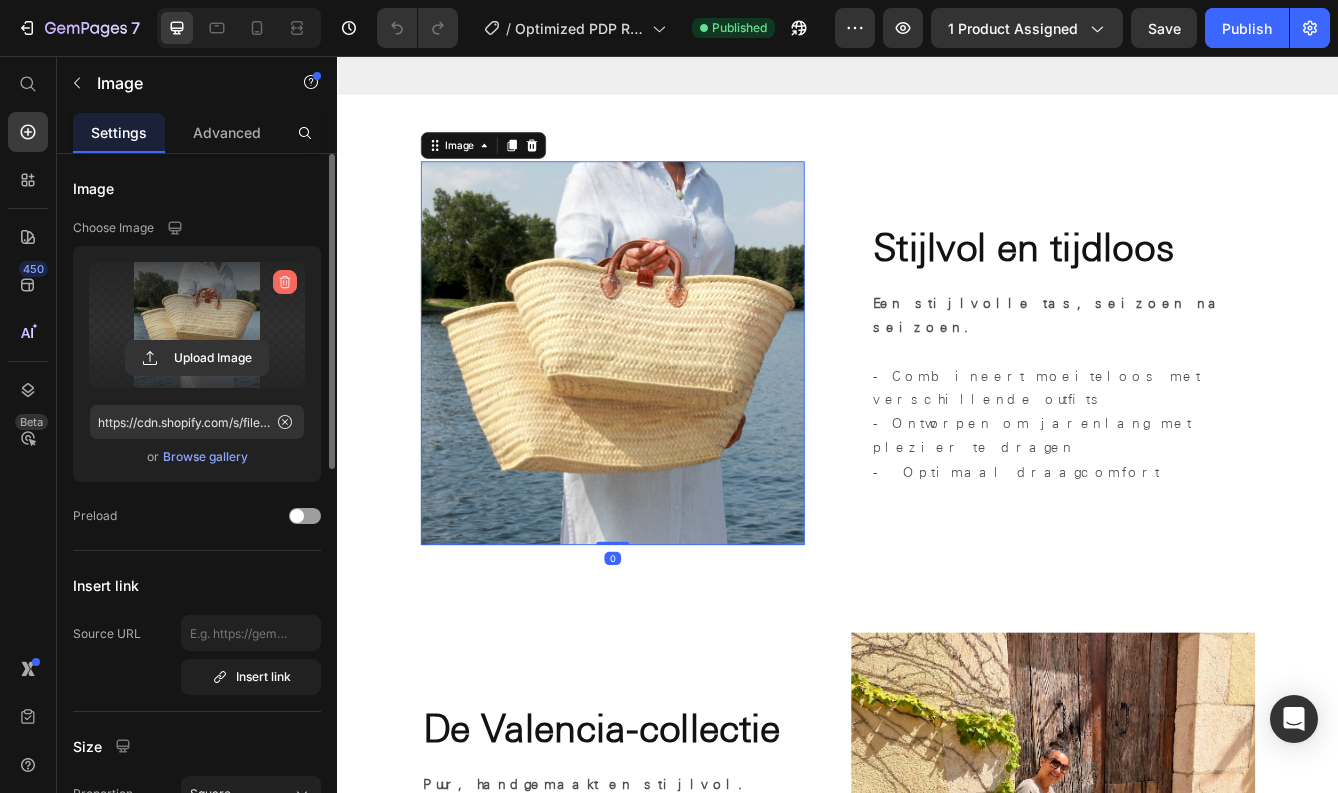 click 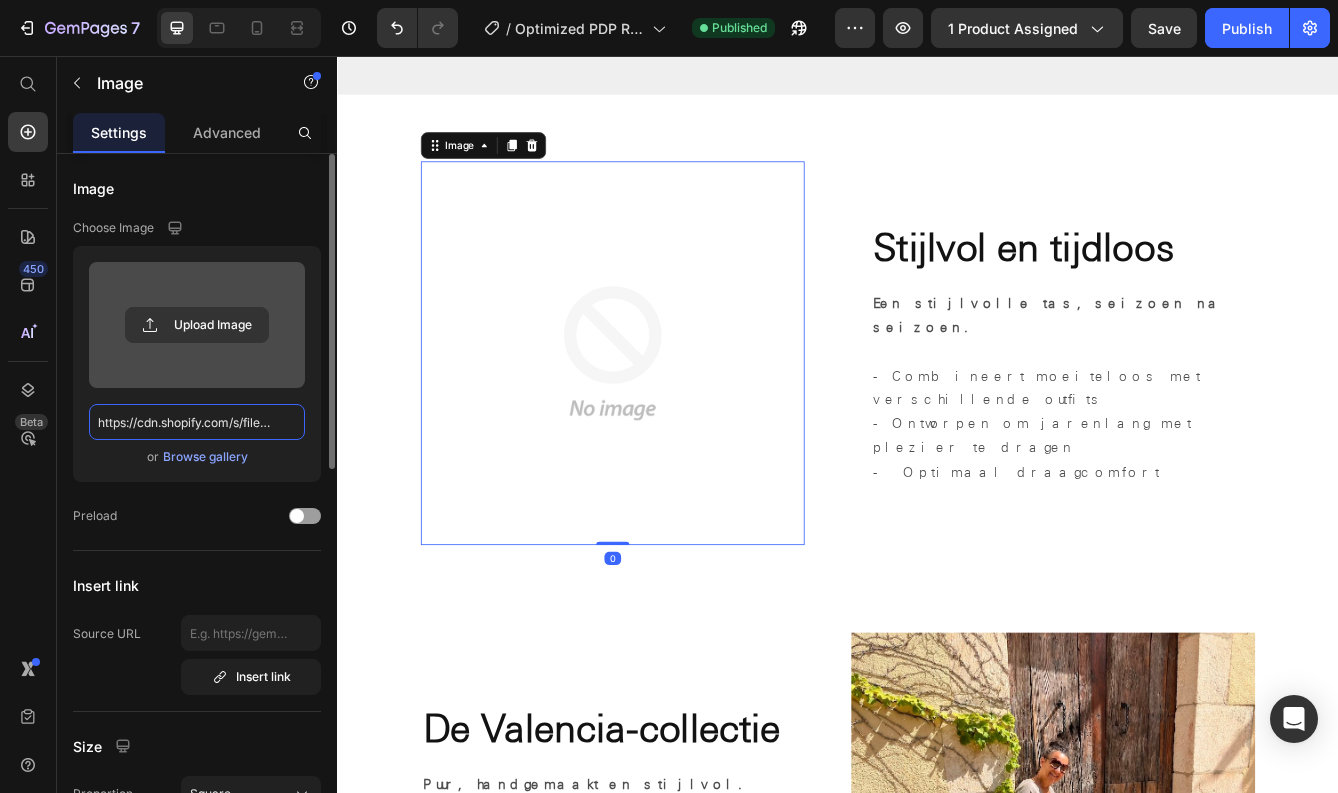 type 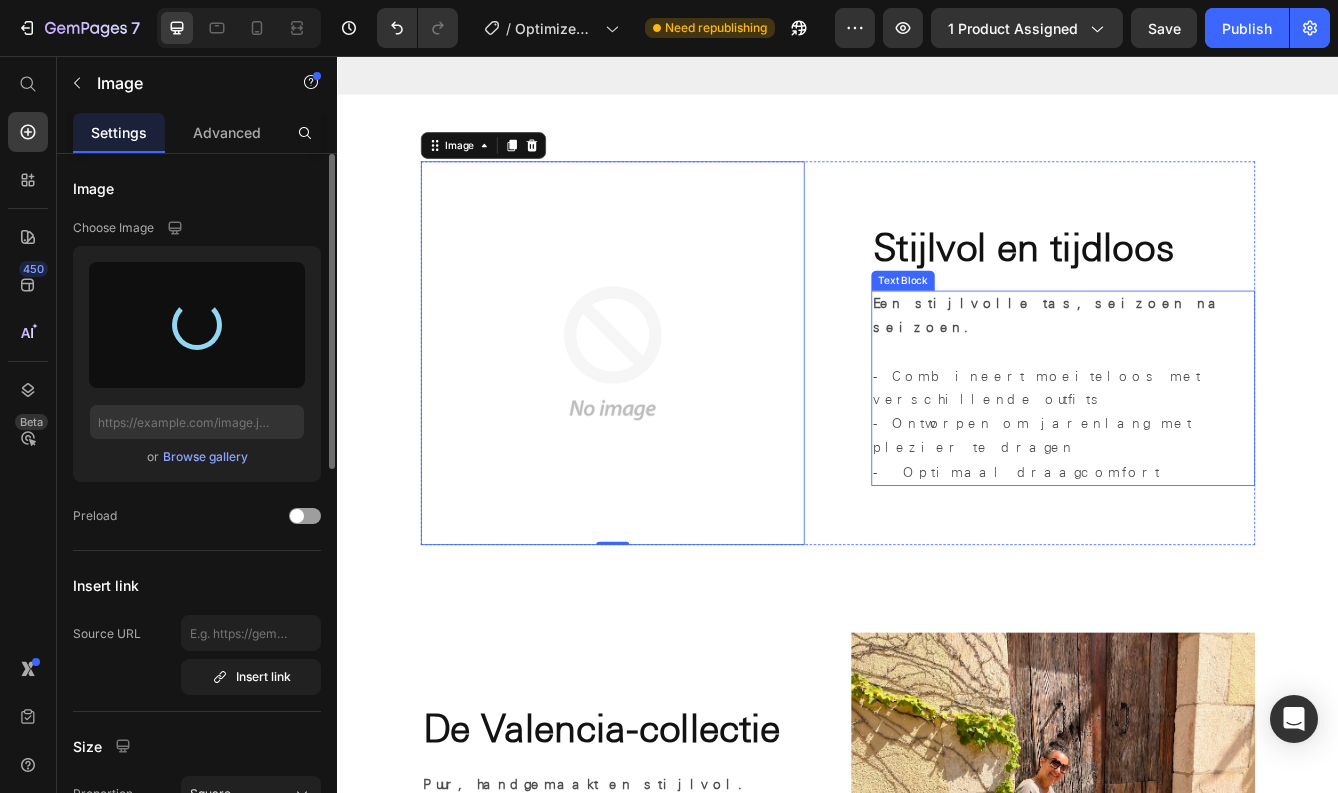 click on "-  Optimaal draagcomfort" at bounding box center (1151, 554) 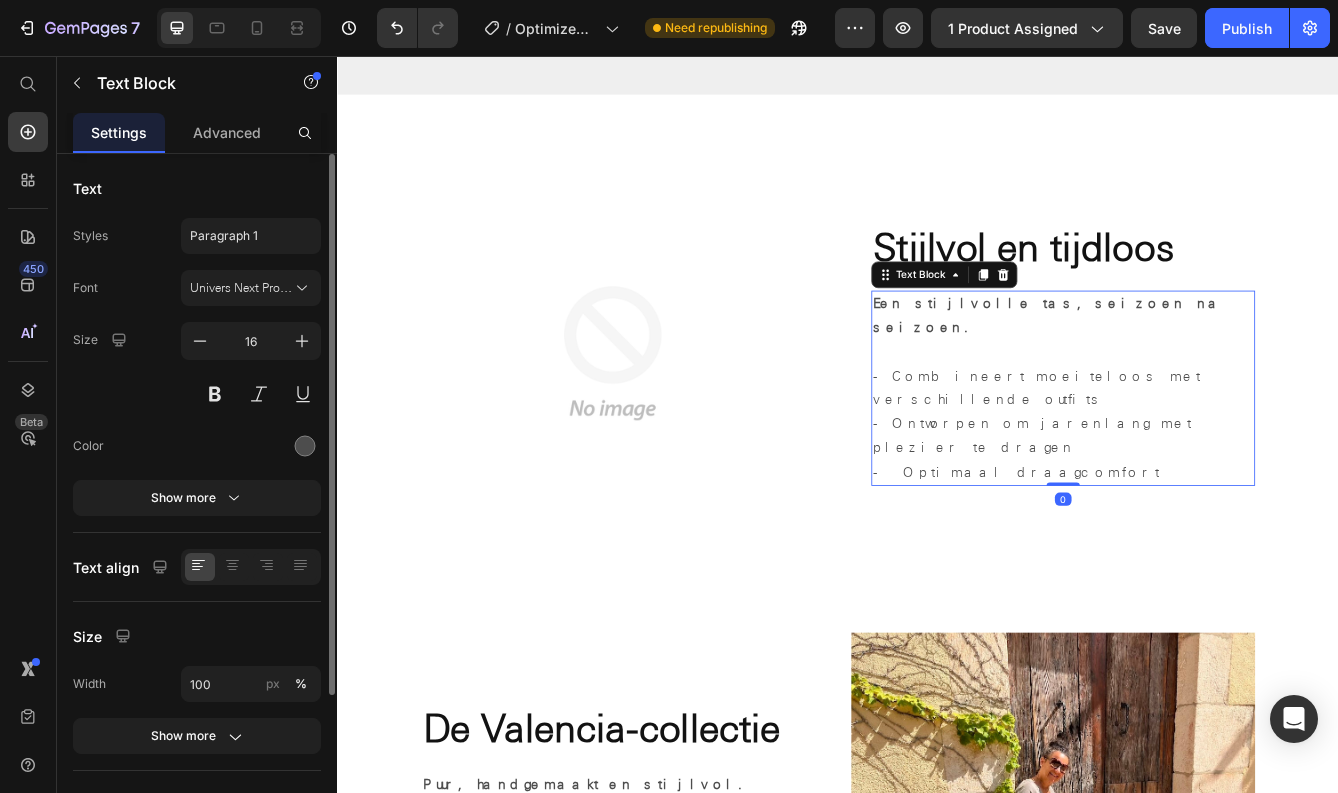click on "-  Optimaal draagcomfort" at bounding box center (1151, 554) 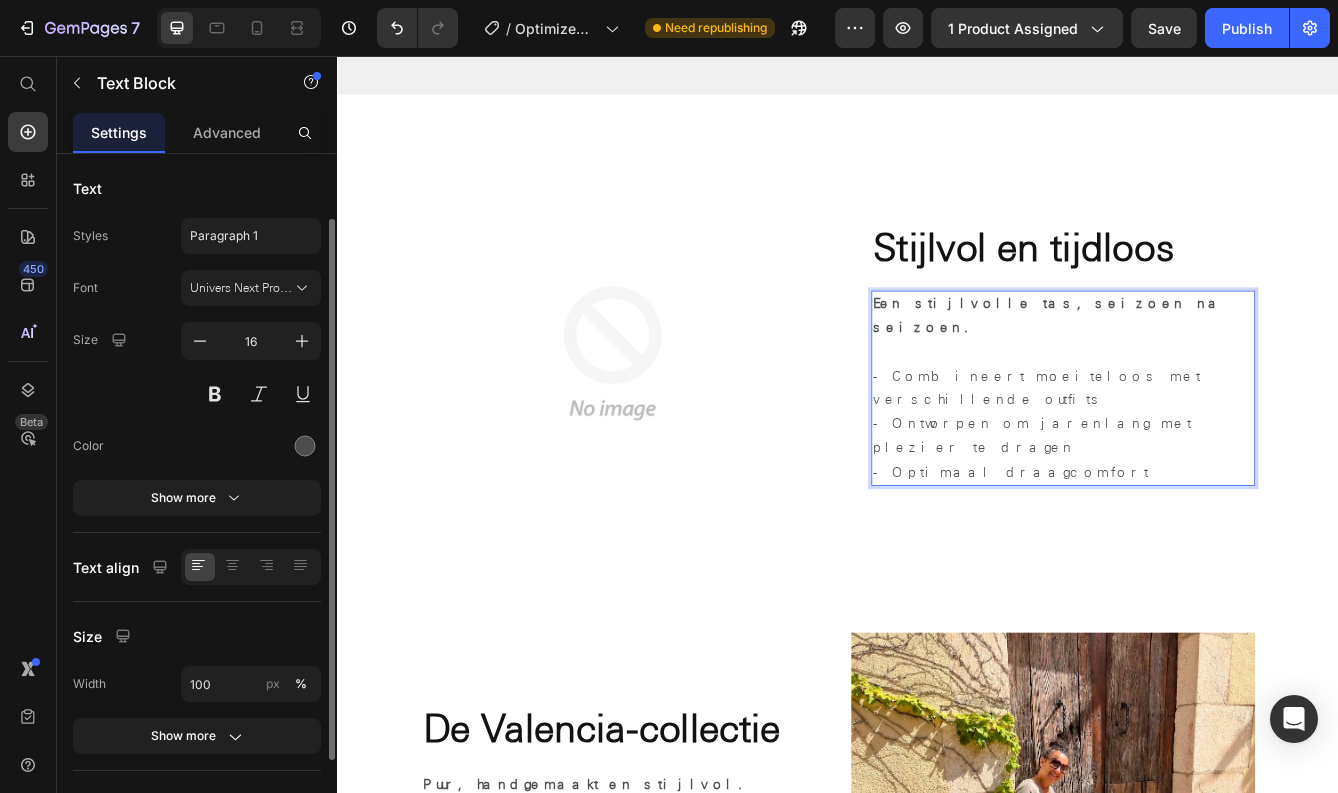 scroll, scrollTop: 199, scrollLeft: 0, axis: vertical 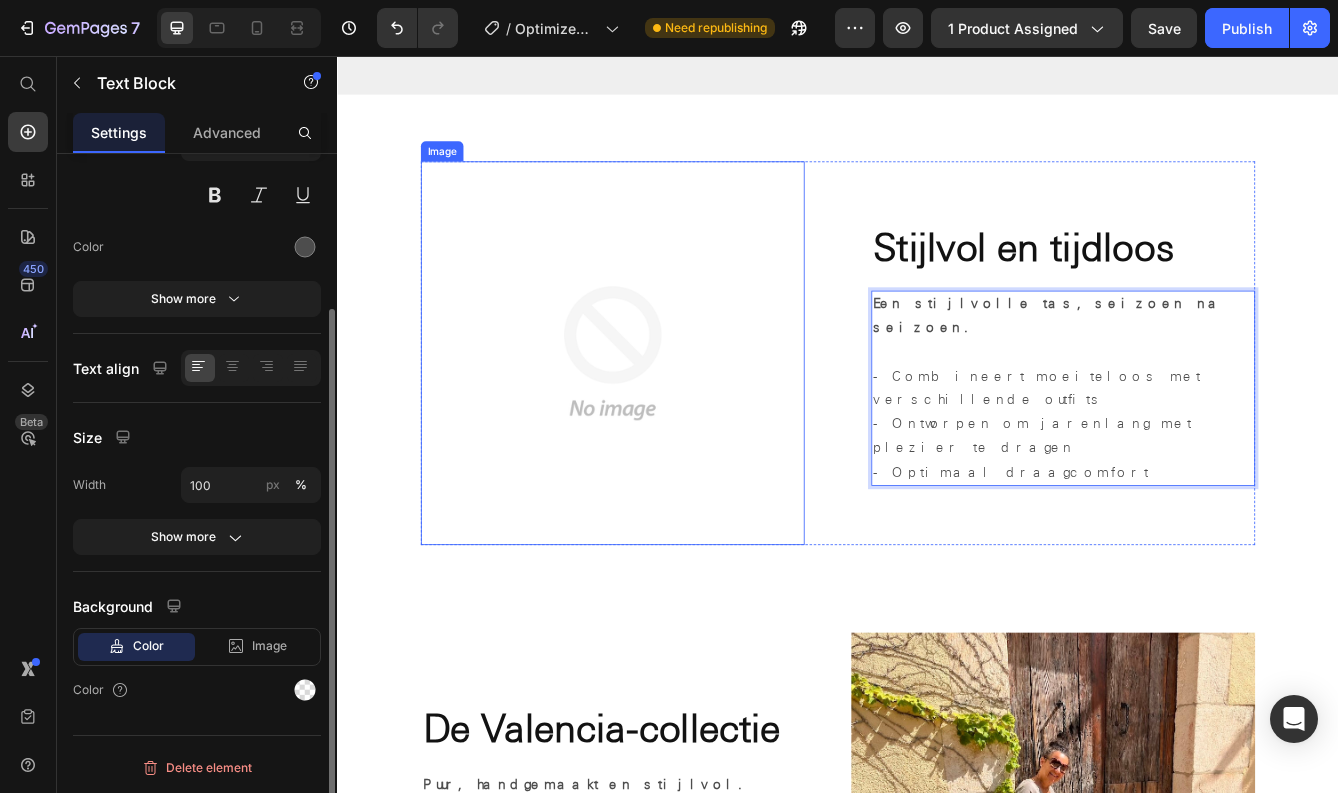 click at bounding box center (667, 412) 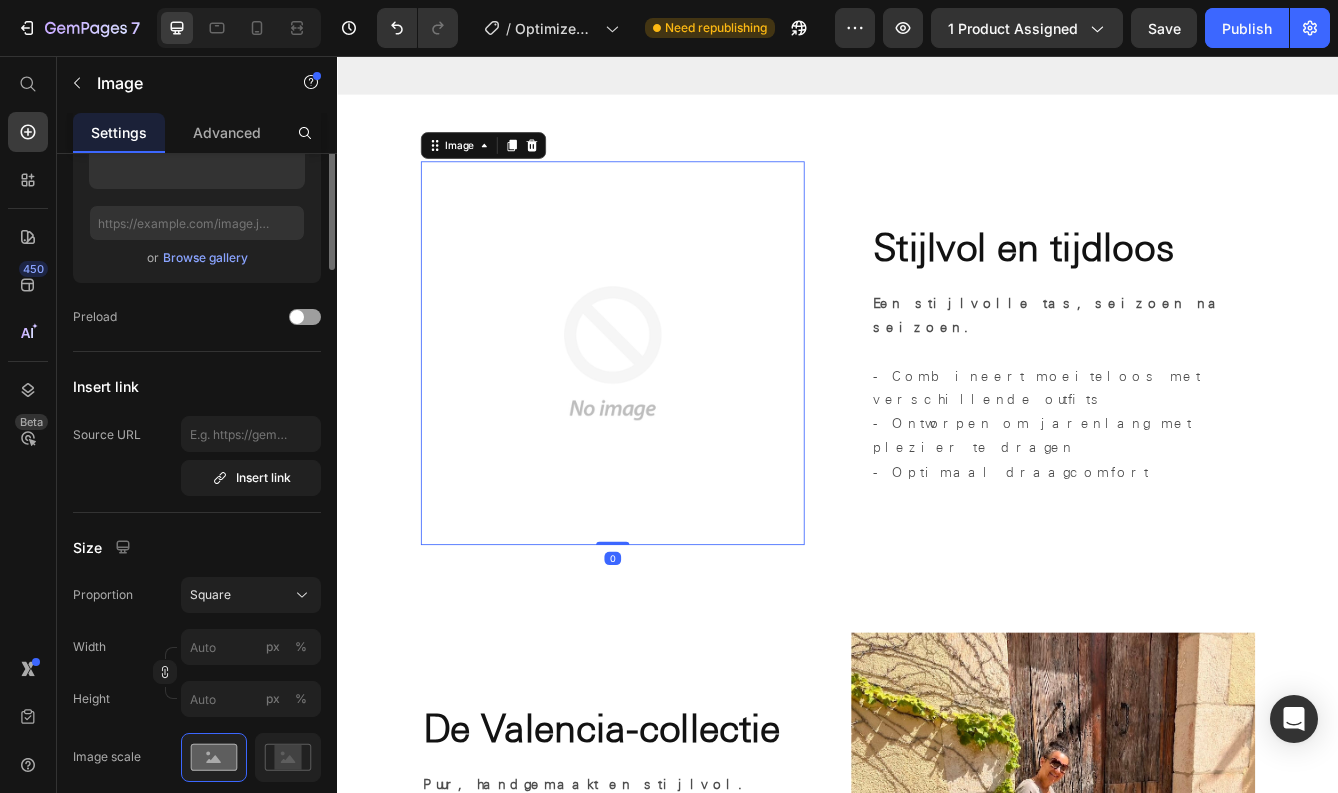scroll, scrollTop: 0, scrollLeft: 0, axis: both 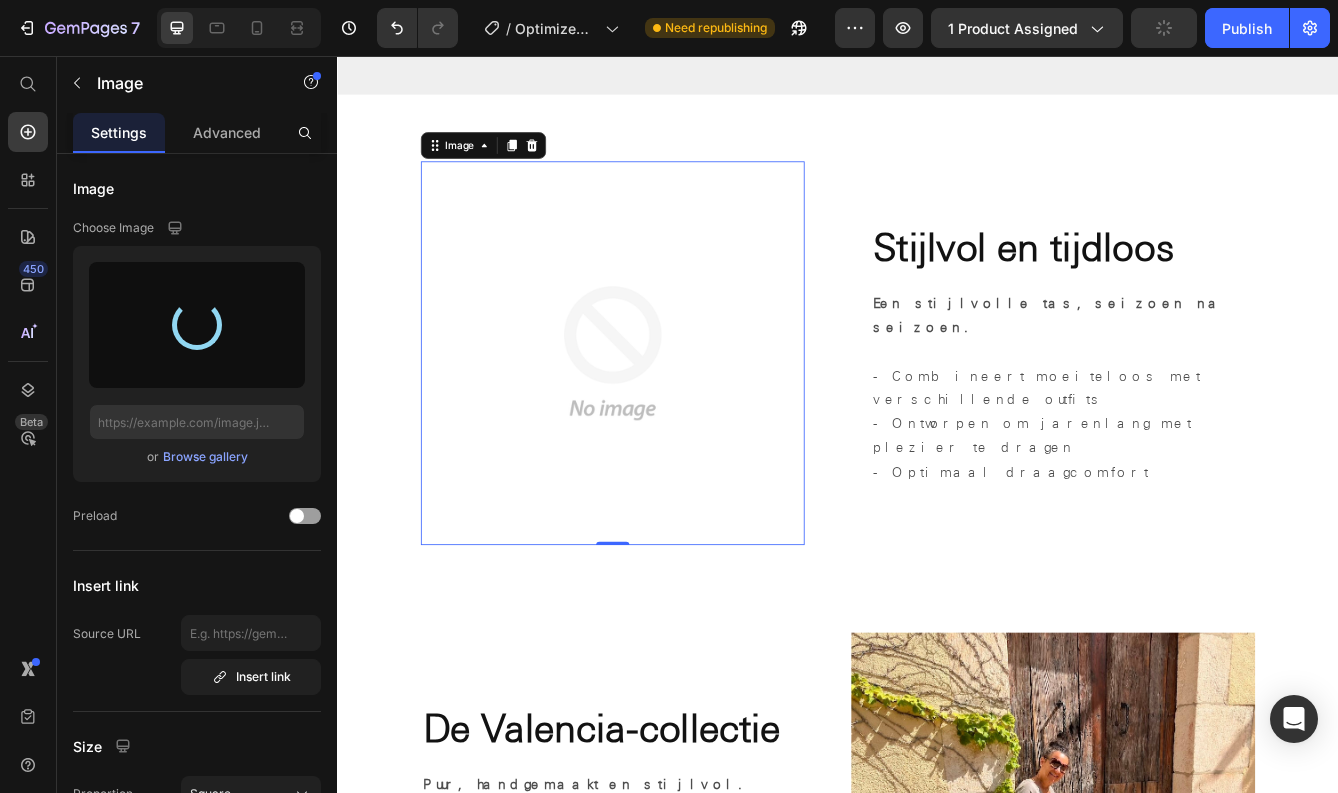 type on "https://cdn.shopify.com/s/files/1/0815/6220/6545/files/gempages_562373173387986085-83243ea9-87d0-4472-96fd-3886b6f10df0.jpg" 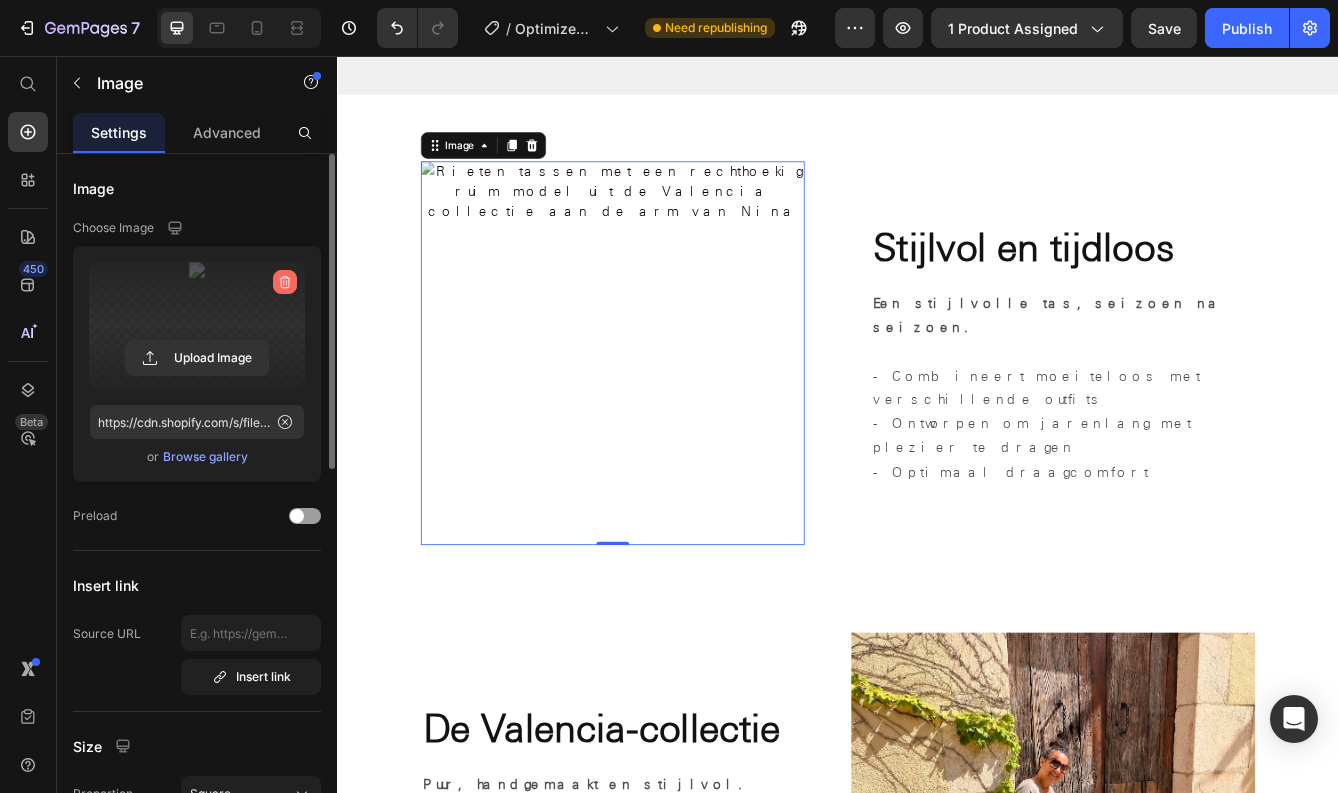 click at bounding box center (285, 282) 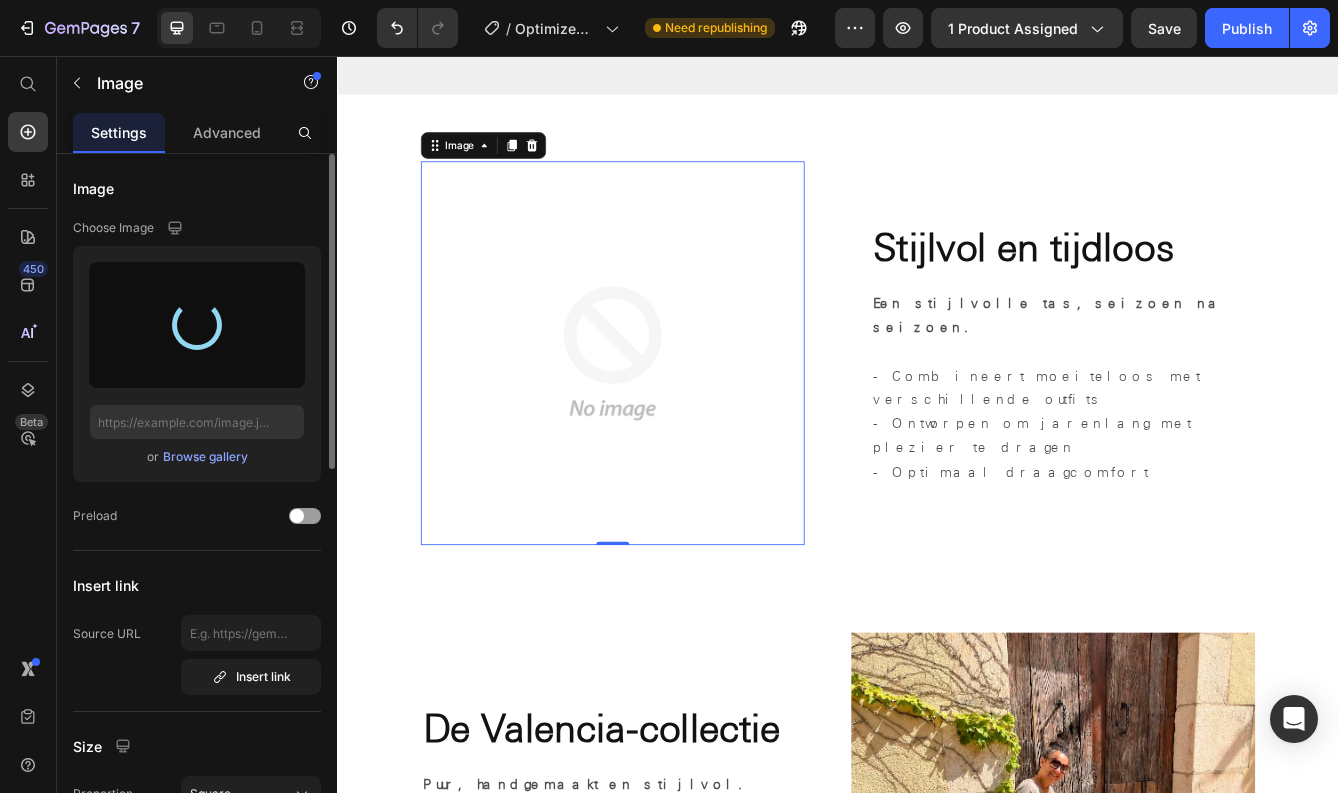 type on "https://cdn.shopify.com/s/files/1/0815/6220/6545/files/gempages_562373173387986085-19280734-9f25-47f3-ac95-e888a471b1b8.jpg" 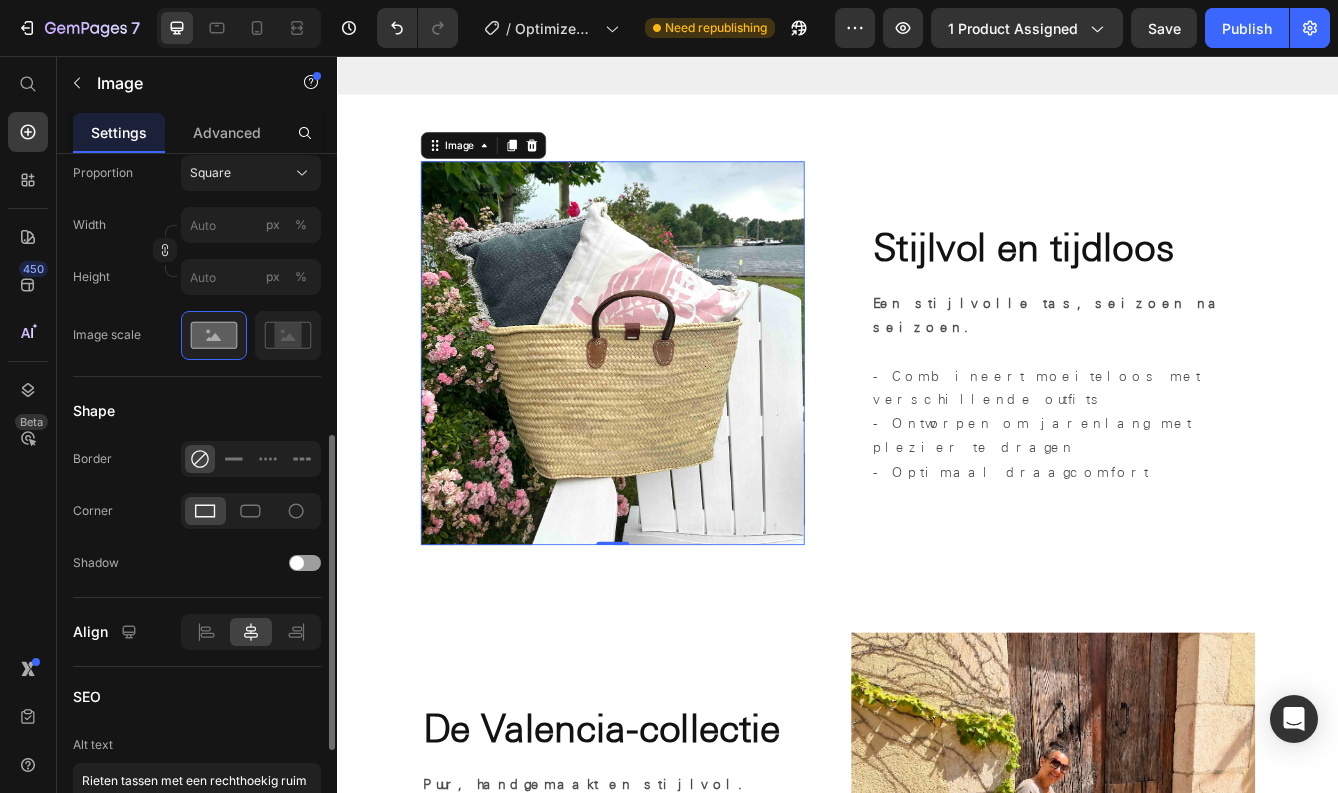 scroll, scrollTop: 840, scrollLeft: 0, axis: vertical 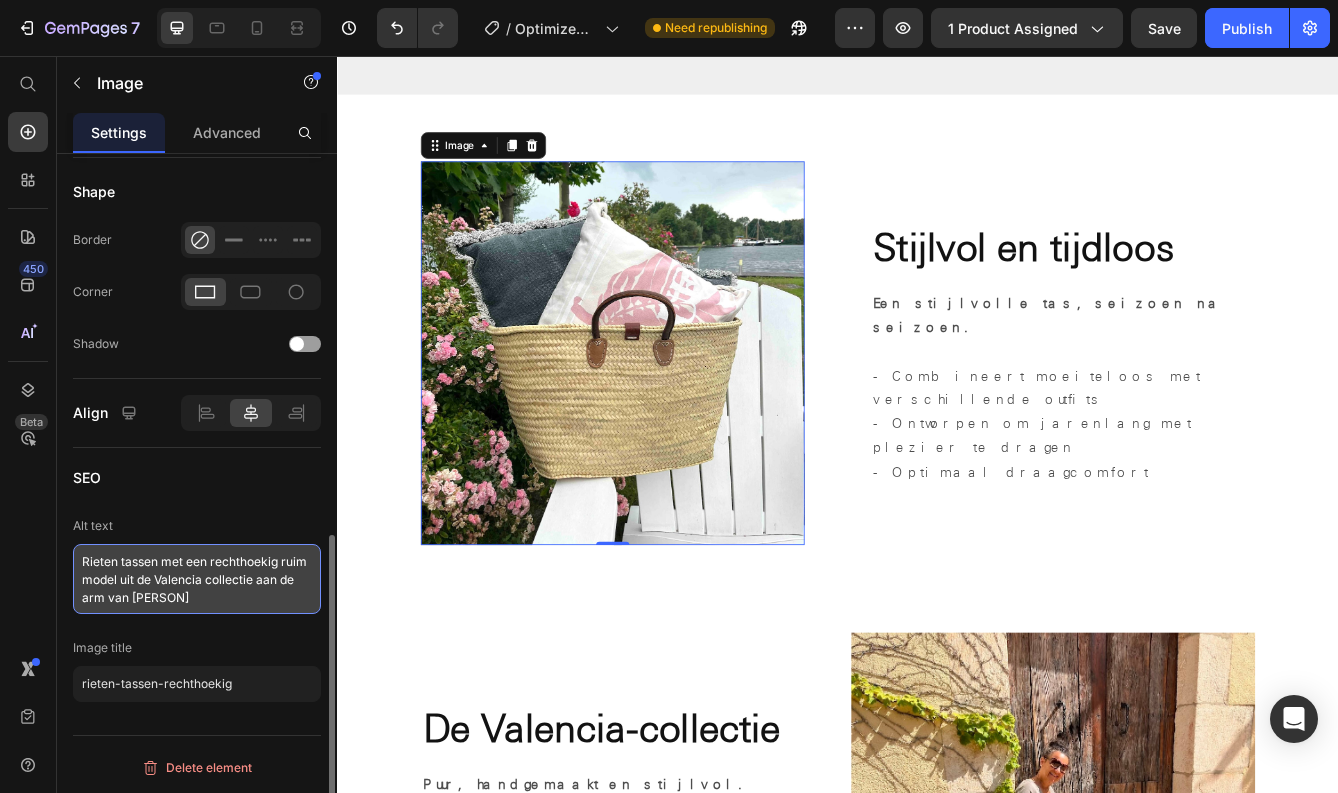 click on "Rieten tassen met een rechthoekig ruim model uit de Valencia collectie aan de arm van Nina" at bounding box center [197, 579] 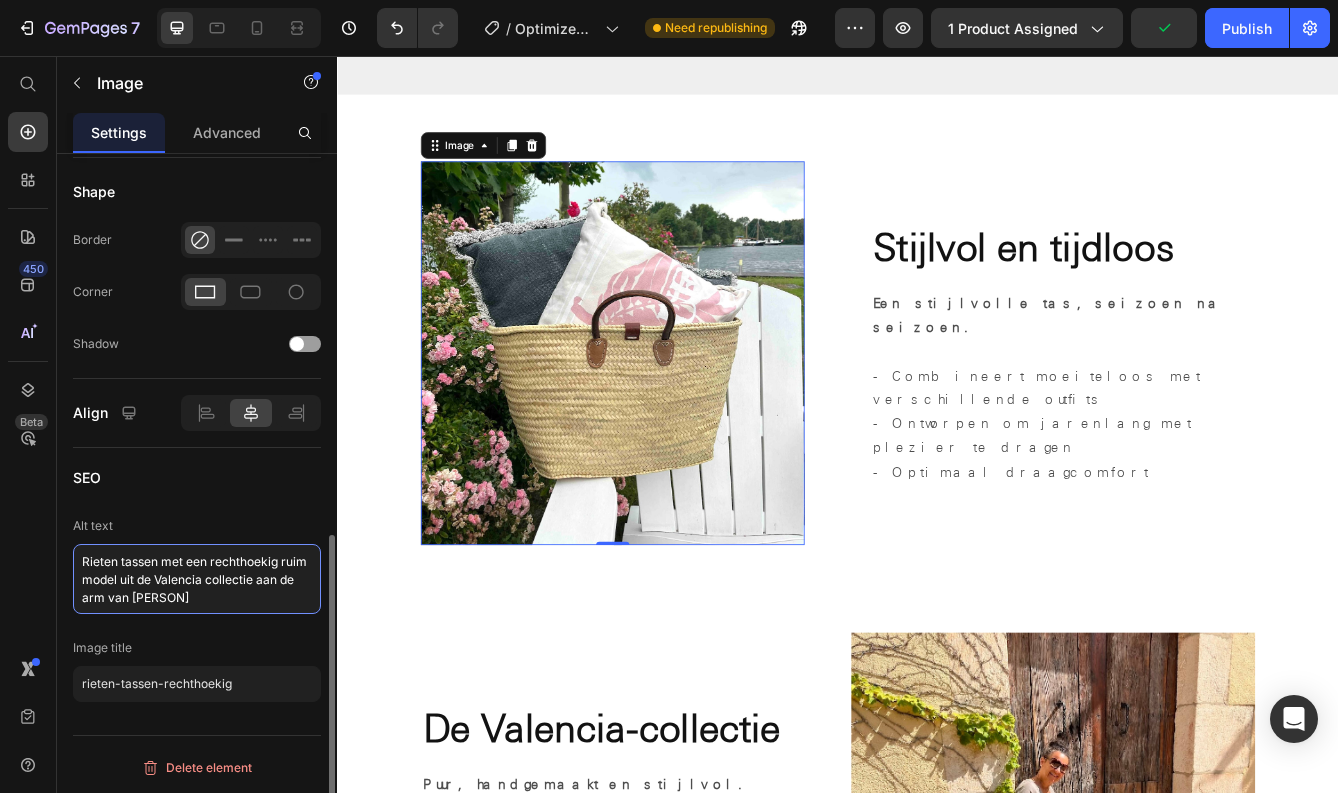 drag, startPoint x: 234, startPoint y: 596, endPoint x: 66, endPoint y: 593, distance: 168.02678 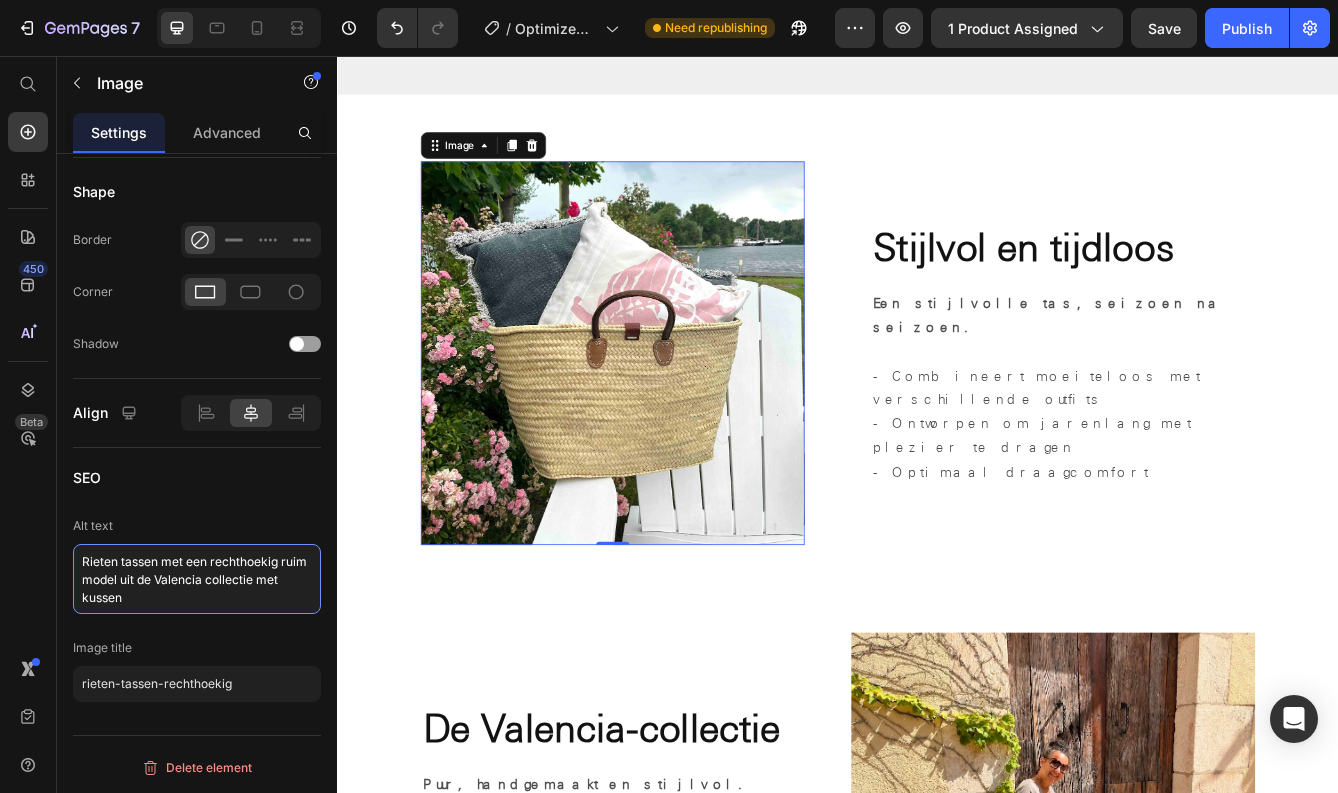 drag, startPoint x: 159, startPoint y: 563, endPoint x: 31, endPoint y: 559, distance: 128.06248 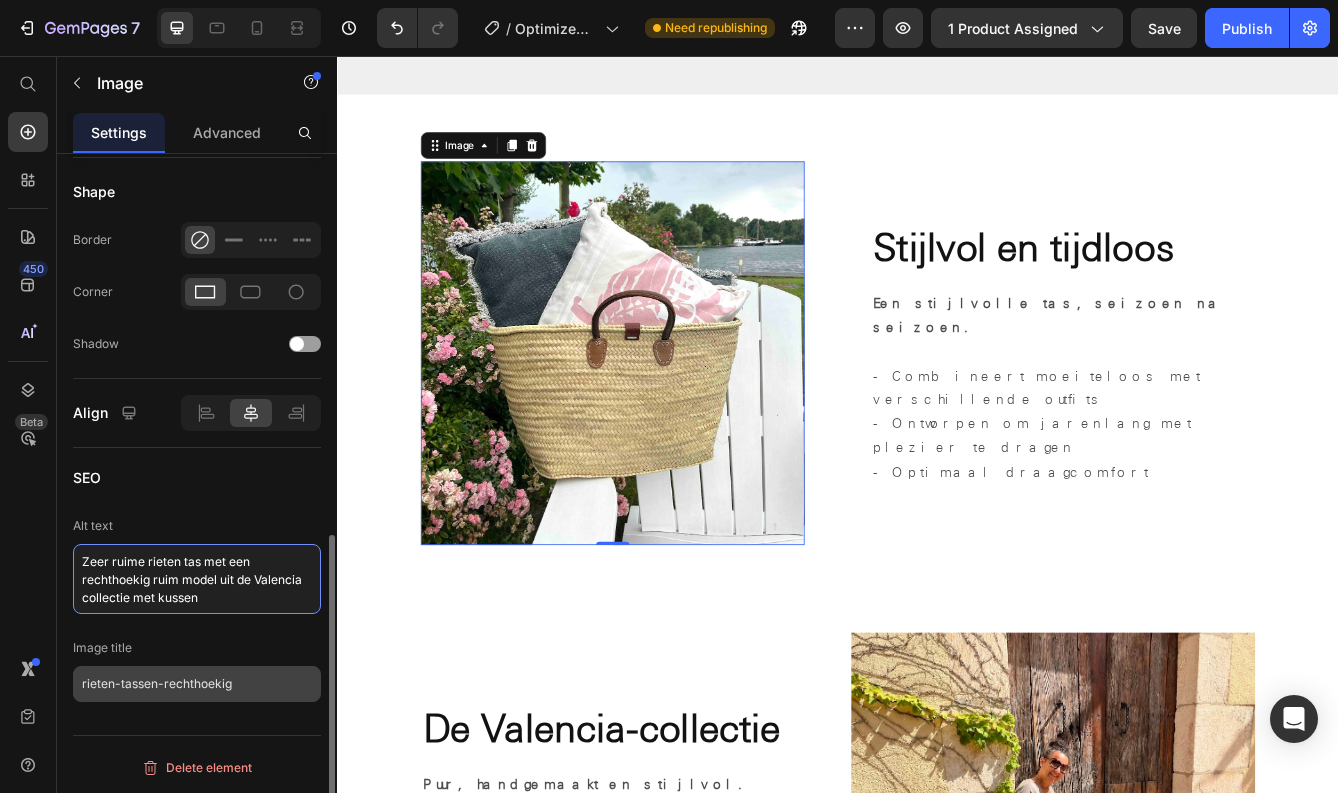 type on "Zeer ruime rieten tas met een rechthoekig ruim model uit de Valencia collectie met kussen" 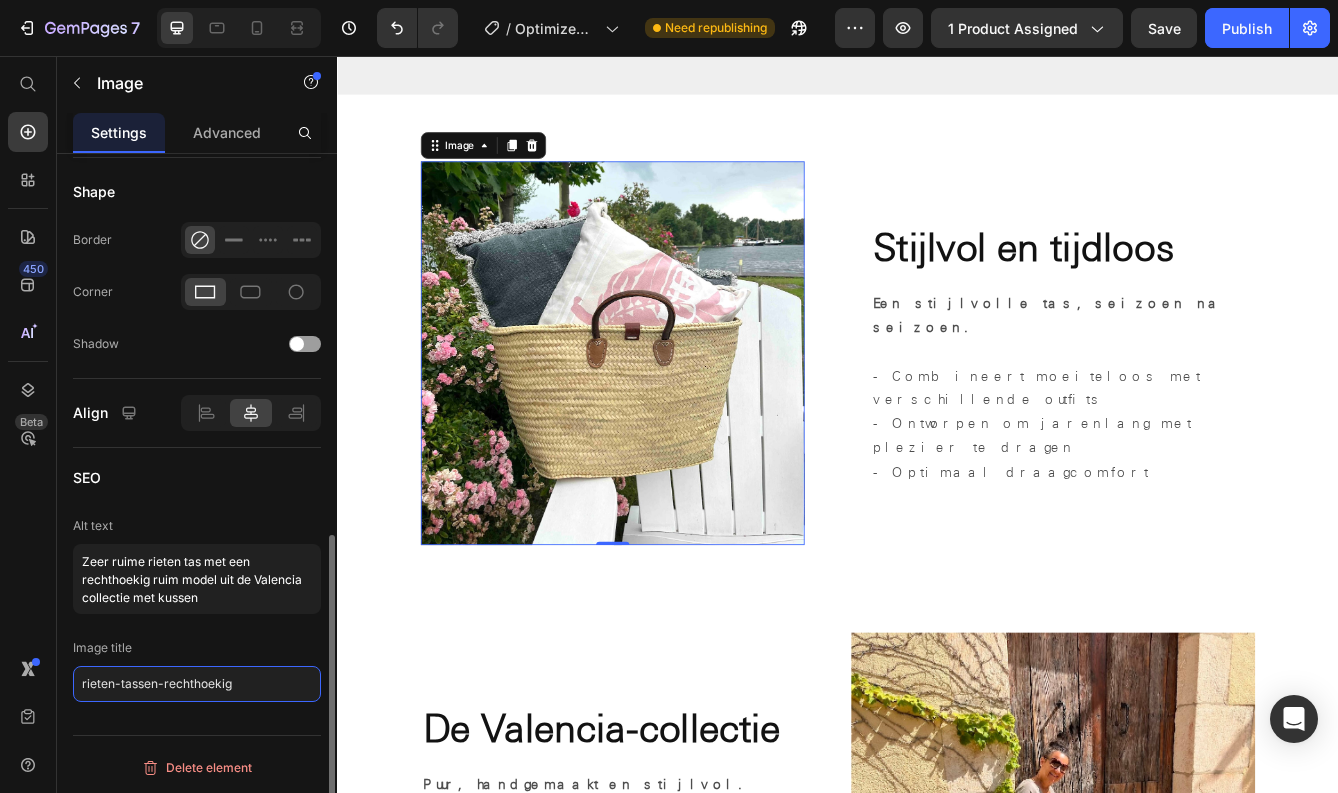 click on "rieten-tassen-rechthoekig" 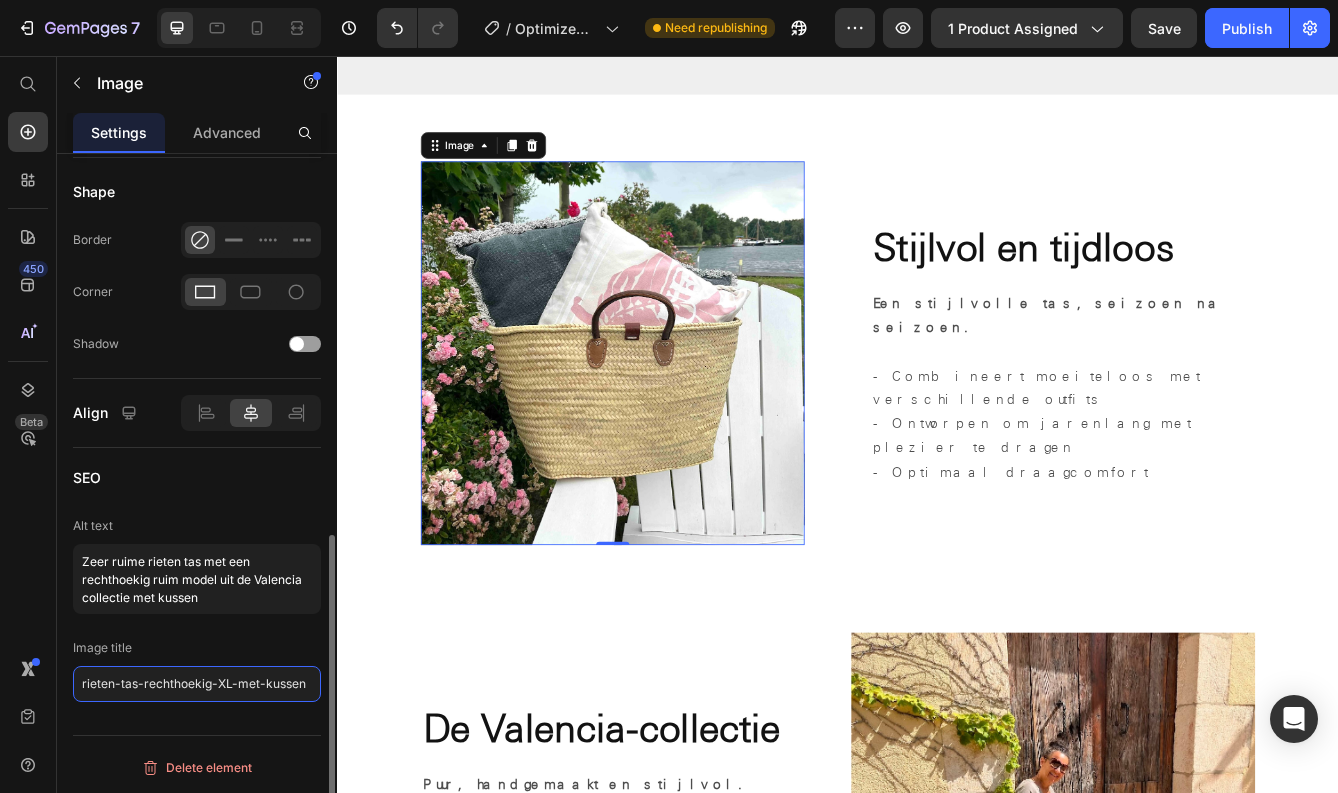 type on "rieten-tas-rechthoekig-XL-met-kussens" 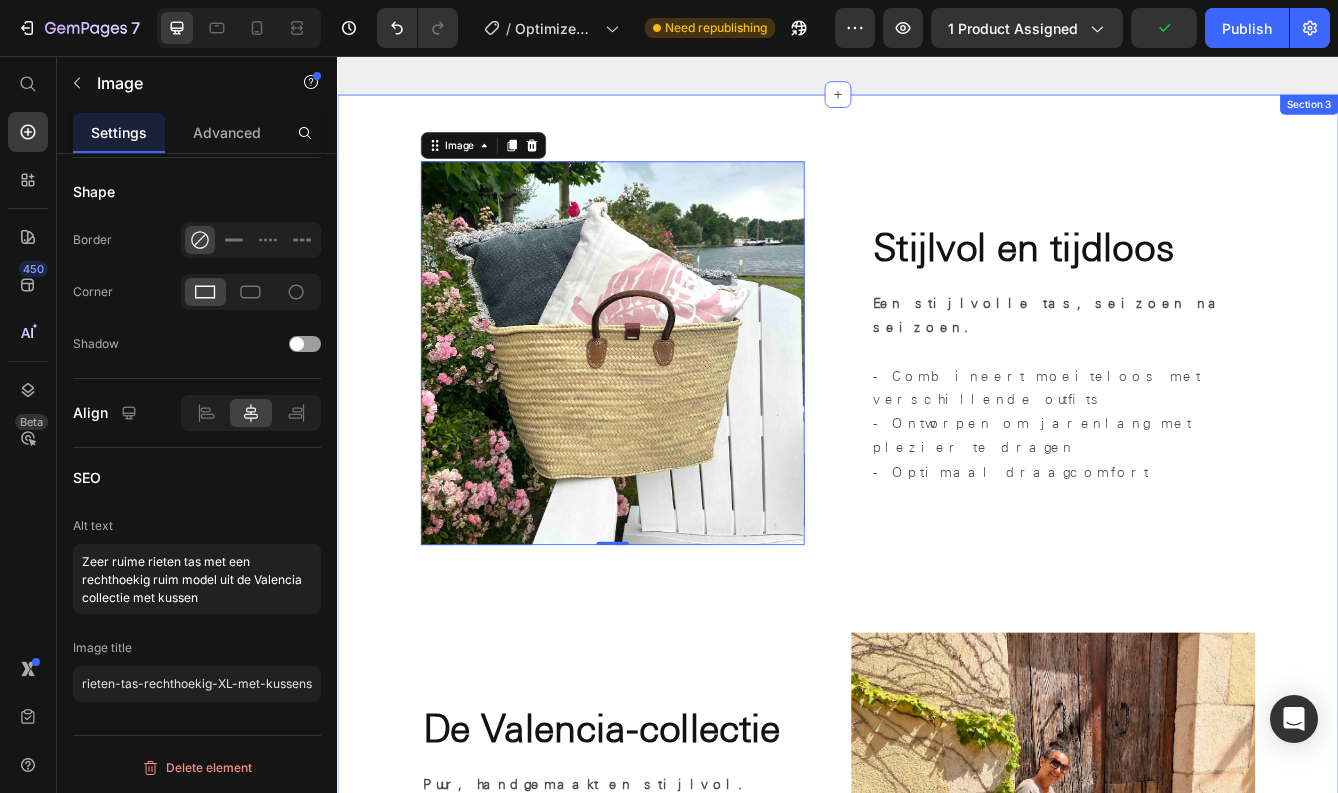 click on "Image   0 Stijlvol en tijdloos Heading Een stijlvolle tas, seizoen na seizoen. - Combineert moeiteloos met verschillende outfits - Ontworpen om jarenlang met plezier te dragen - Optimaal draagcomfort Text Block Row De Valencia-collectie Heading Puur, handgemaakt en stijlvol.   - Naturel palmblad dat past bij elk seizoen - Licht en stevig – perfect voor dagelijks gebruik - Alleen verkrijgbaar bij SA Design Text Block Image Row Image Ambacht met aandacht Heading Geen massa. Geen haast. Gewoon vakmanschap.   - Gemaakt in kleine oplages - Plantaardig gelooid leer - Uit ons eigen atelier in Vinkeveen - Erkend met het Locally Made-keurmerk voor duurzaam, ambachtelijk en lokaal produceren Text Block Row" at bounding box center (937, 978) 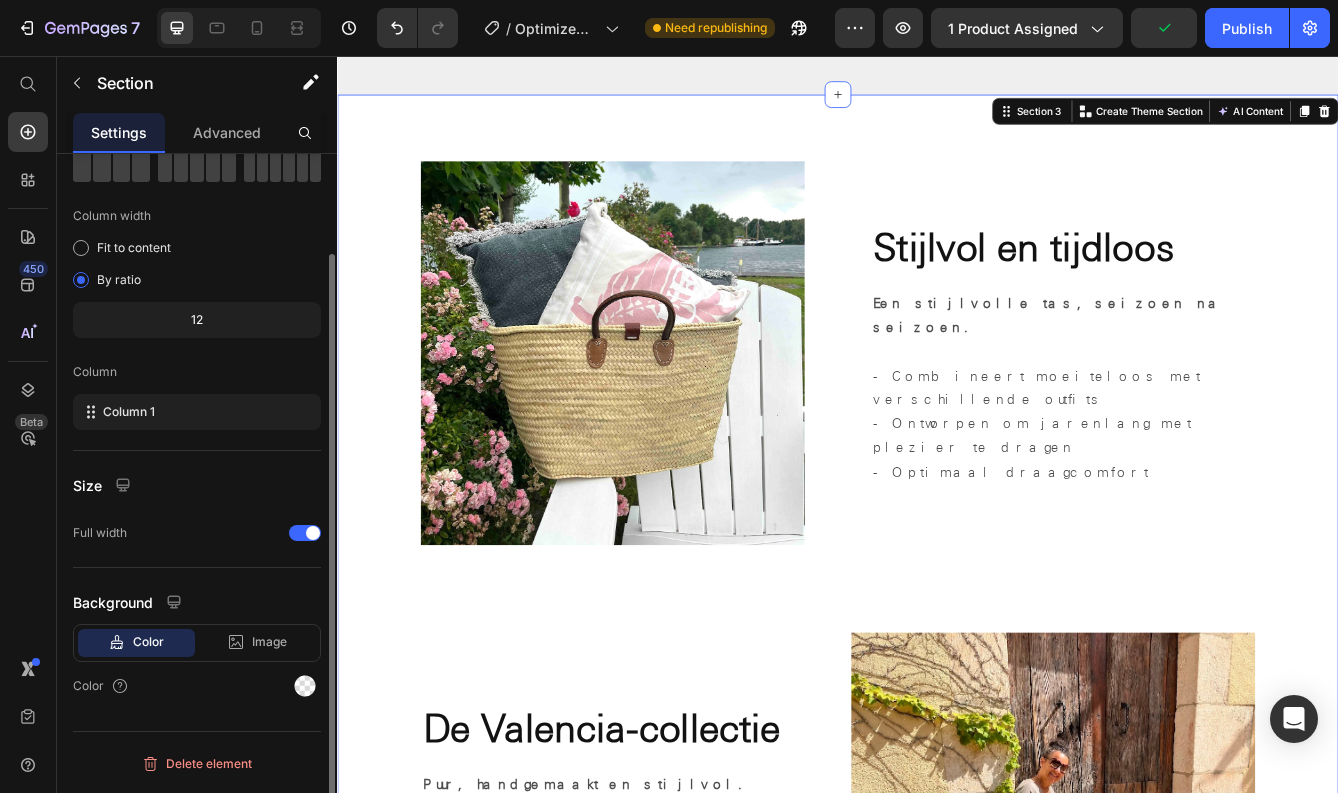 scroll, scrollTop: 0, scrollLeft: 0, axis: both 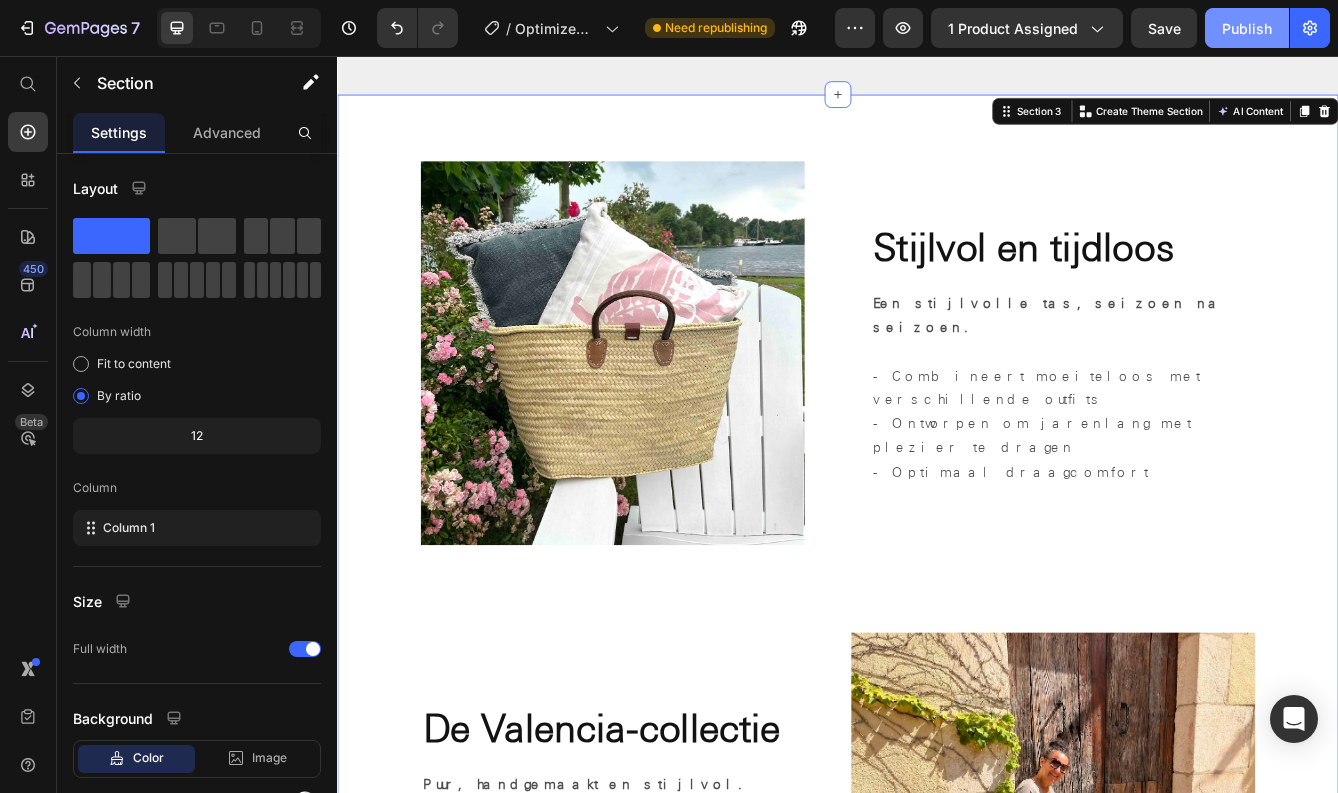 click on "Publish" at bounding box center [1247, 28] 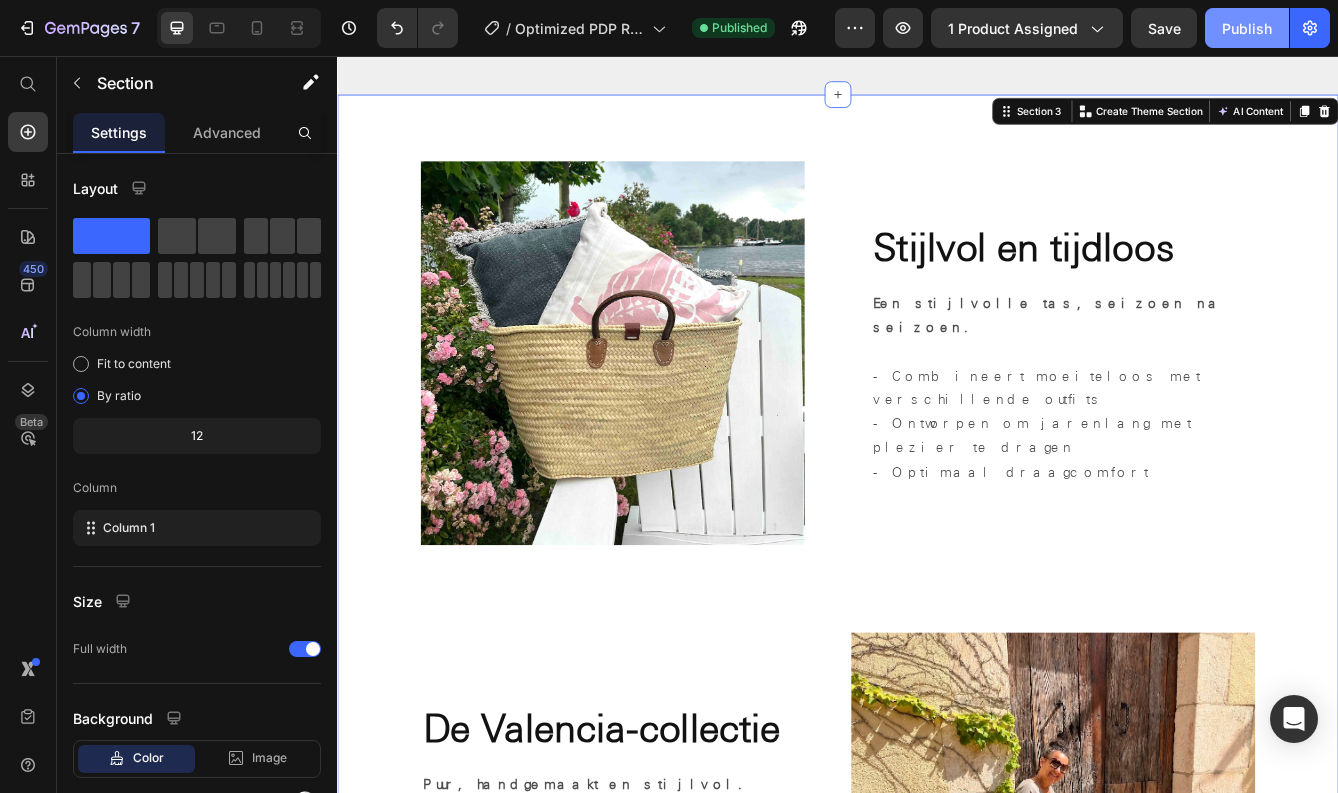 click on "Publish" at bounding box center (1247, 28) 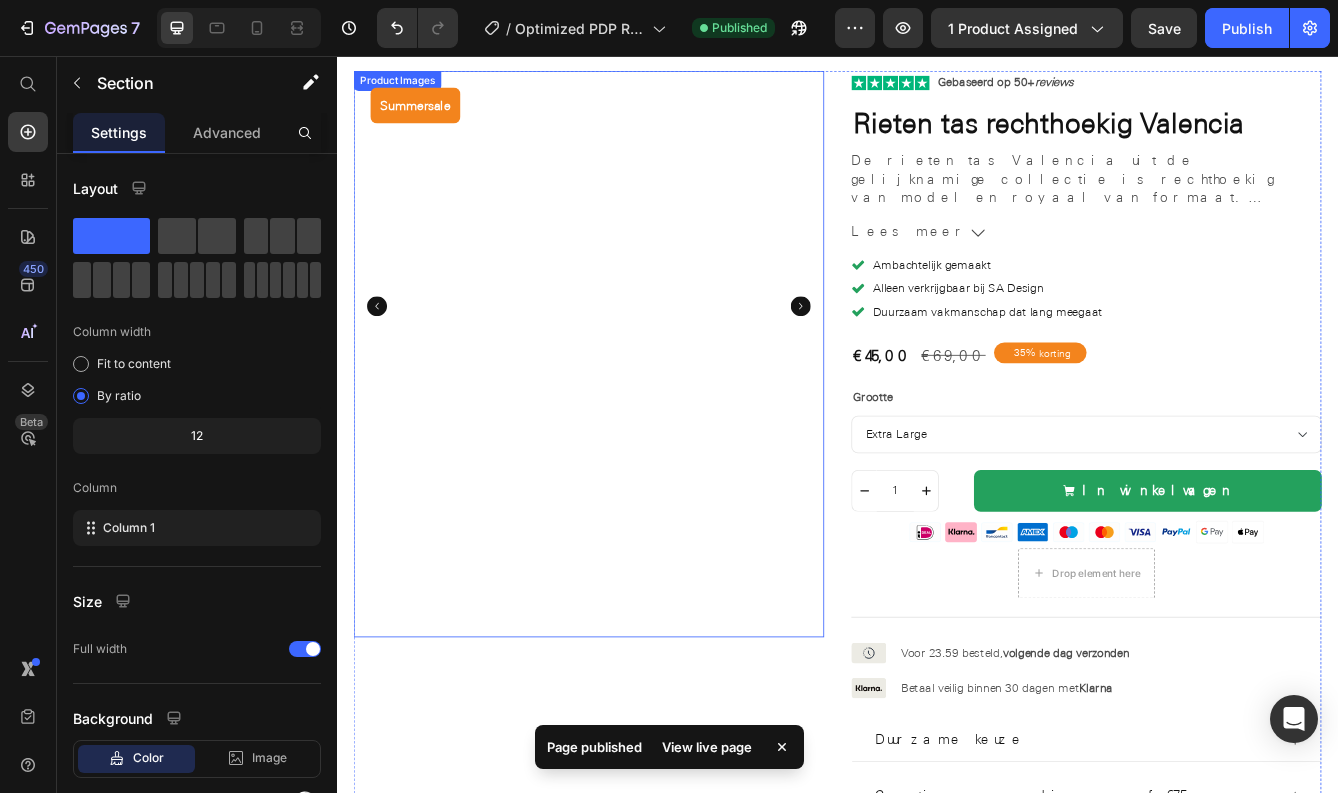 scroll, scrollTop: 0, scrollLeft: 0, axis: both 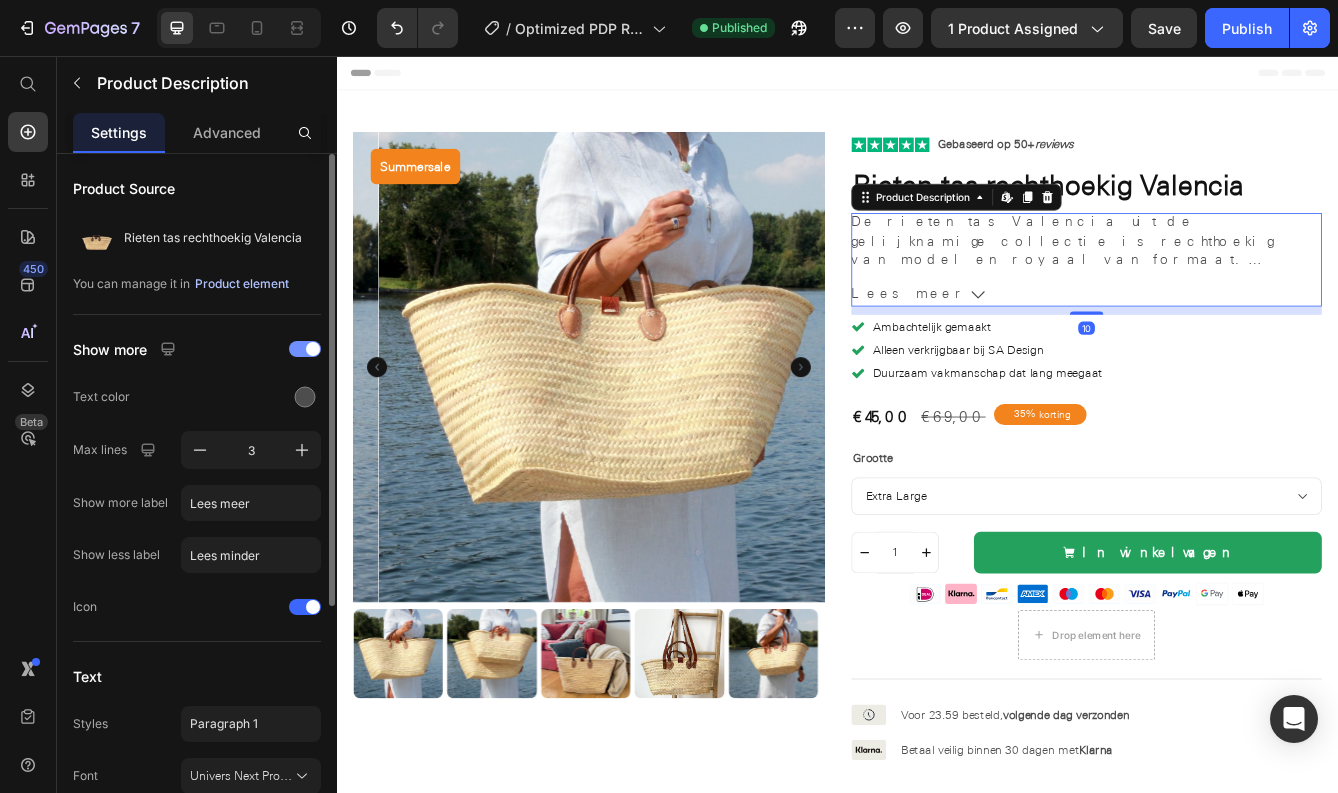 click on "Product element" at bounding box center [242, 284] 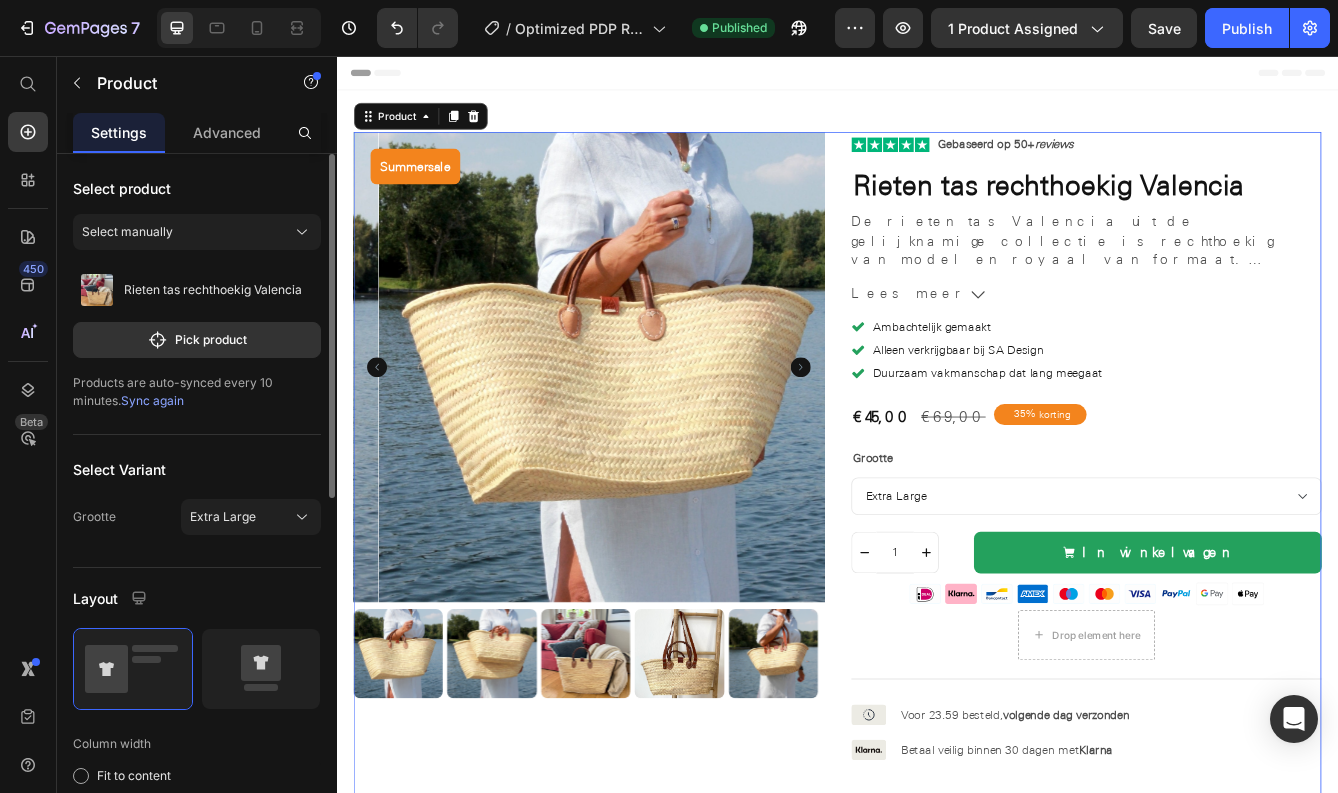 click on "Sync again" at bounding box center (152, 400) 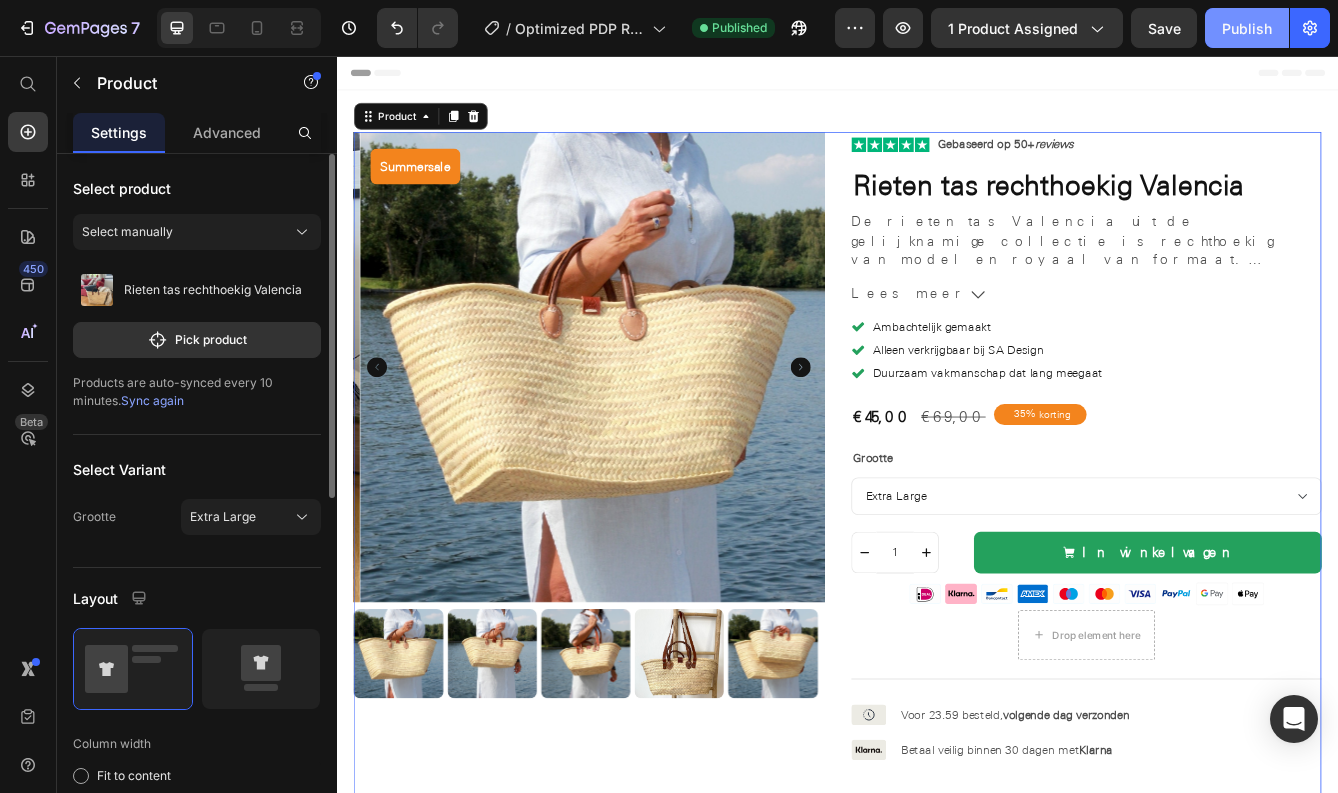click on "Publish" at bounding box center [1247, 28] 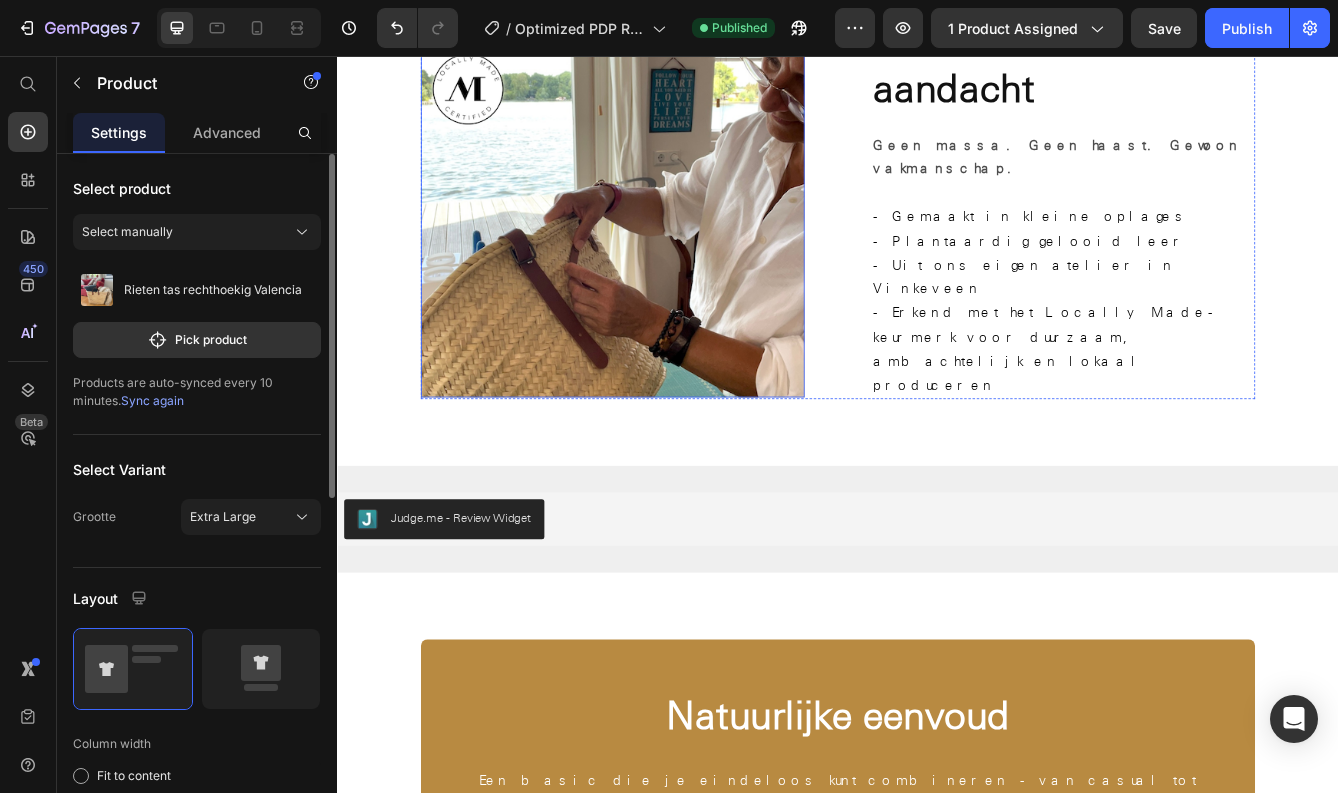 scroll, scrollTop: 3295, scrollLeft: 0, axis: vertical 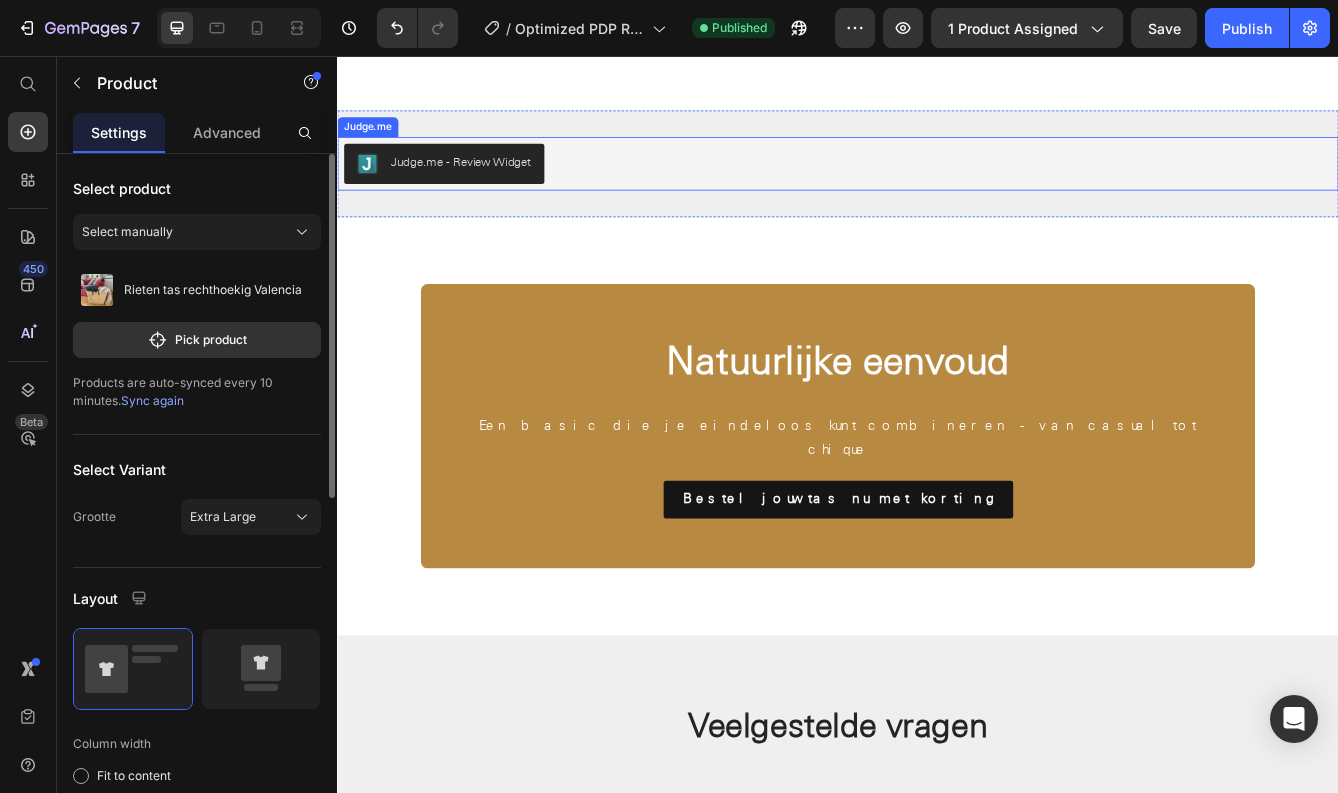 click on "Judge.me - Review Widget" at bounding box center (485, 183) 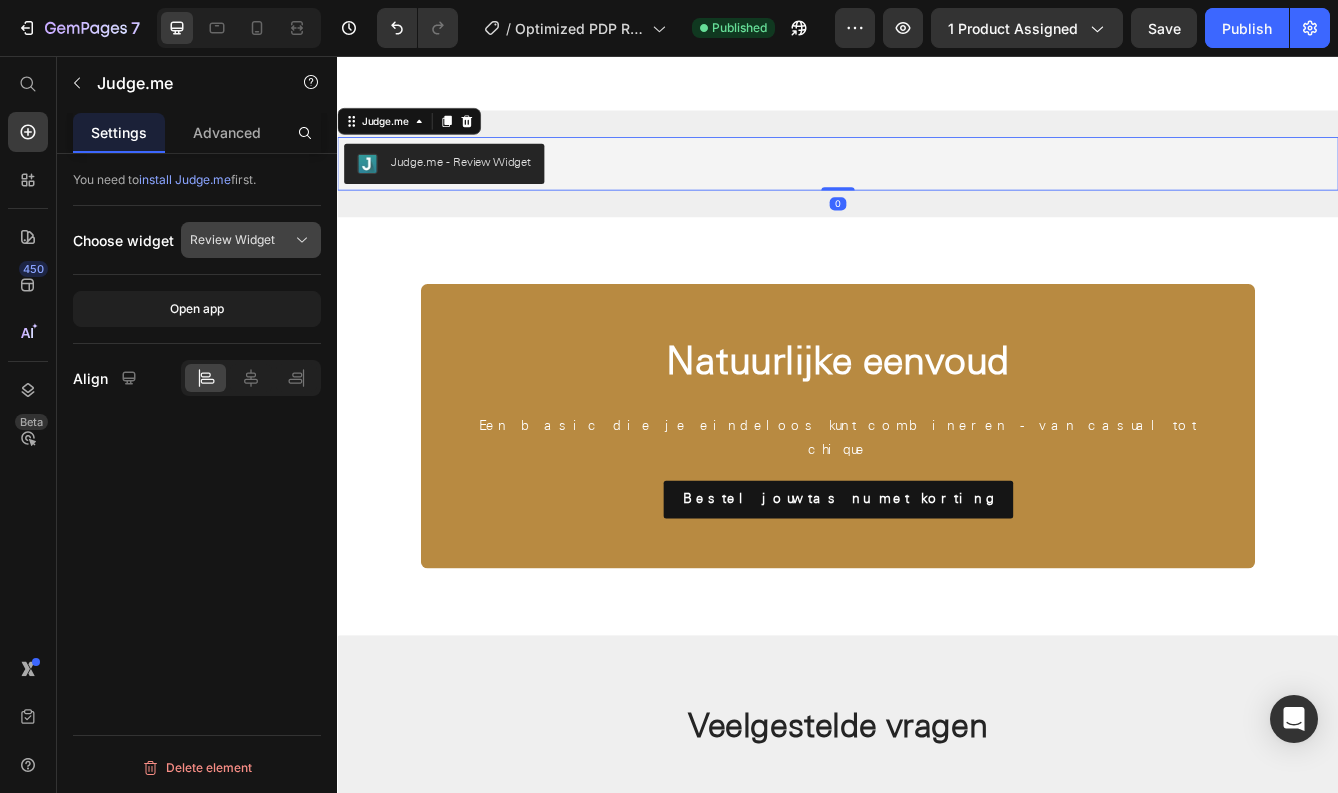 click on "Review Widget" 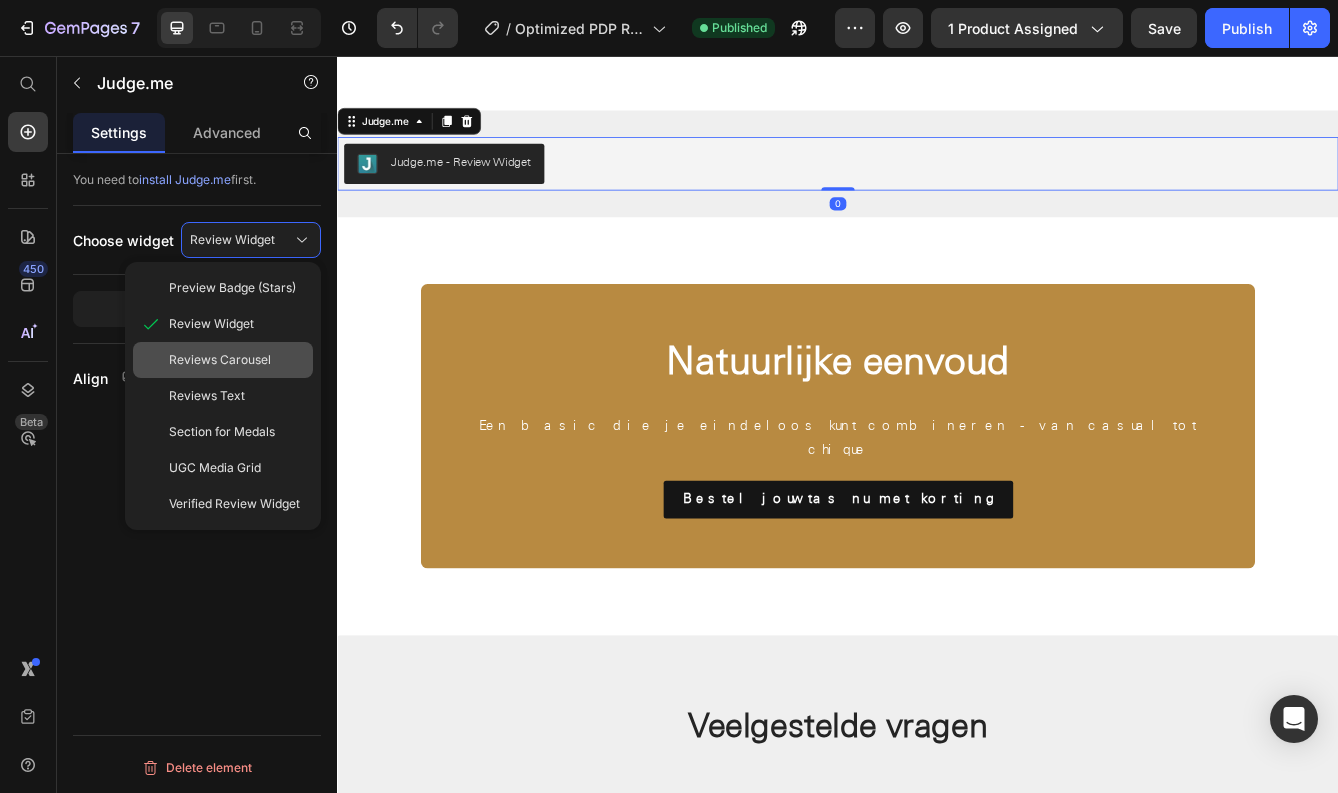 click on "Reviews Carousel" at bounding box center [220, 360] 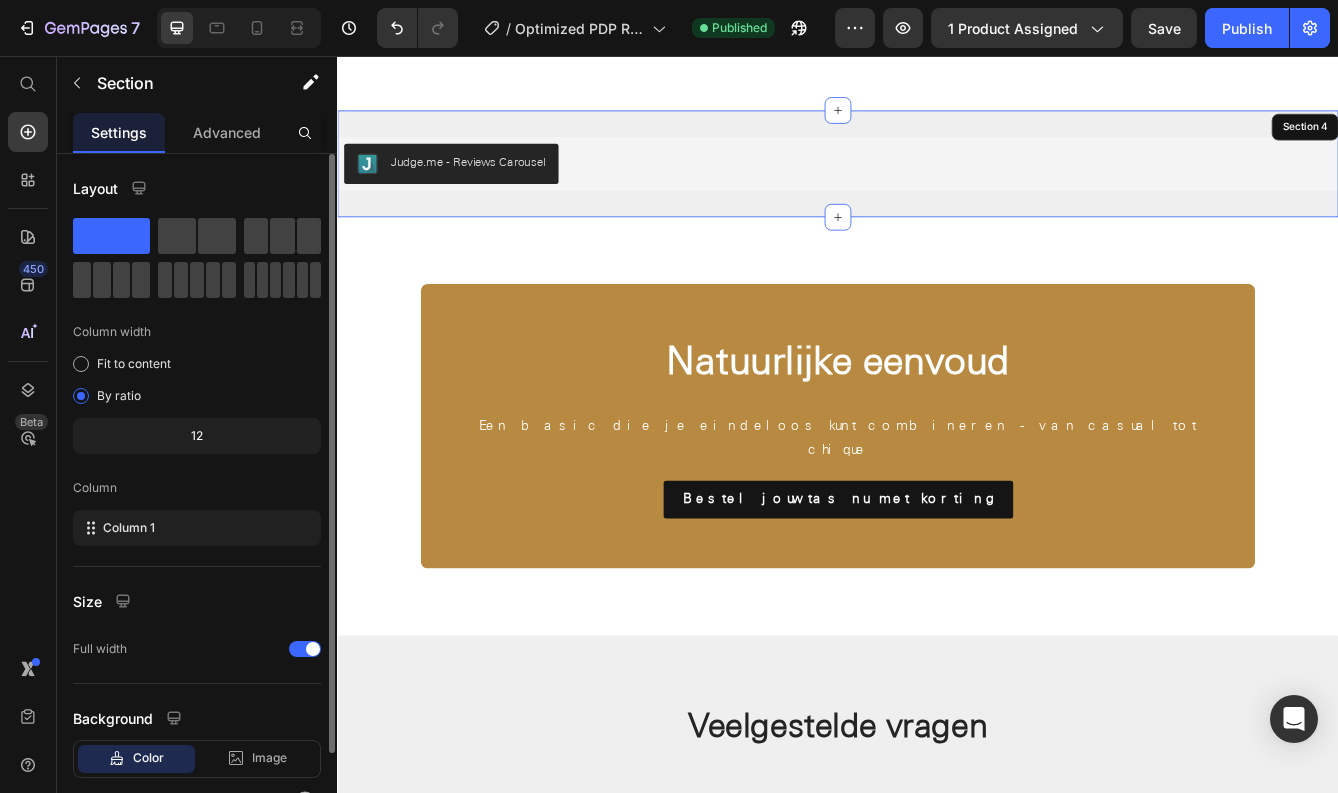 click on "Judge.me - Reviews Carousel Judge.me   0 Section 4" at bounding box center [937, 185] 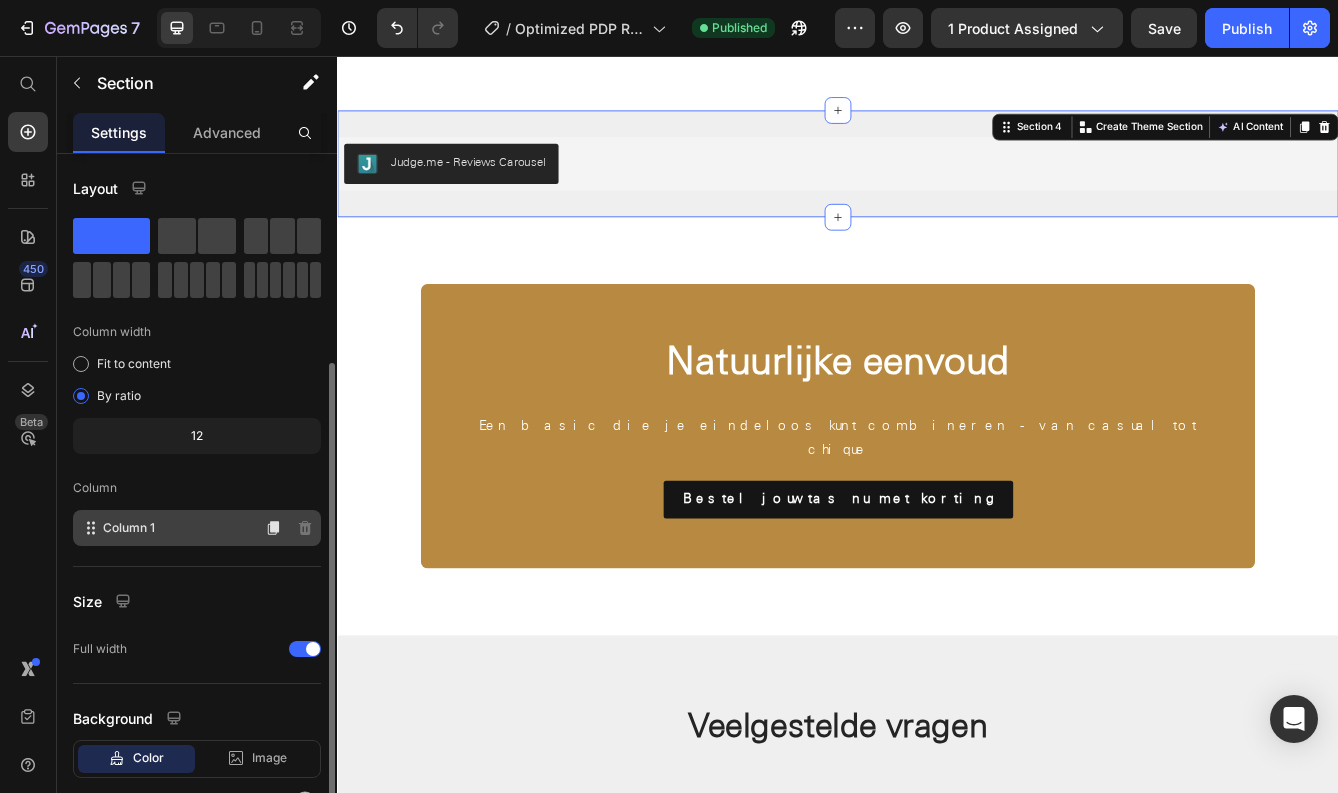 scroll, scrollTop: 112, scrollLeft: 0, axis: vertical 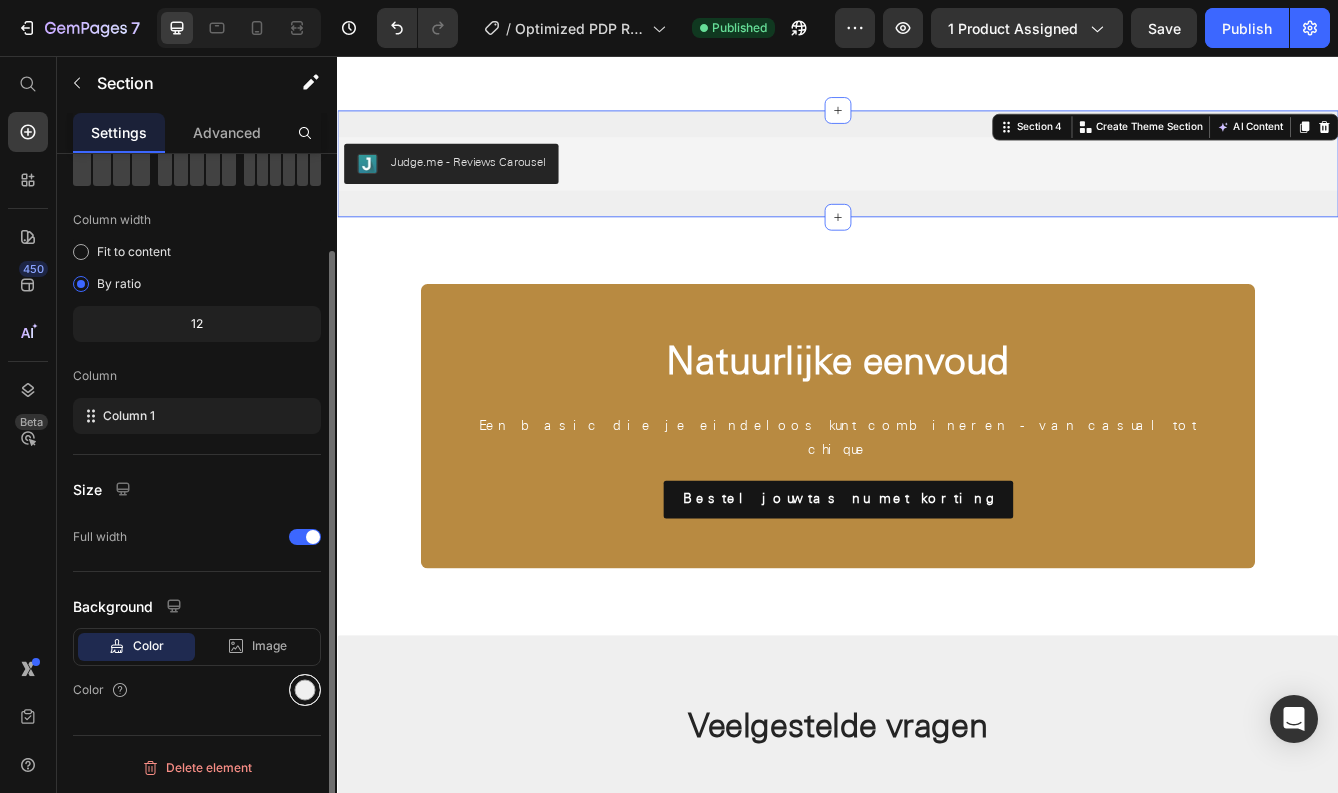 click at bounding box center (305, 690) 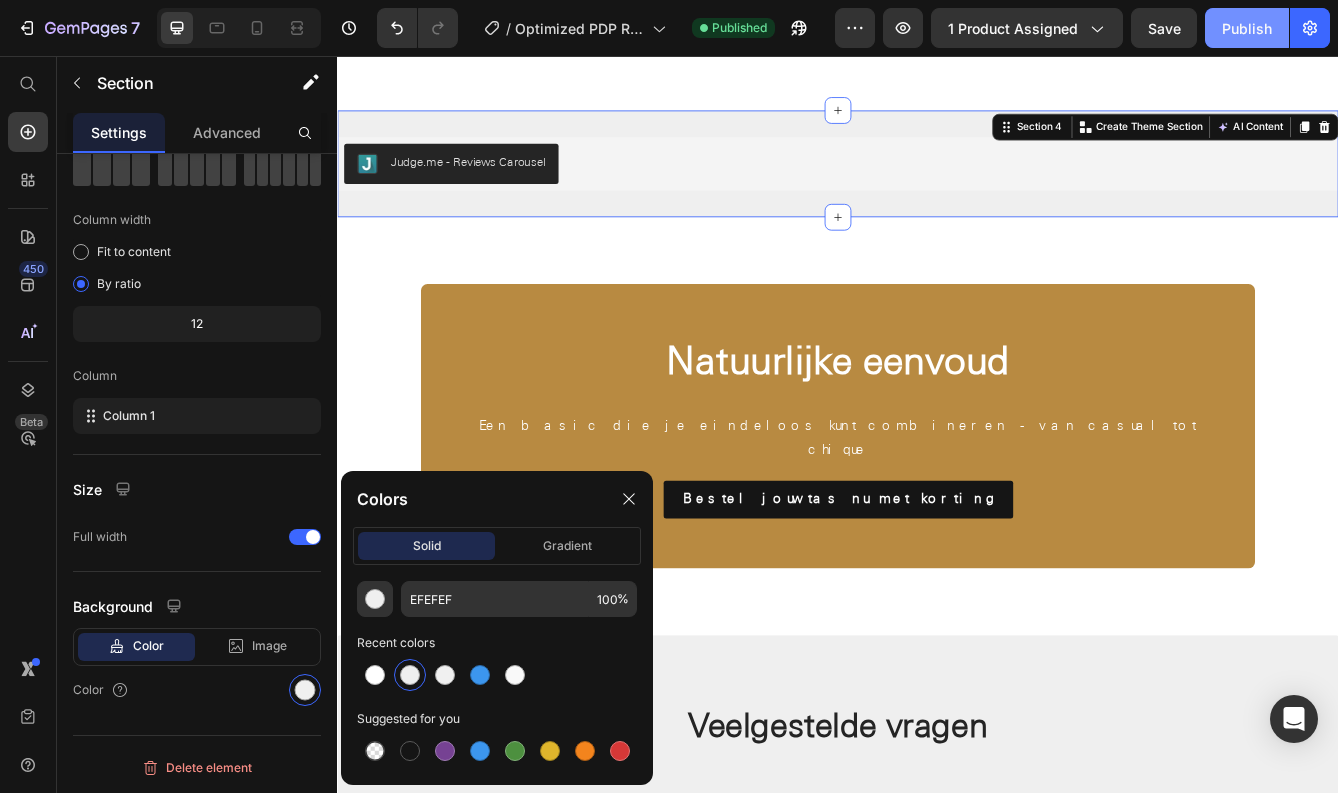 click on "Publish" at bounding box center [1247, 28] 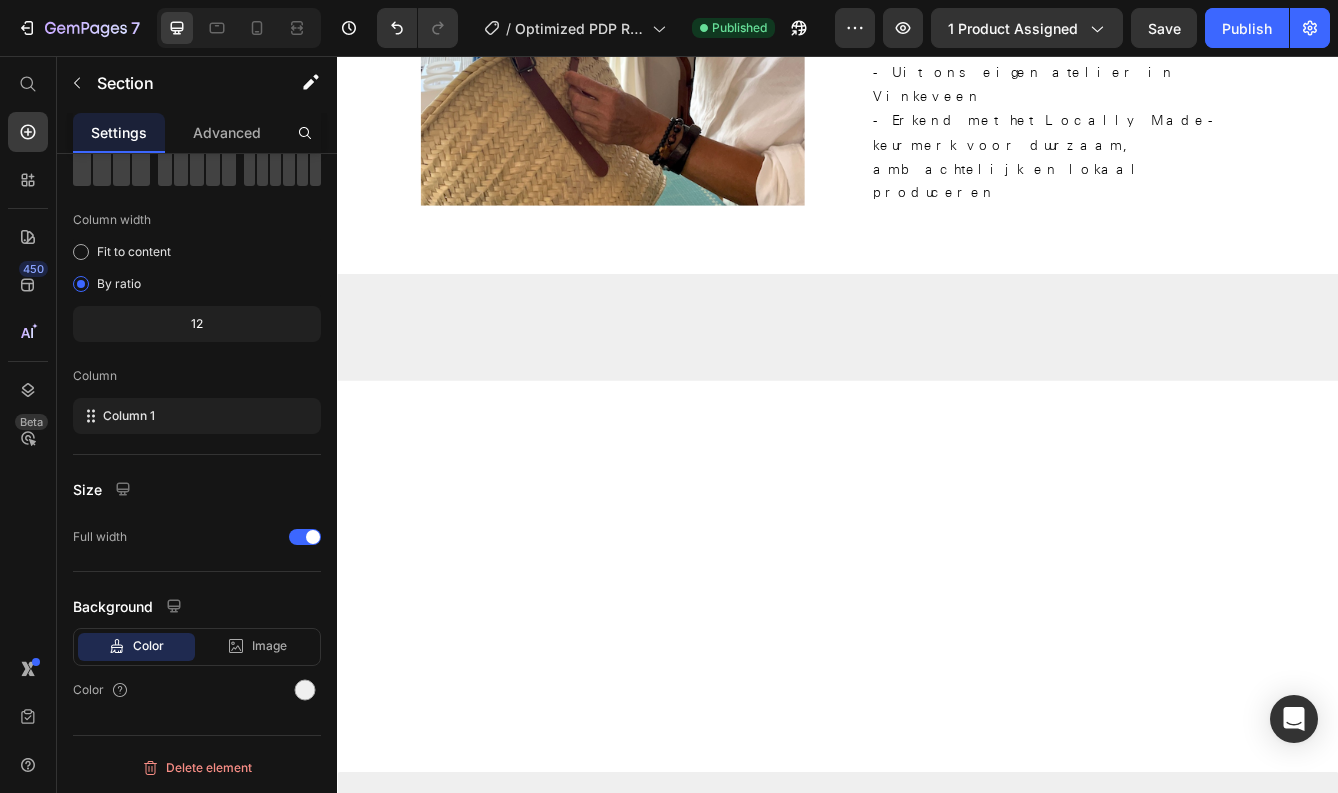 scroll, scrollTop: 1716, scrollLeft: 0, axis: vertical 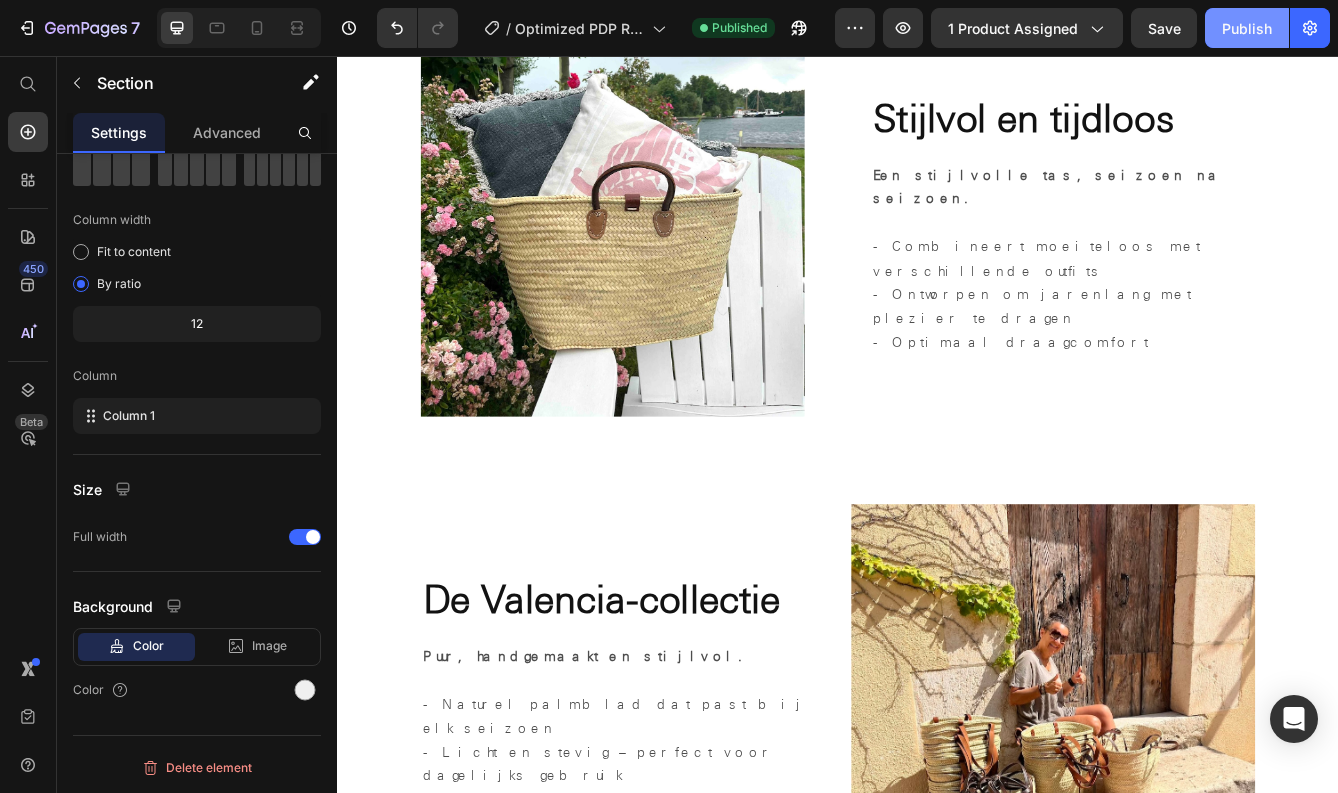 click on "Publish" at bounding box center (1247, 28) 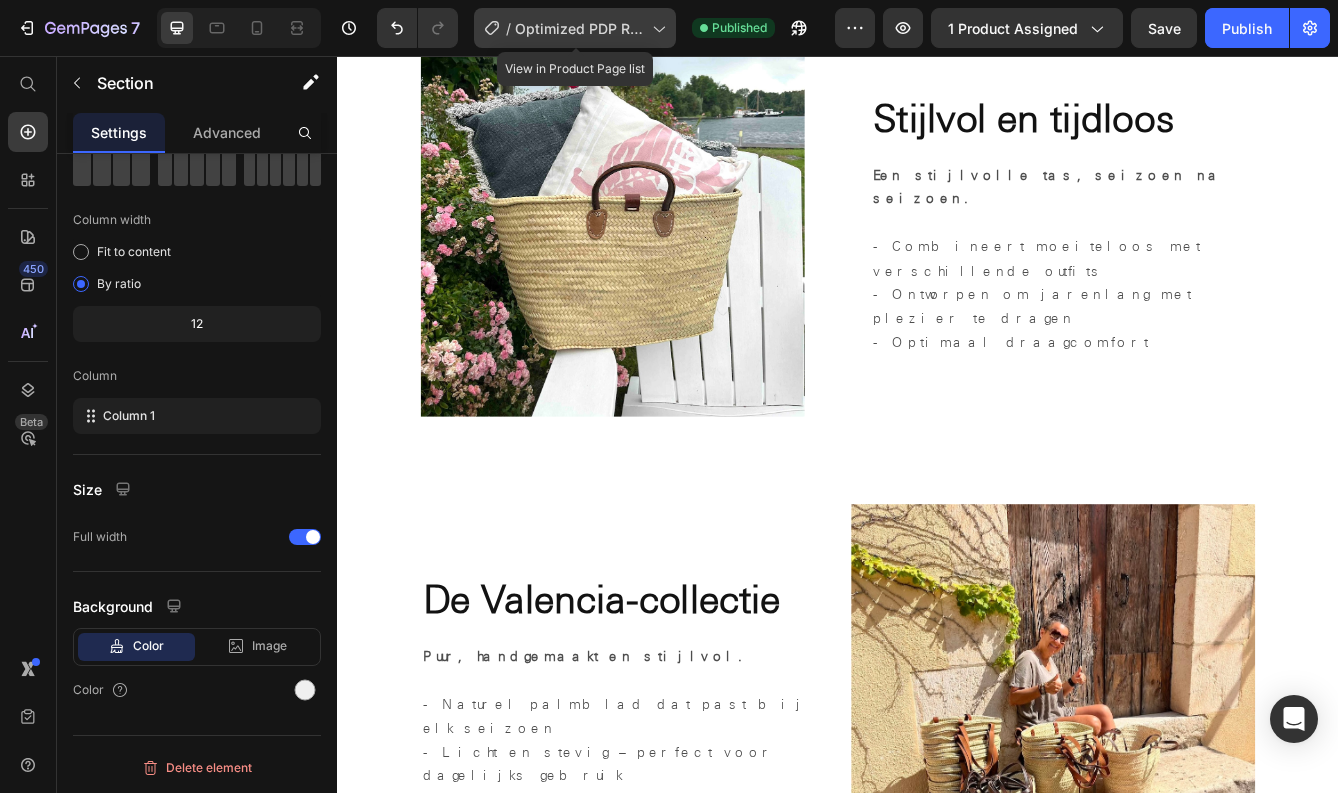 click on "Optimized PDP Rieten tas Valencia rechthoekig" at bounding box center (579, 28) 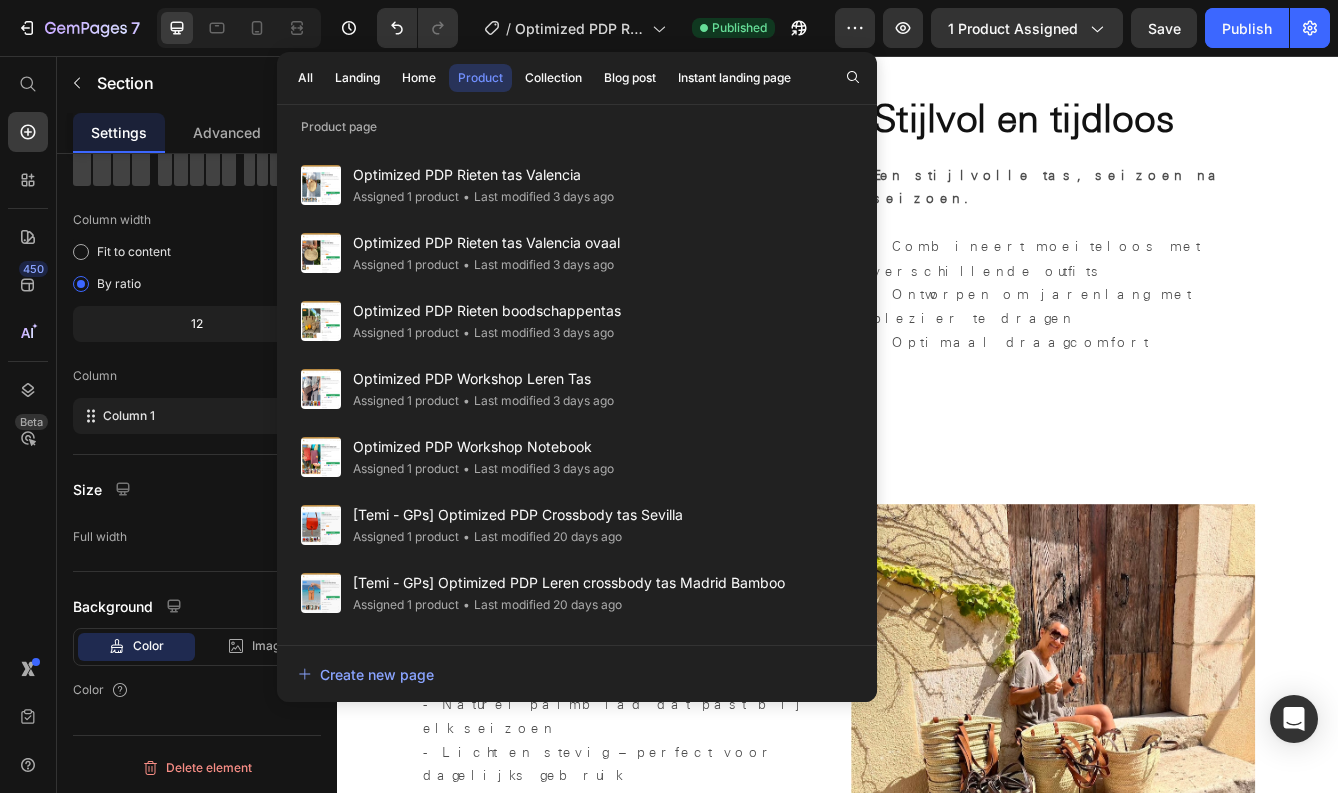 scroll, scrollTop: 0, scrollLeft: 0, axis: both 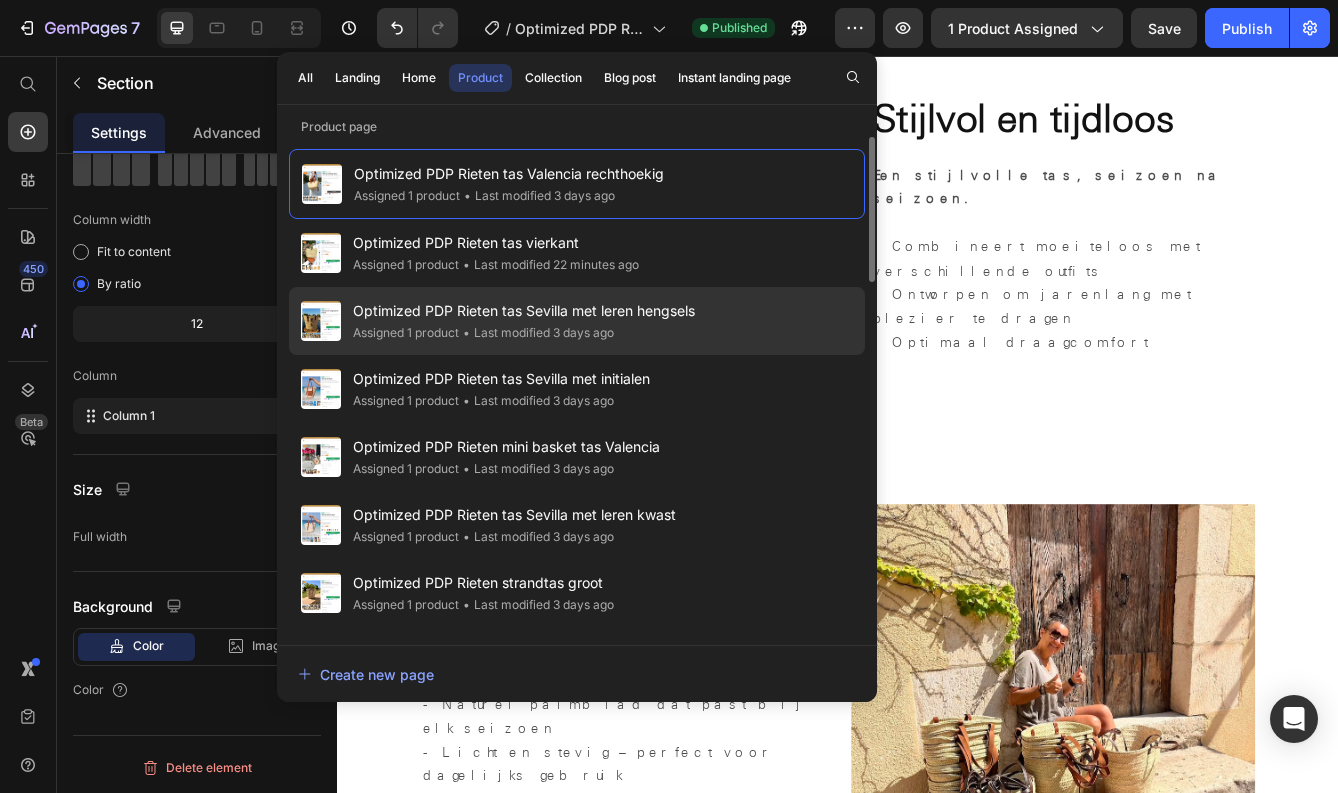 click on "Optimized PDP Rieten tas Sevilla met leren hengsels" at bounding box center [524, 311] 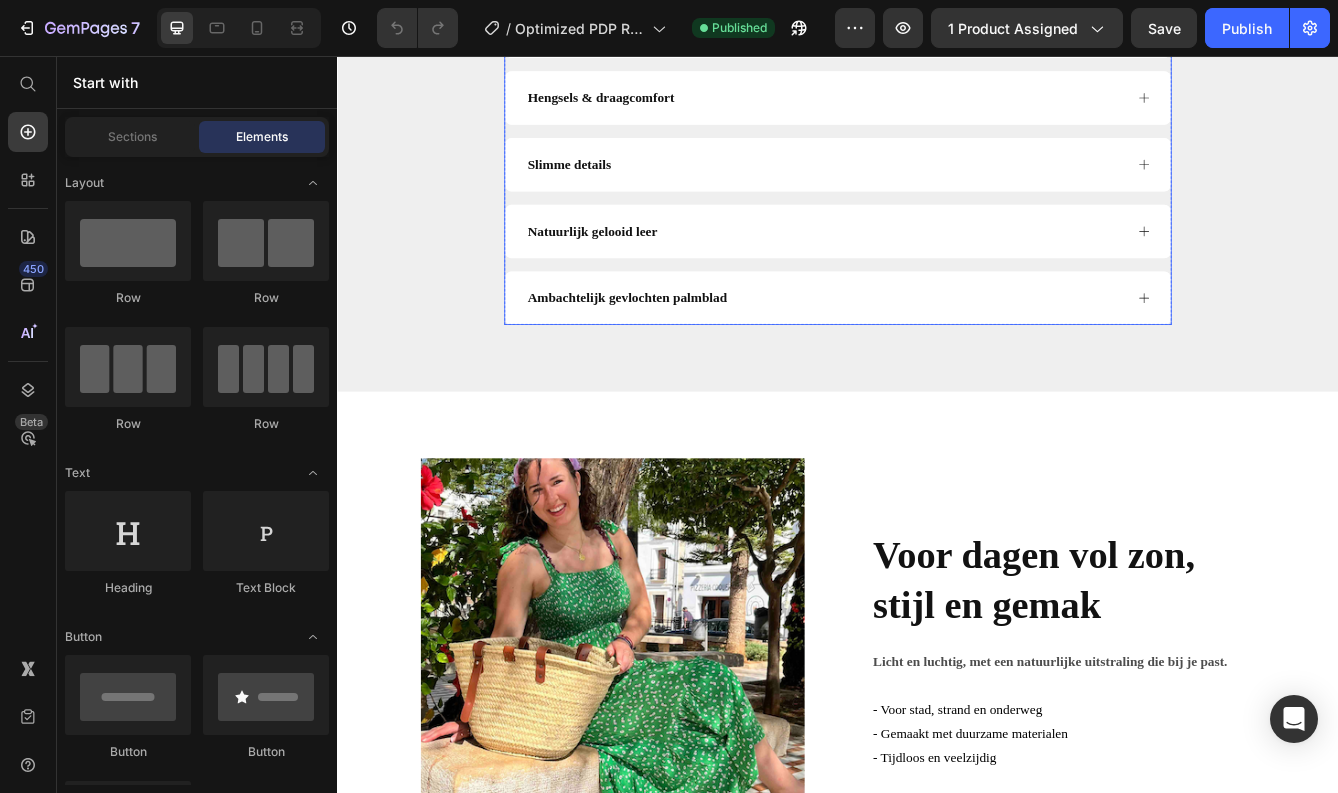 scroll, scrollTop: 1924, scrollLeft: 0, axis: vertical 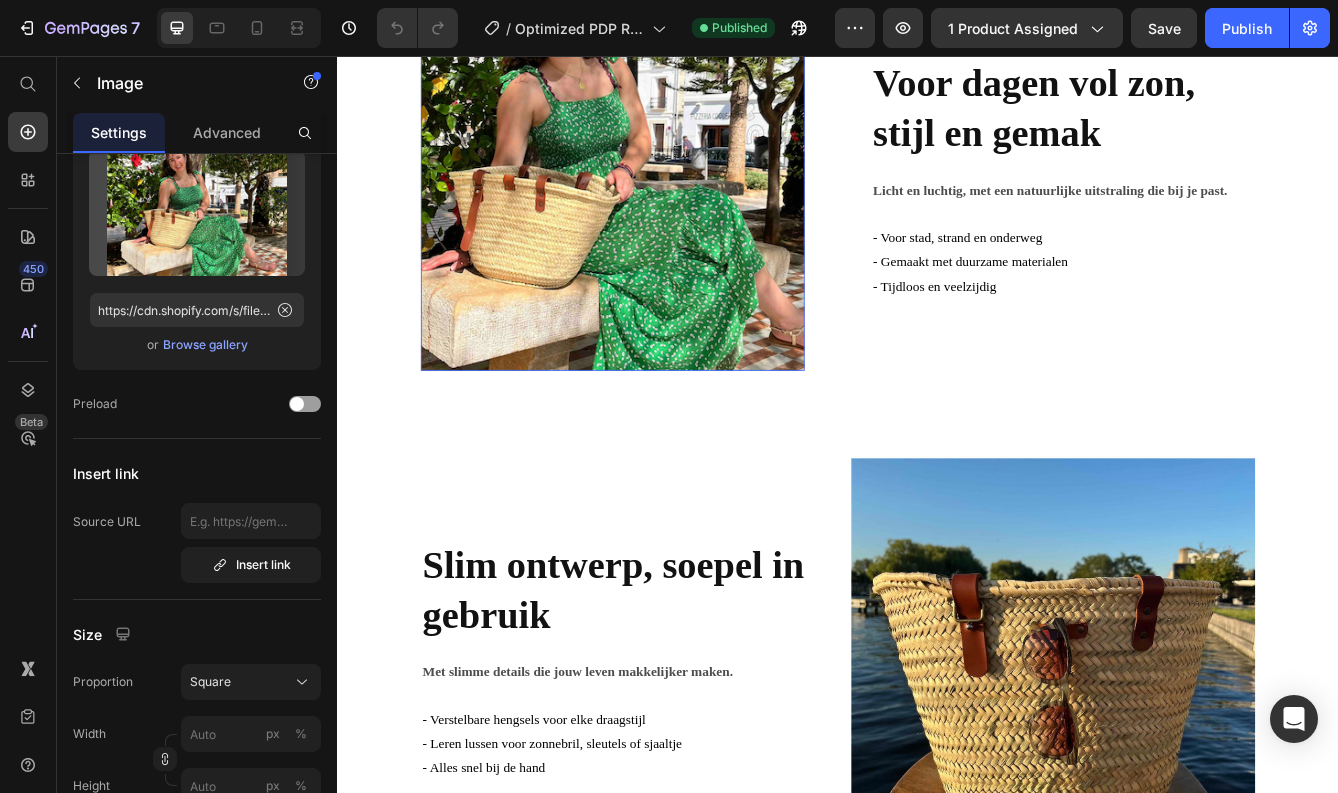 click at bounding box center [667, 203] 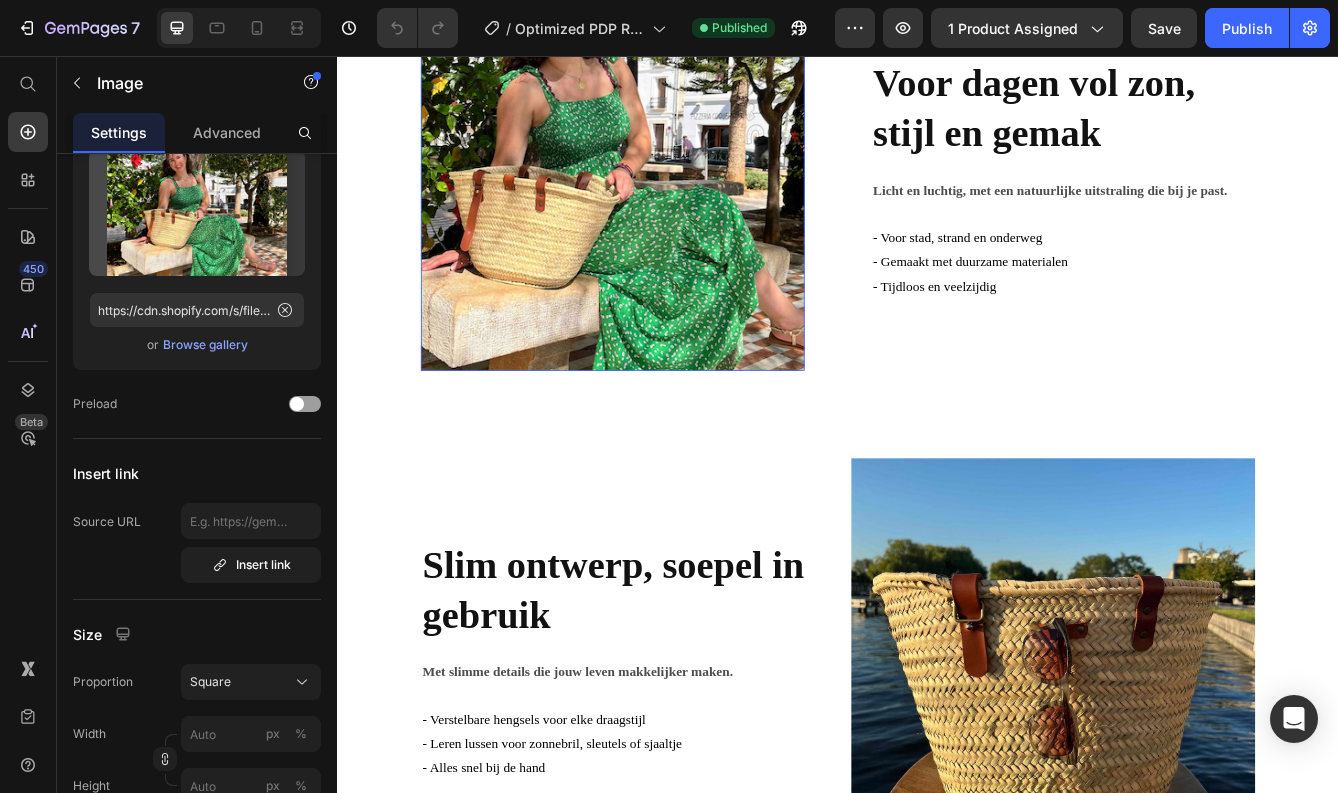 scroll, scrollTop: 0, scrollLeft: 0, axis: both 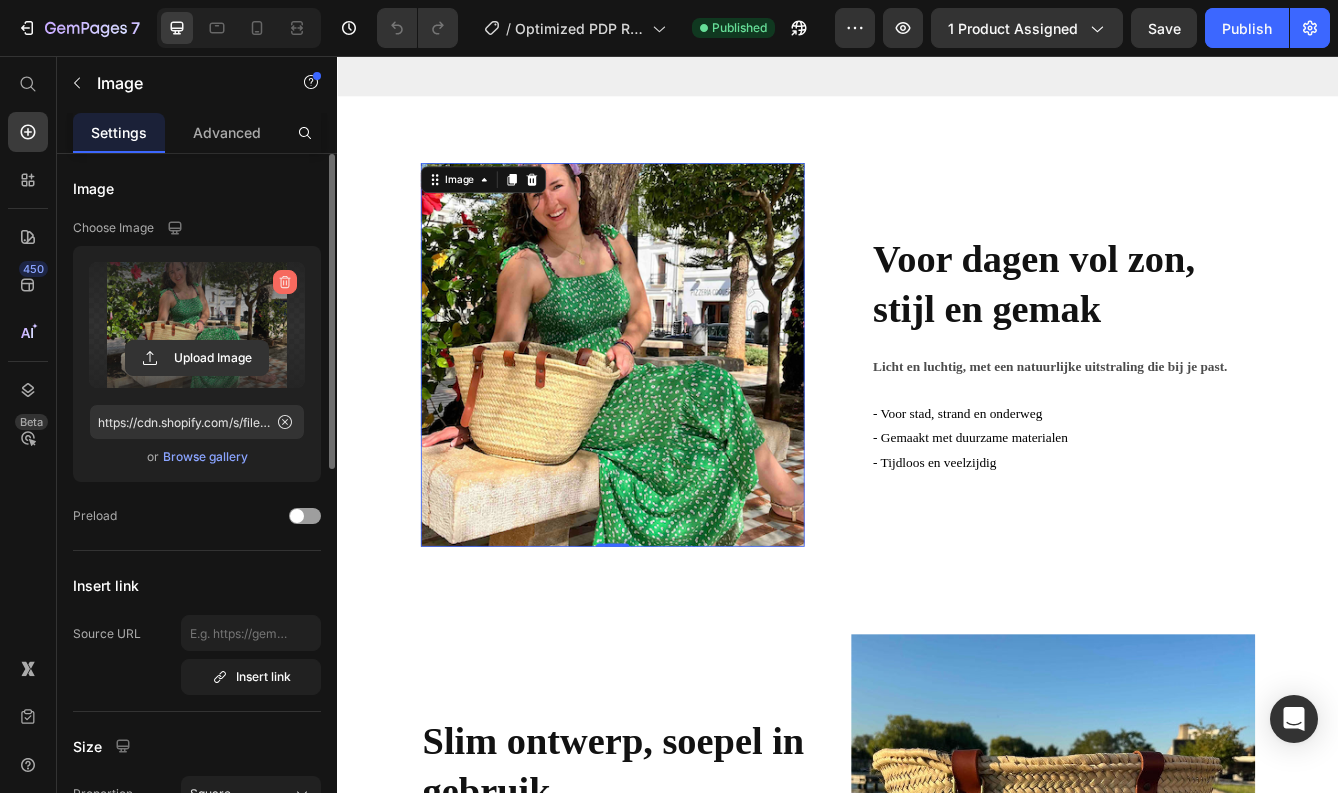 click 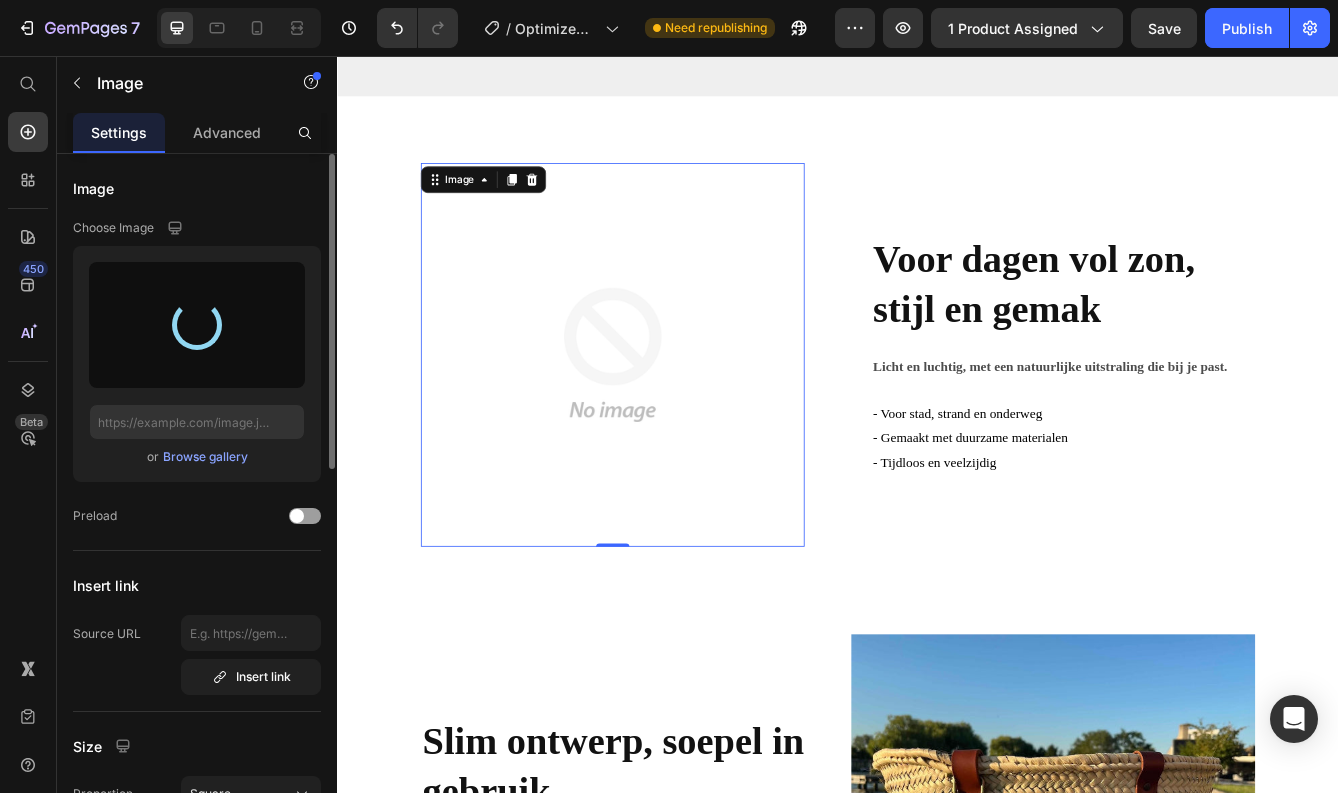 type on "https://cdn.shopify.com/s/files/1/0815/6220/6545/files/gempages_562373173387986085-75d02fbd-7d33-44fd-a7a2-6cfb0e7cc17d.jpg" 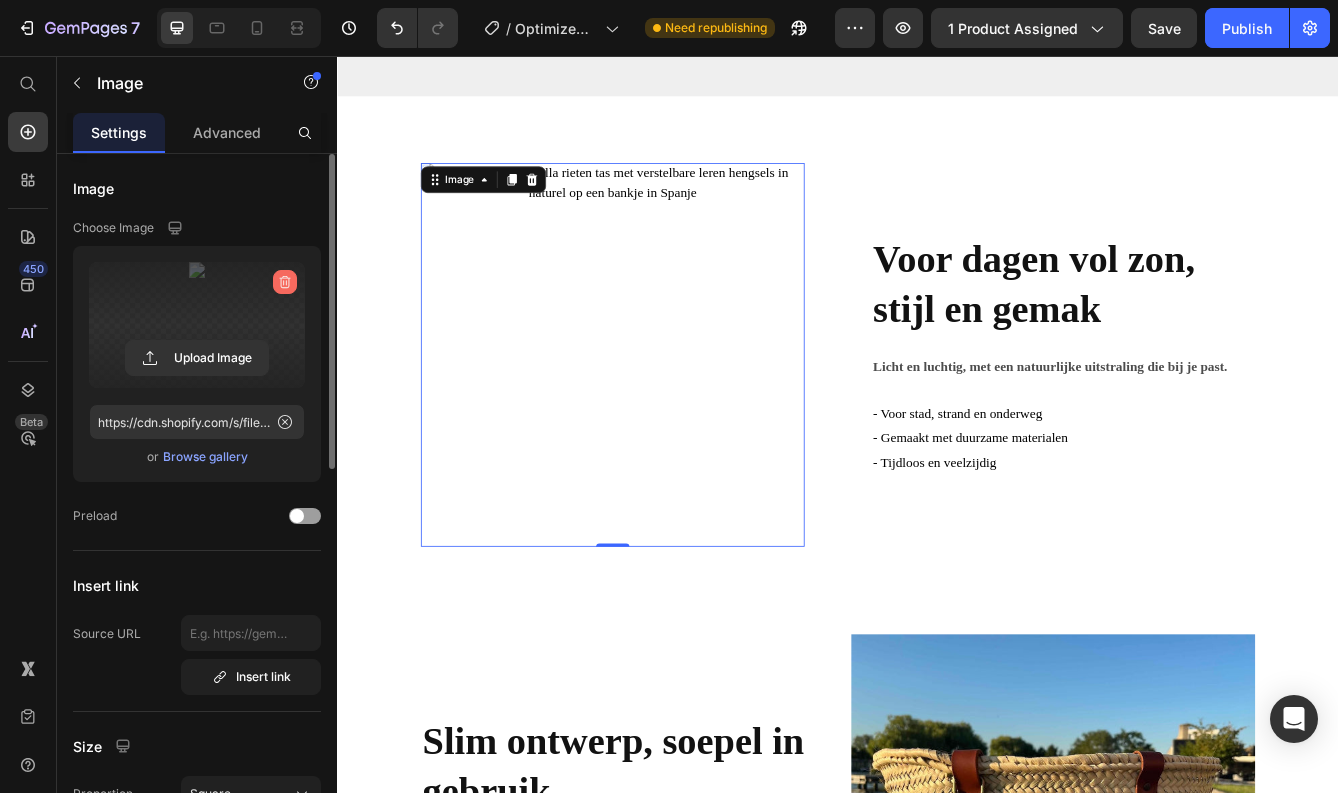 click 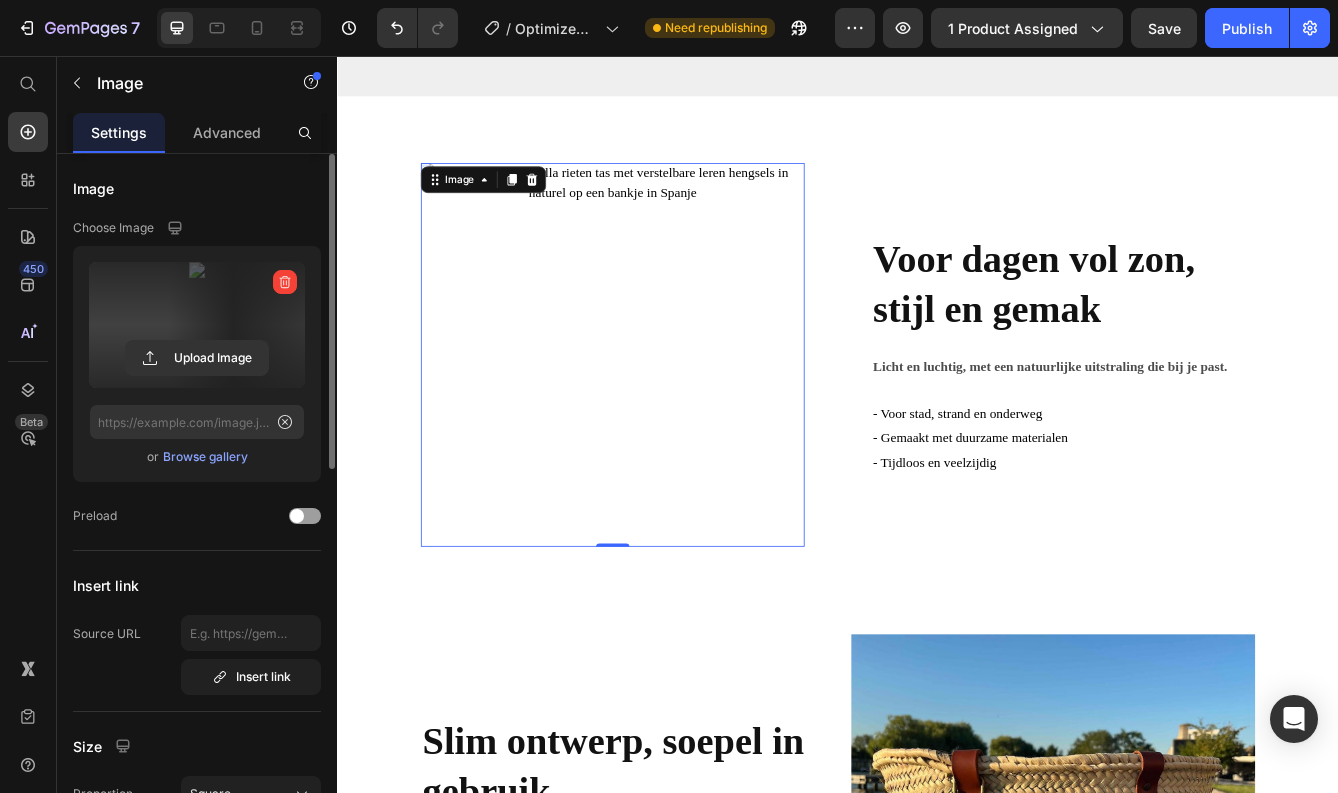 type on "https://cdn.shopify.com/s/files/1/0815/6220/6545/files/gempages_562373173387986085-e5d5b010-31c9-41cd-a741-0693cfa71714.jpg" 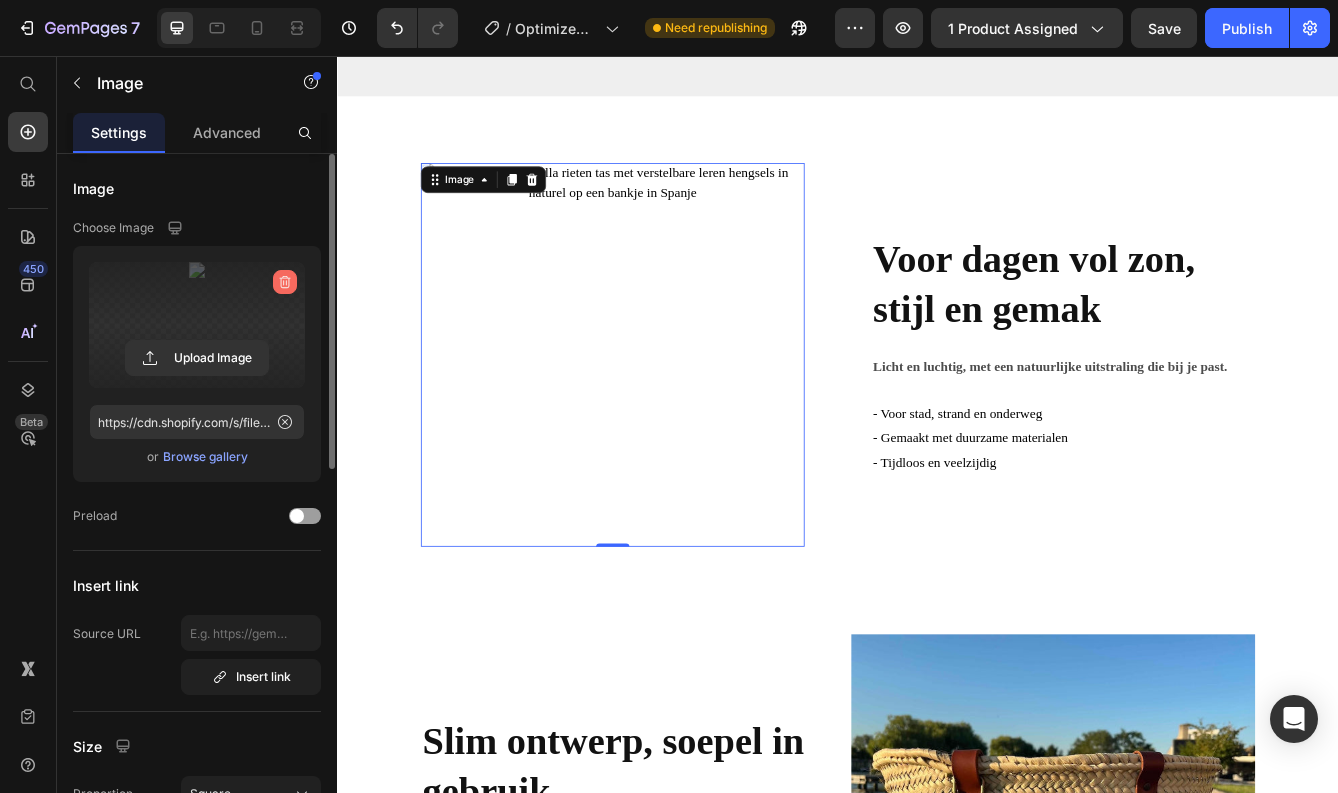 click 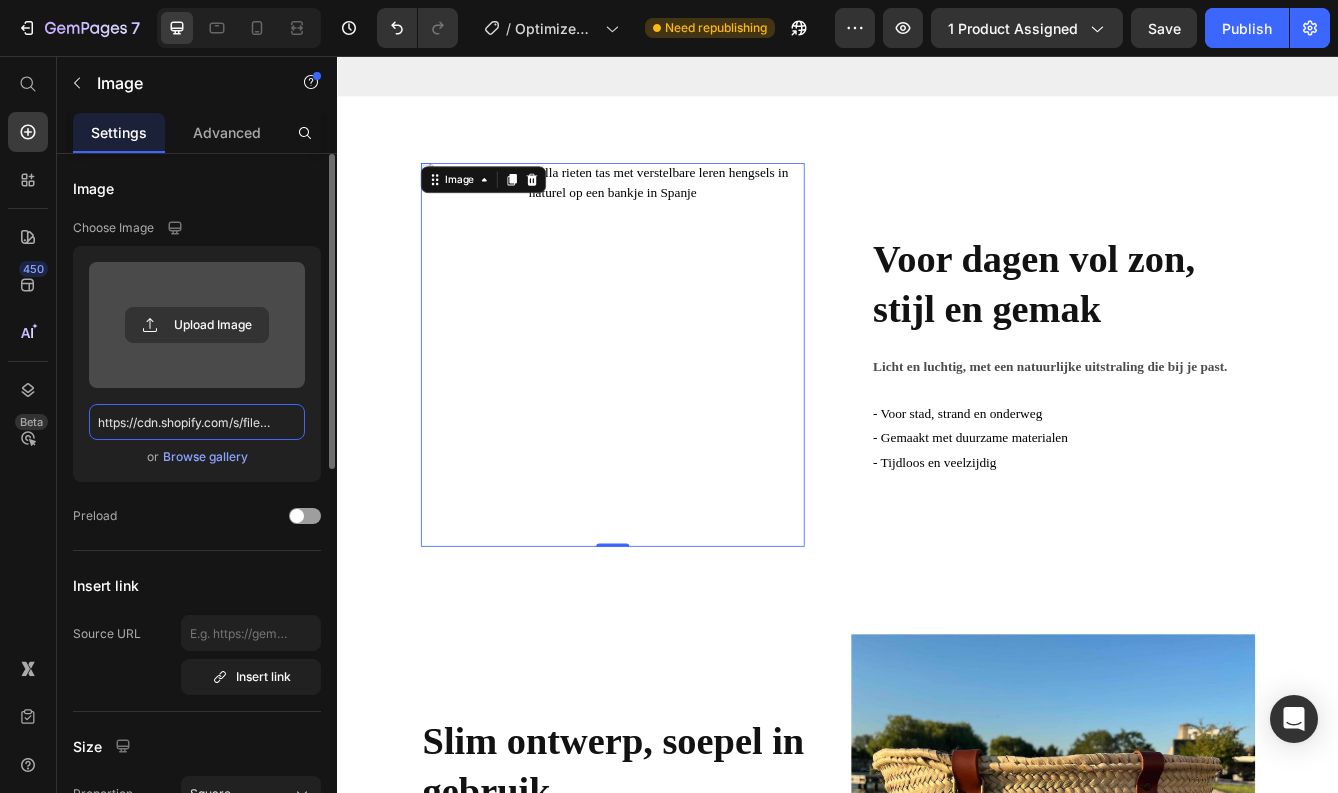type 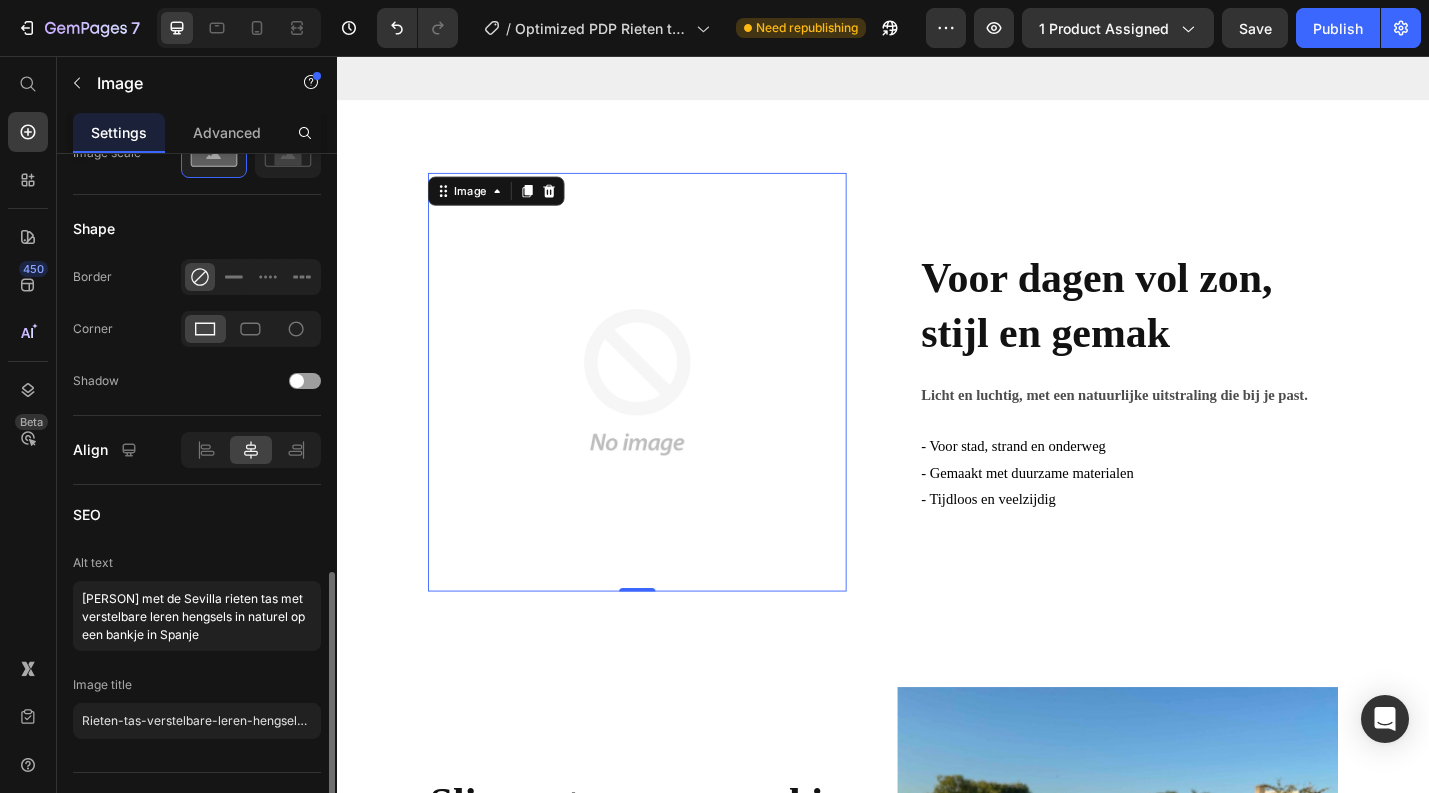 scroll, scrollTop: 840, scrollLeft: 0, axis: vertical 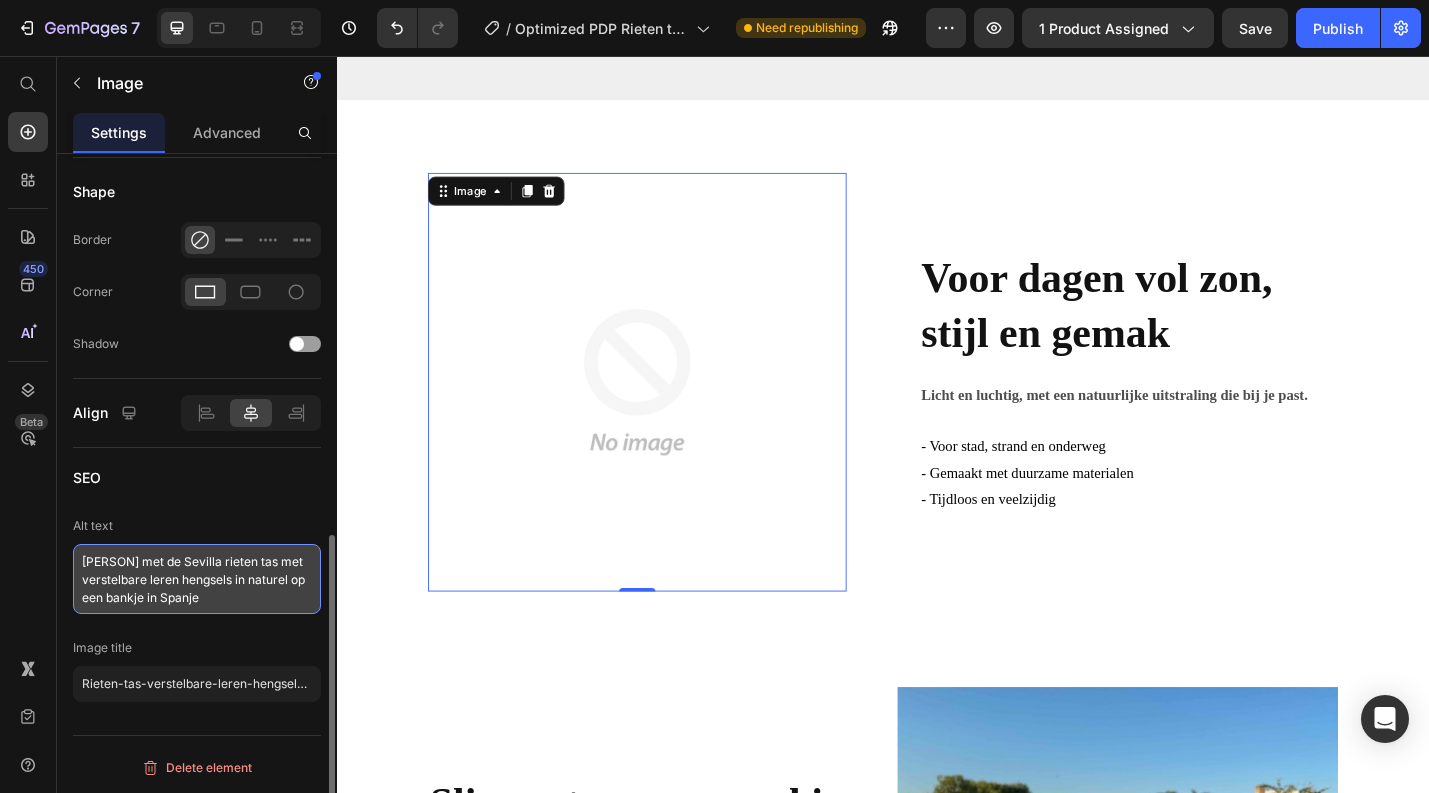drag, startPoint x: 208, startPoint y: 596, endPoint x: 73, endPoint y: 561, distance: 139.46326 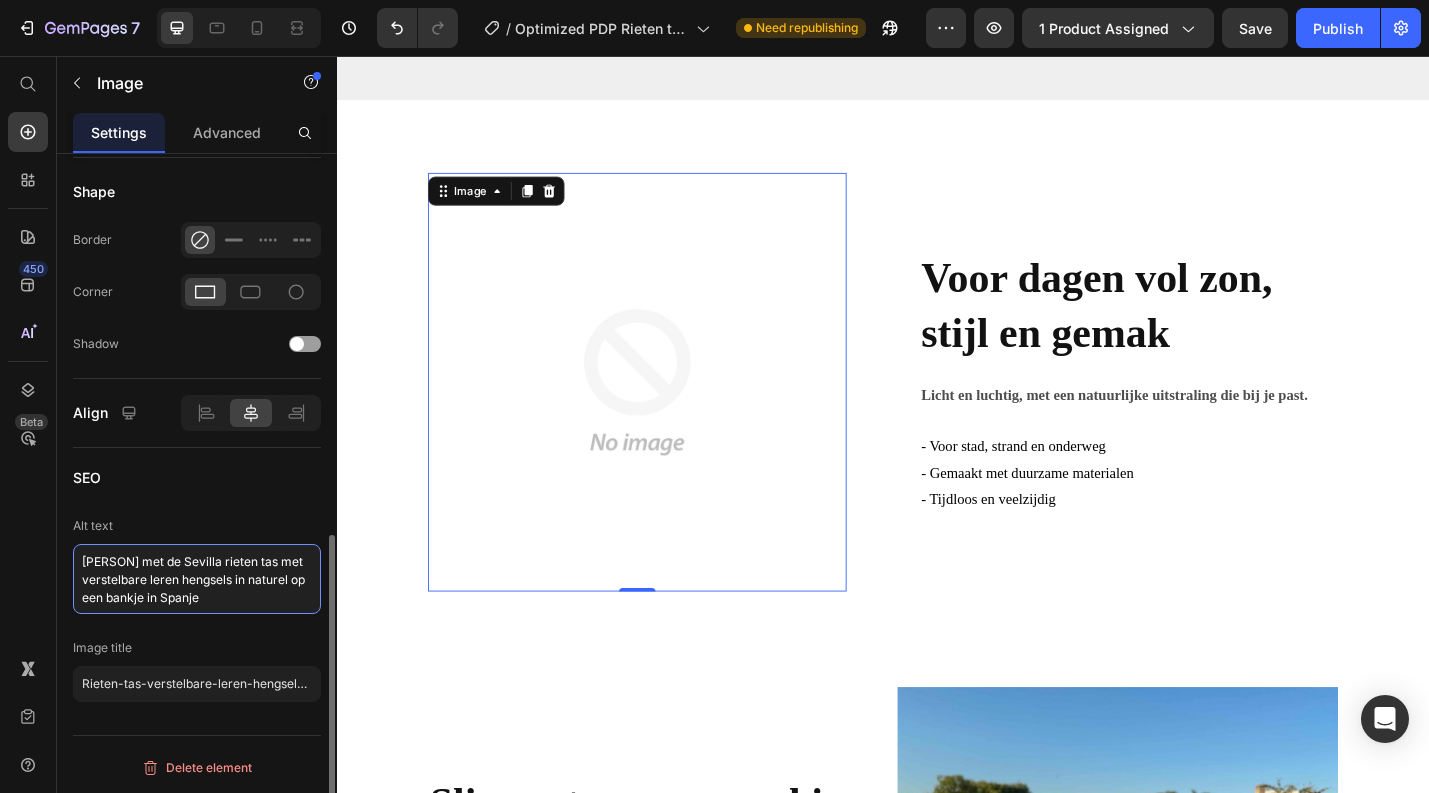 type on "N" 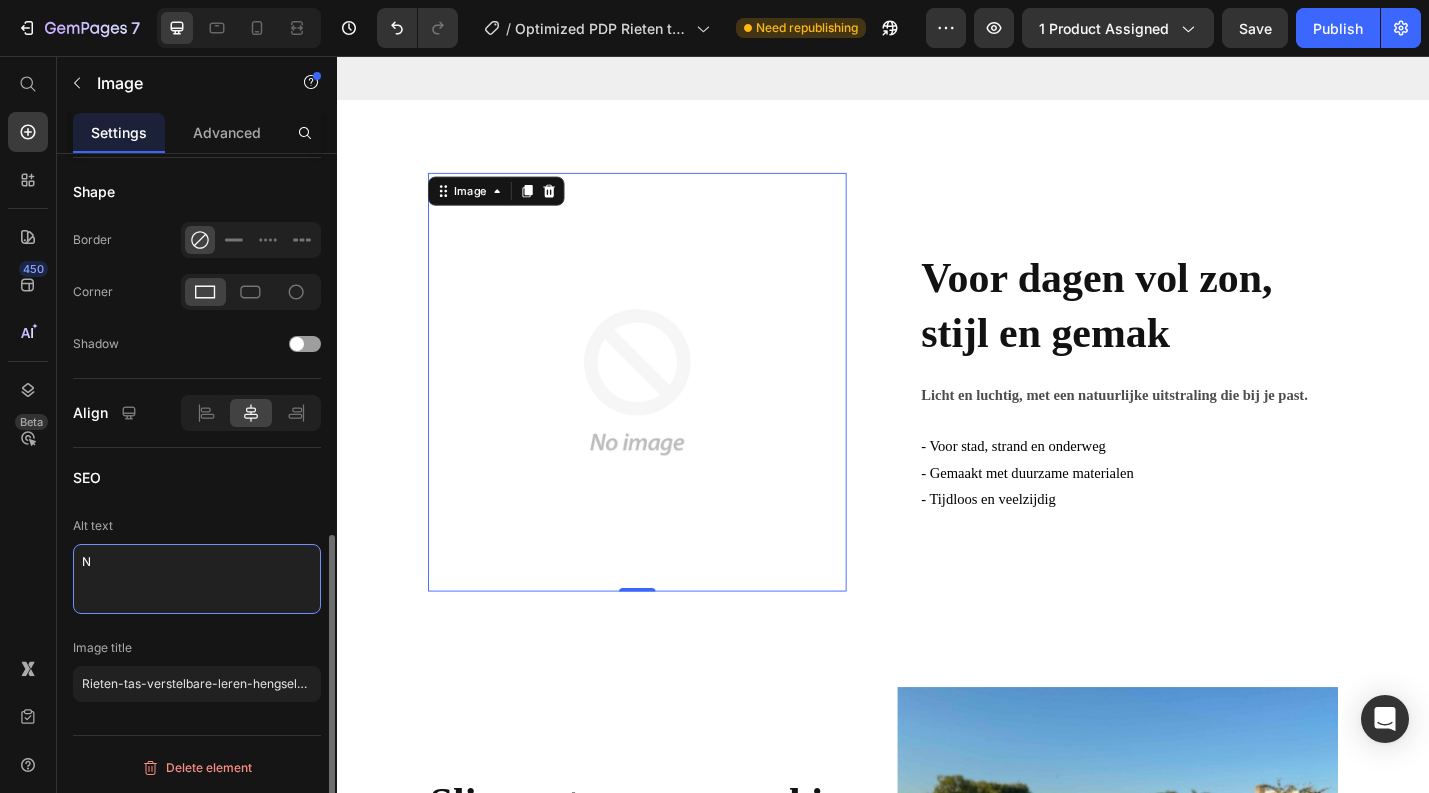 type on "https://cdn.shopify.com/s/files/1/0815/6220/6545/files/gempages_562373173387986085-d8dc7886-3ffc-4f6d-b78d-c02a7ecb24b1.jpg" 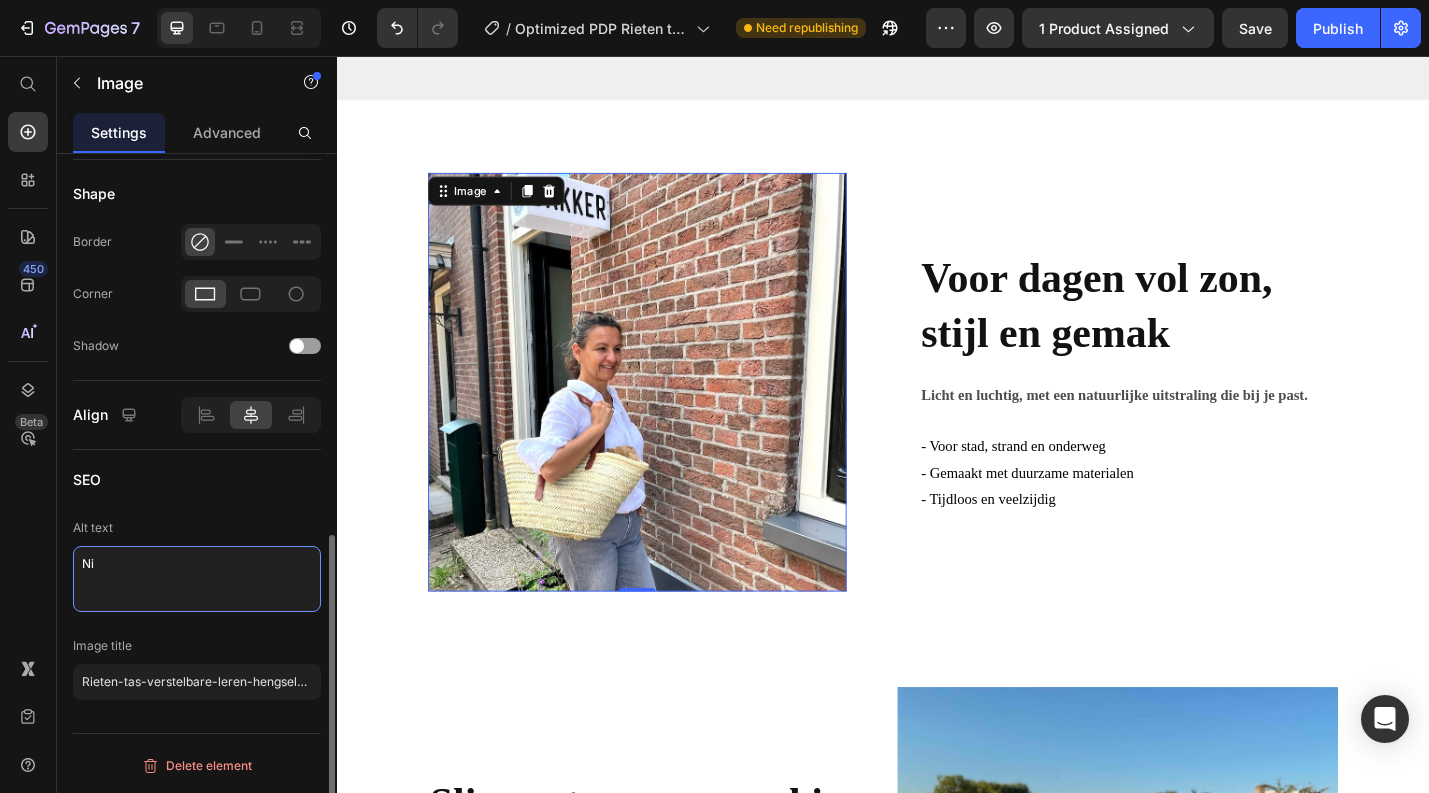 scroll, scrollTop: 838, scrollLeft: 0, axis: vertical 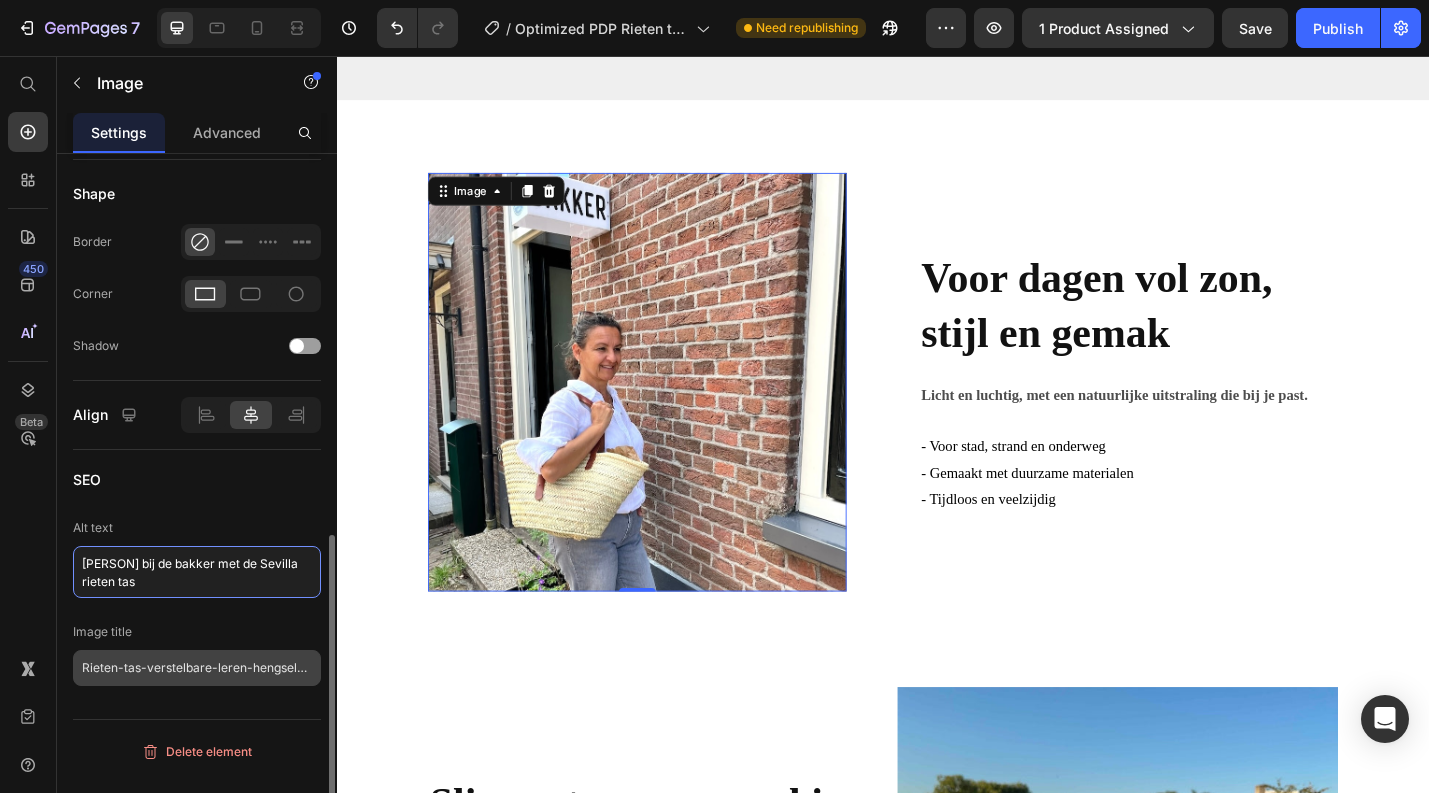 type on "Nina bij de bakker met de Sevilla rieten tas" 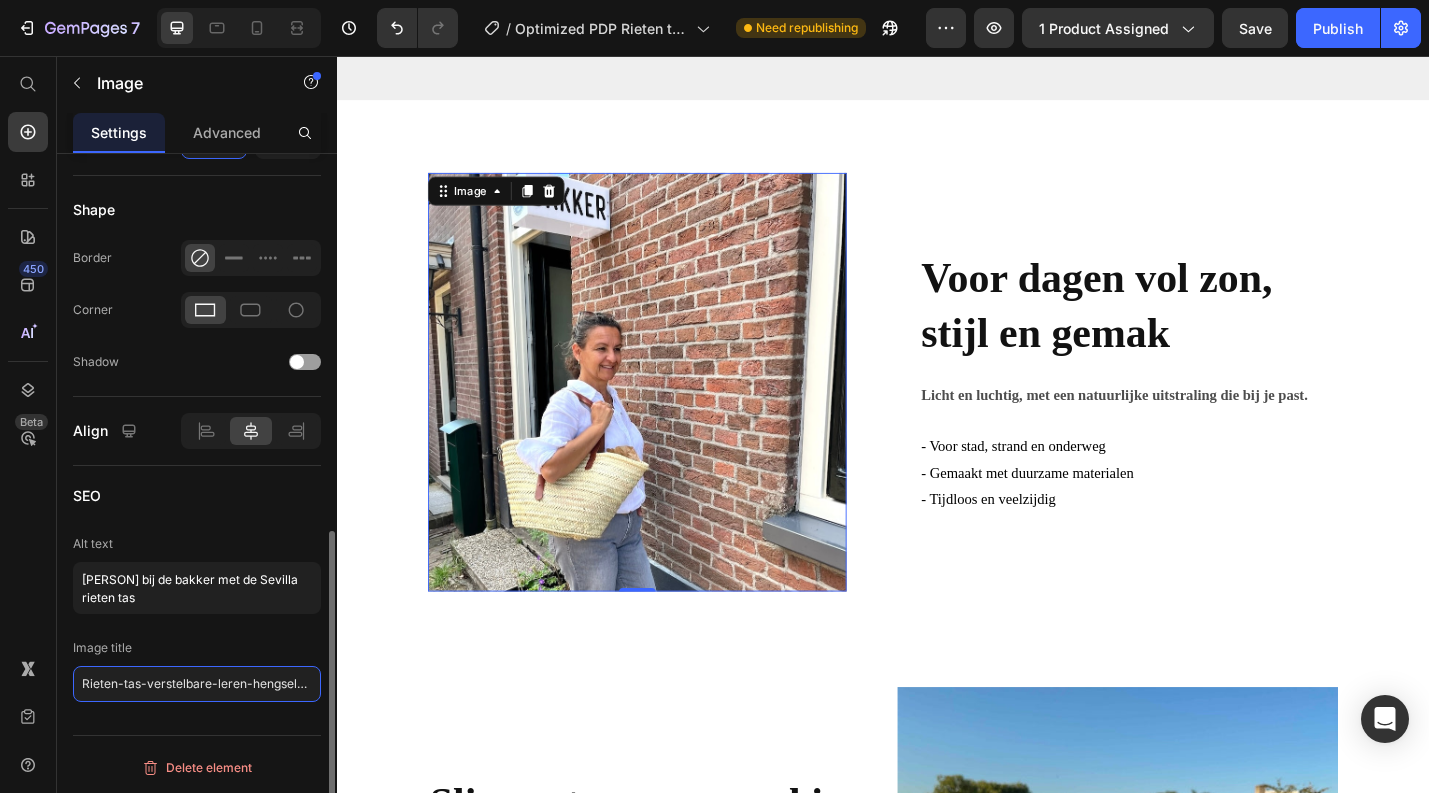 click on "Rieten-tas-verstelbare-leren-hengsels-Sofia" 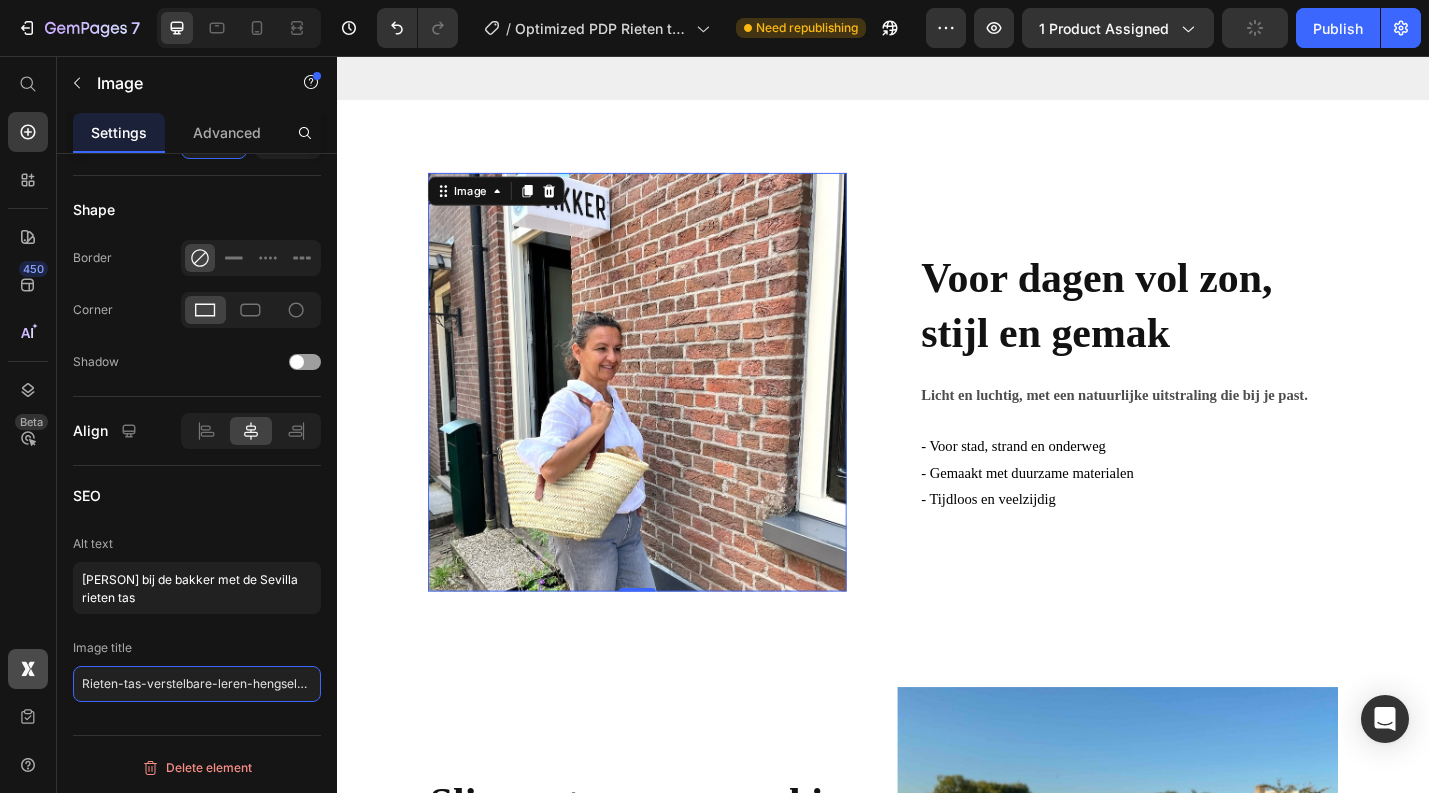 drag, startPoint x: 232, startPoint y: 678, endPoint x: 22, endPoint y: 656, distance: 211.14923 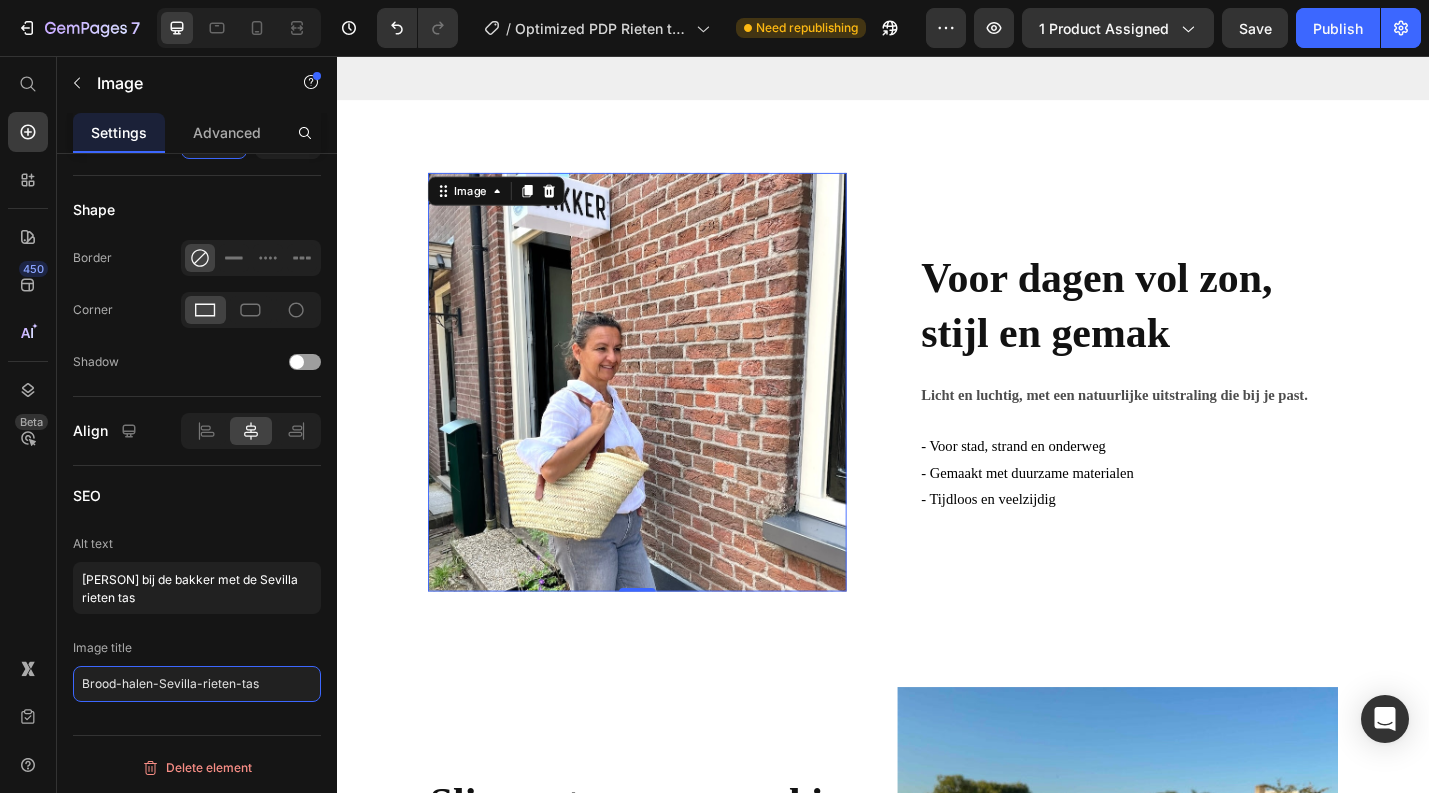 type on "Brood-halen-Sevilla-rieten-tas" 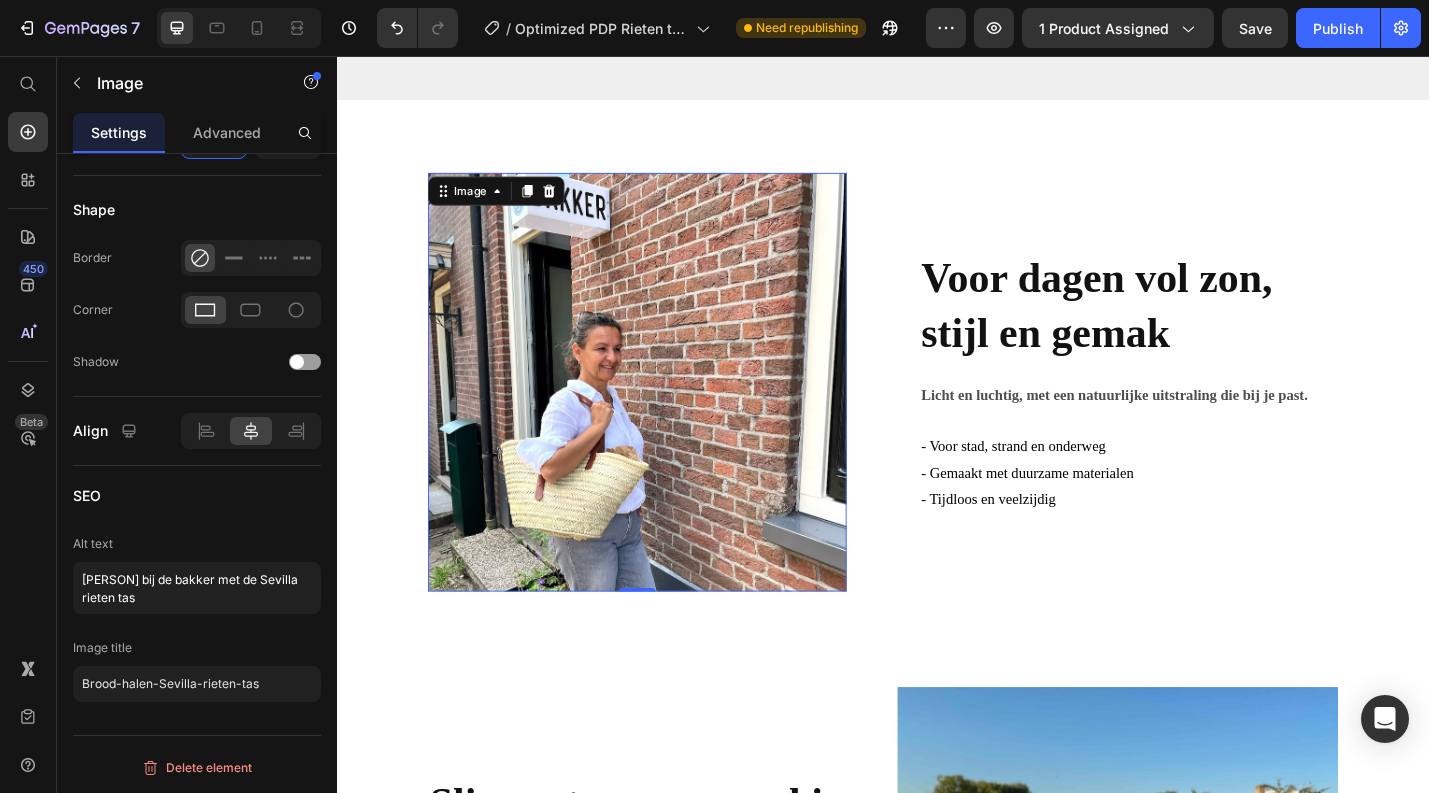 click at bounding box center [667, 414] 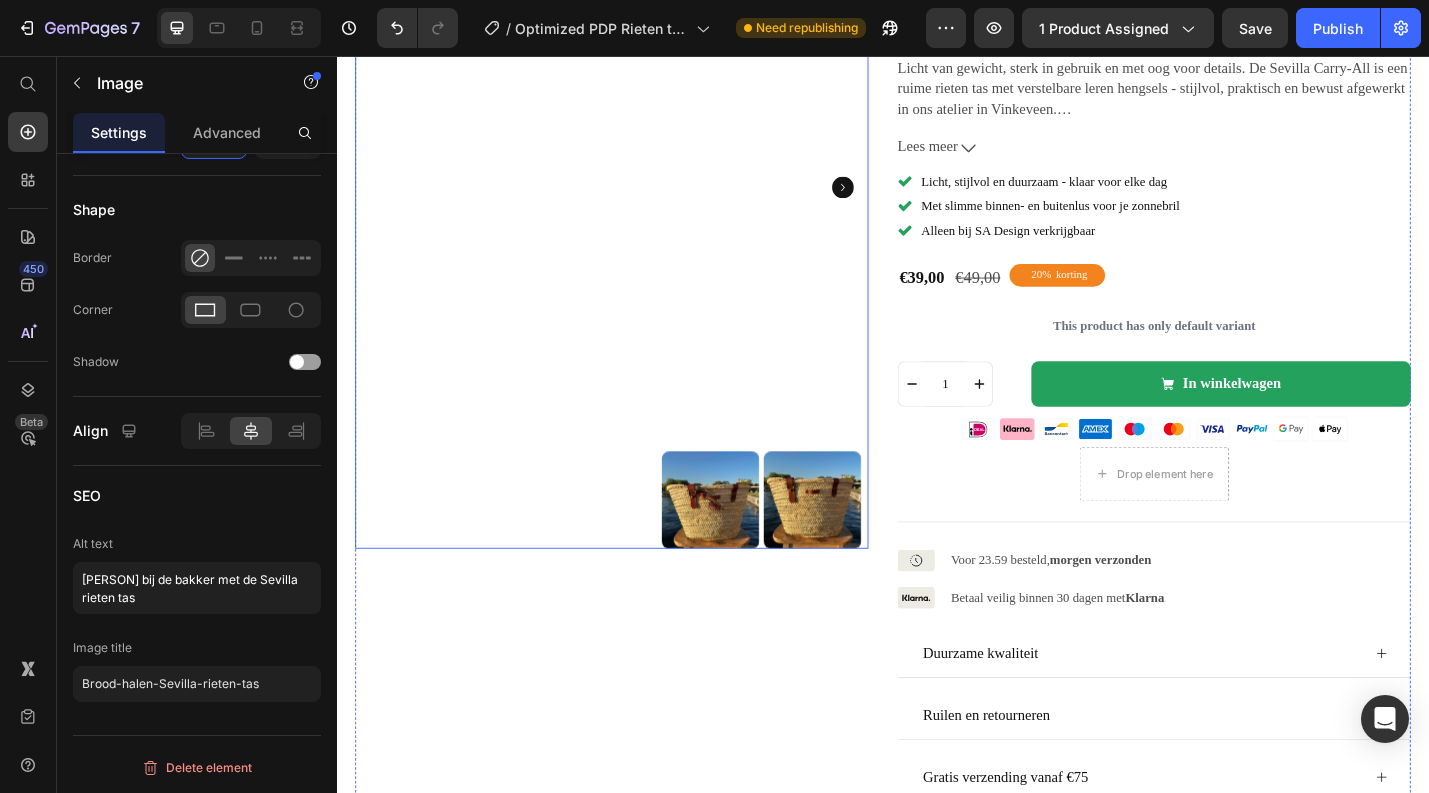 scroll, scrollTop: 0, scrollLeft: 0, axis: both 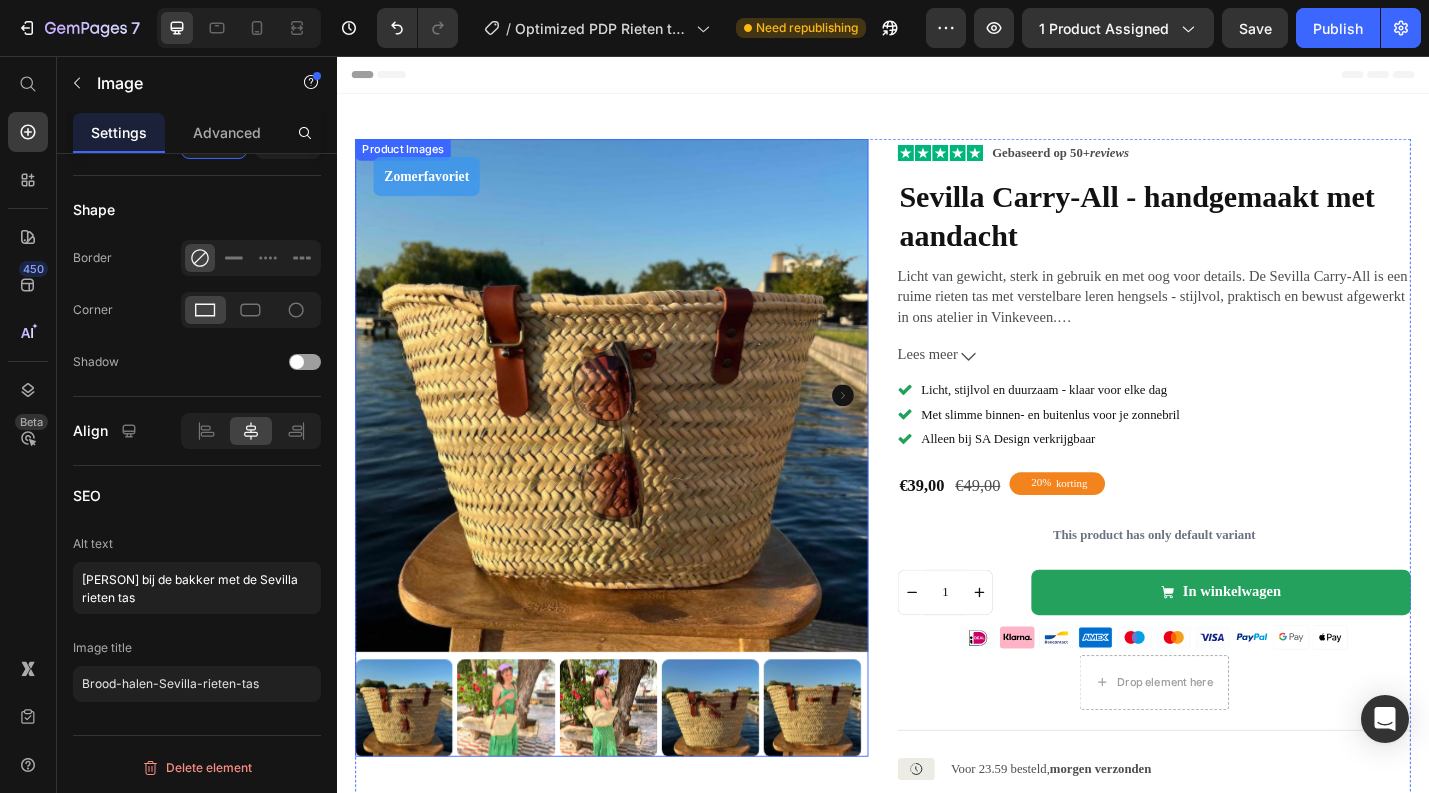 click at bounding box center (639, 429) 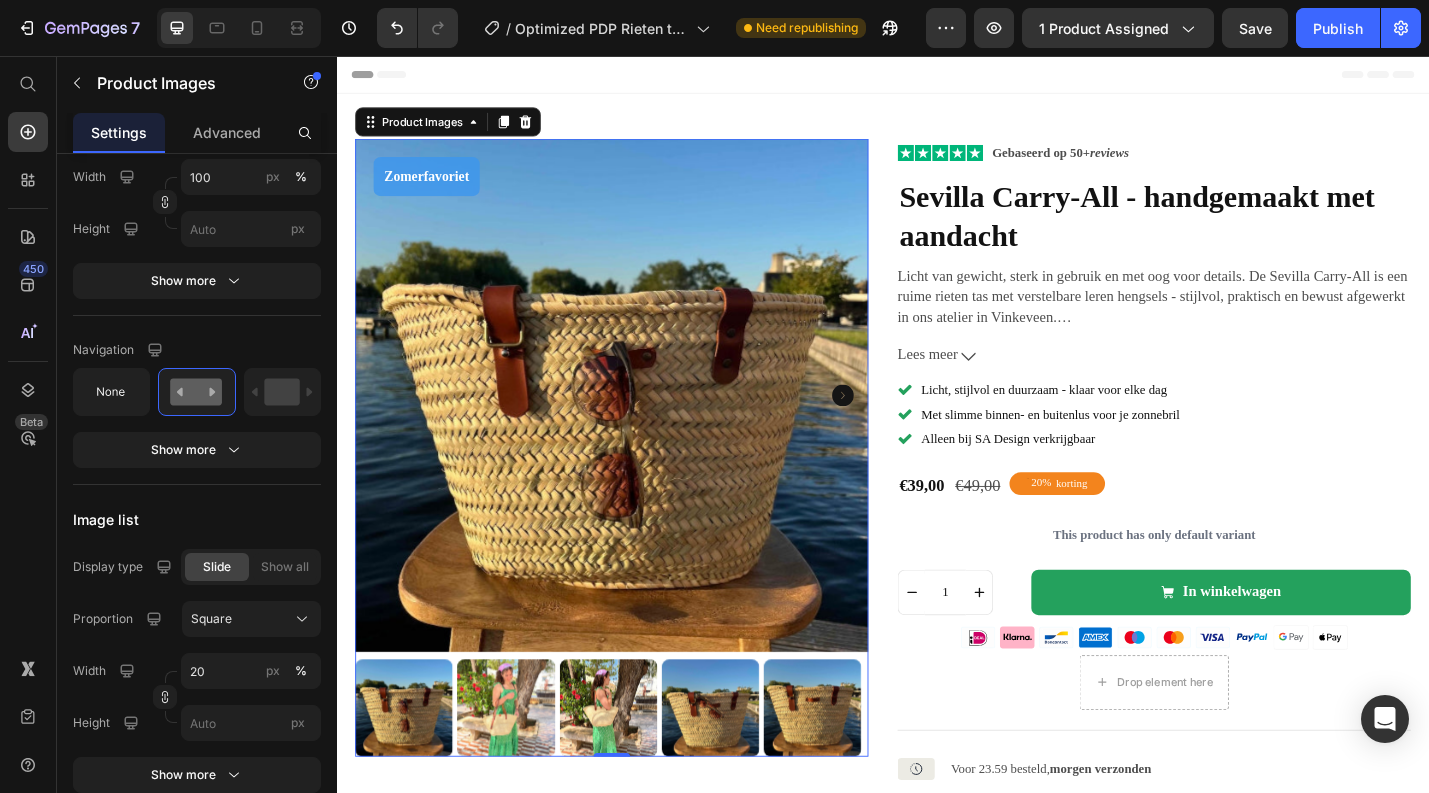 scroll, scrollTop: 0, scrollLeft: 0, axis: both 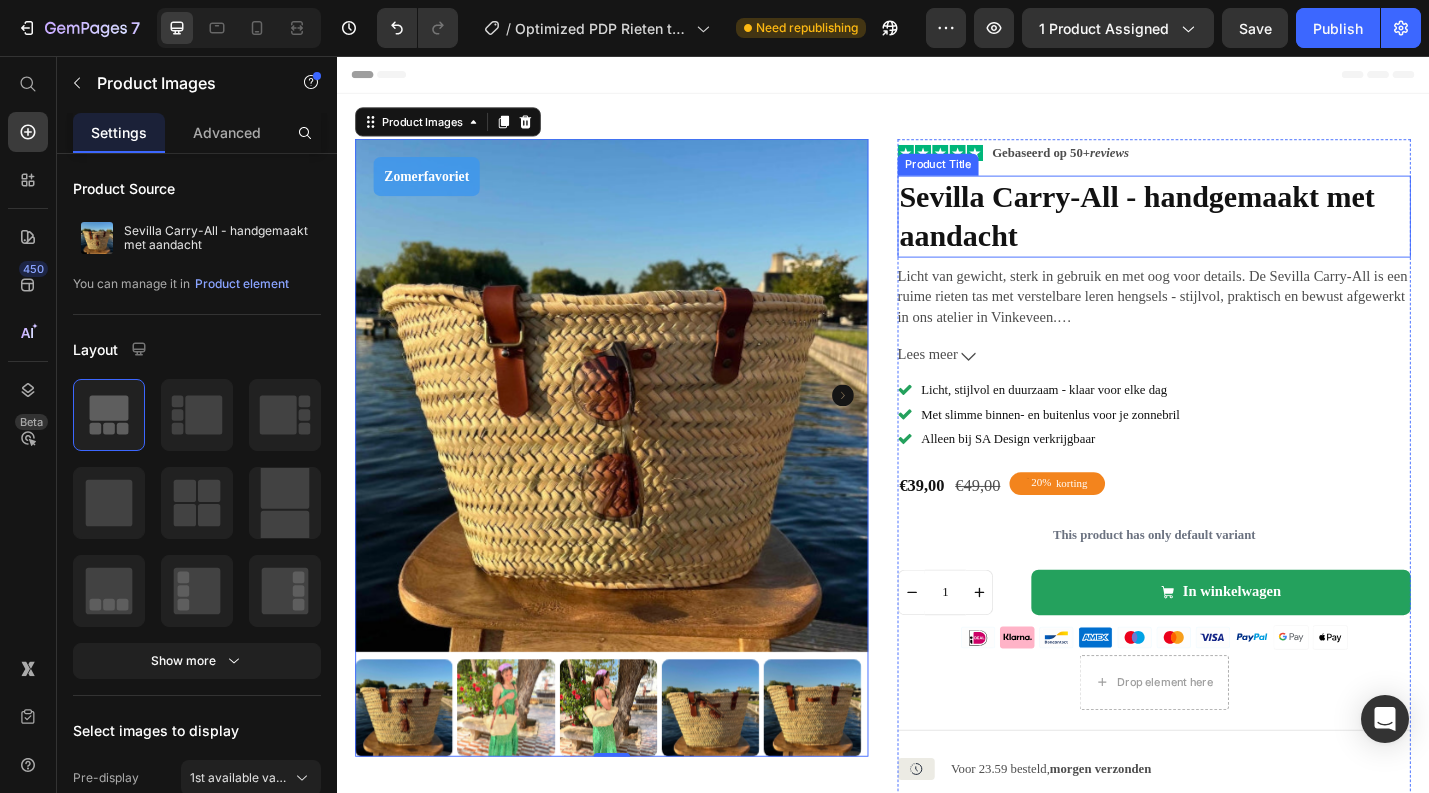 click on "Sevilla Carry-All - handgemaakt met aandacht" at bounding box center (1235, 232) 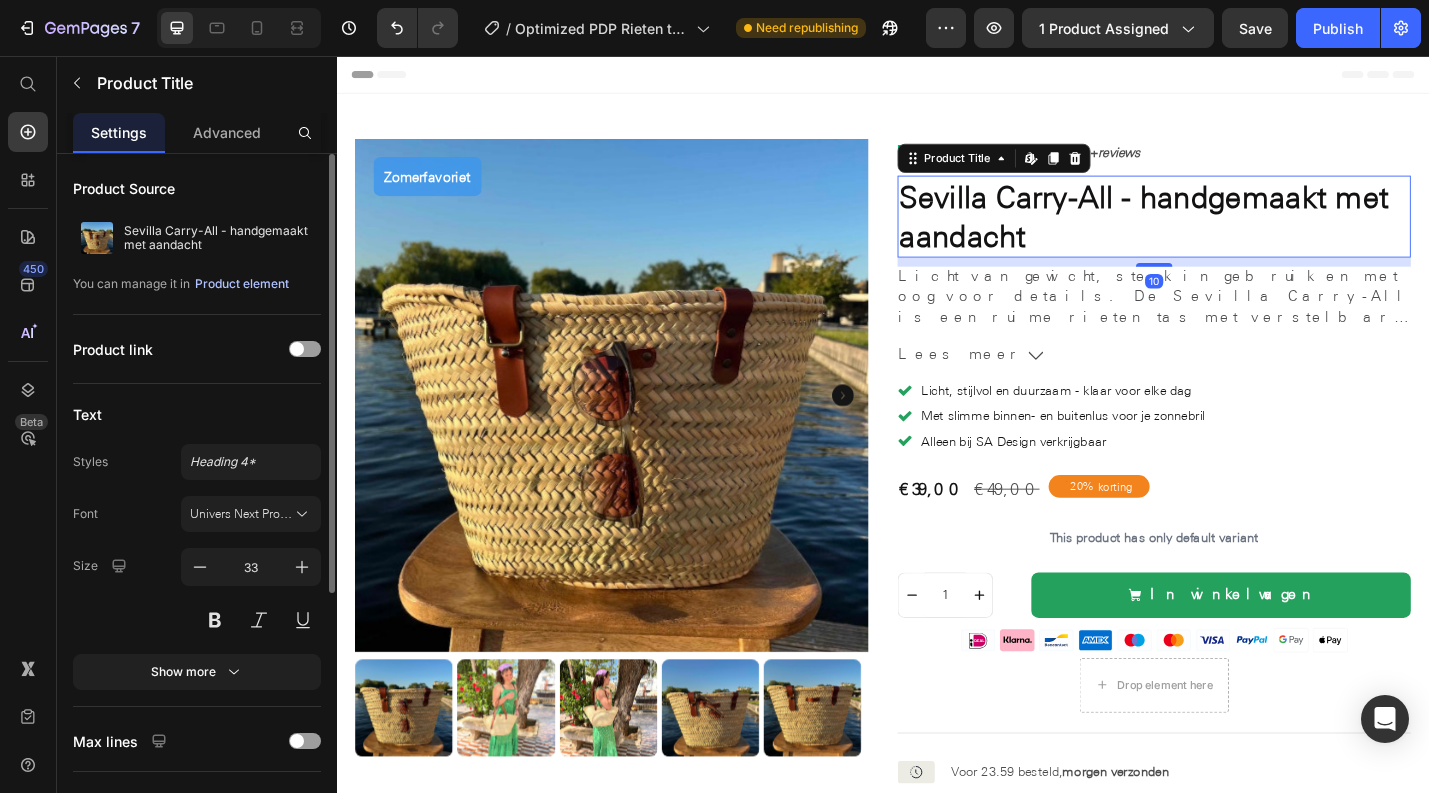 click on "Product element" at bounding box center (242, 284) 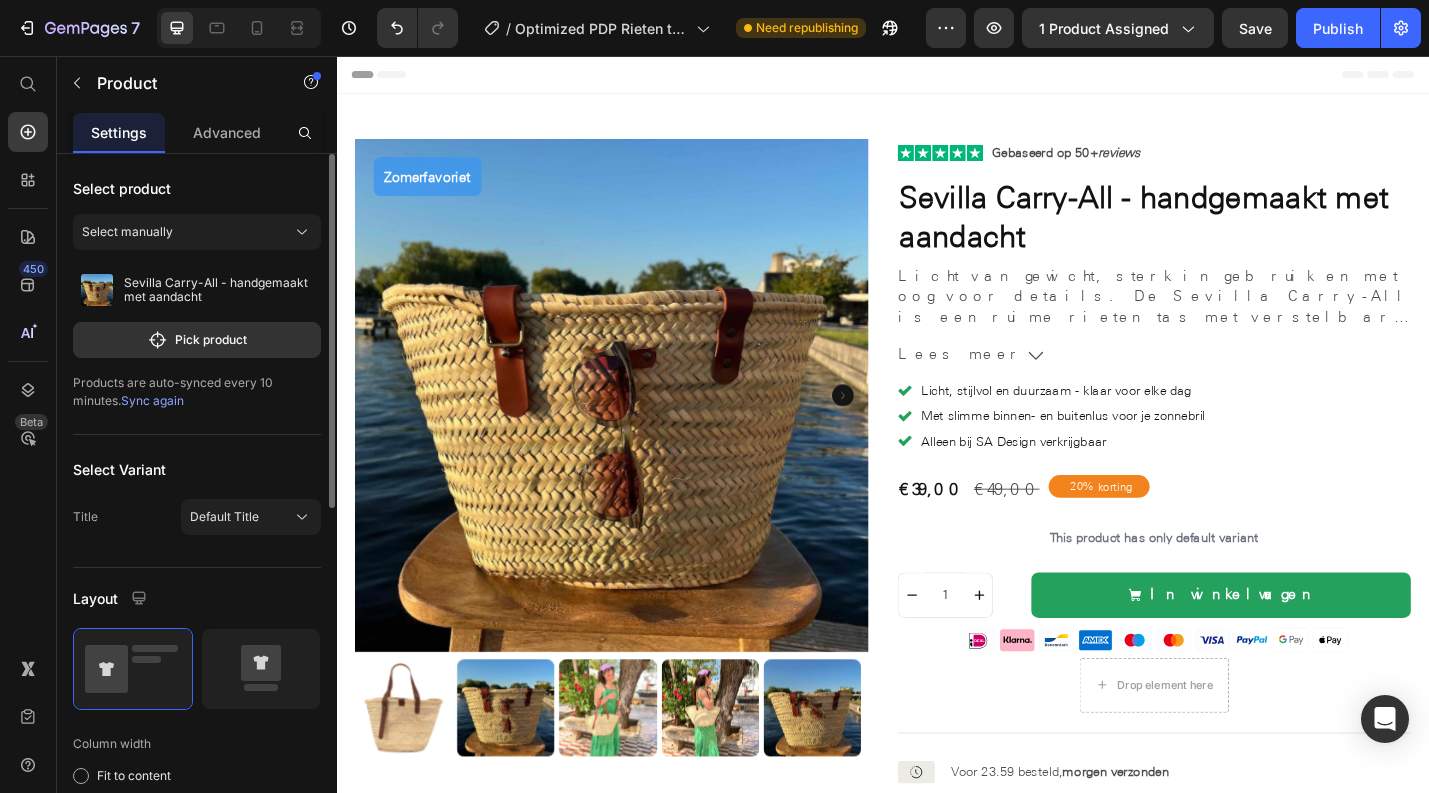 click on "Sync again" at bounding box center (152, 400) 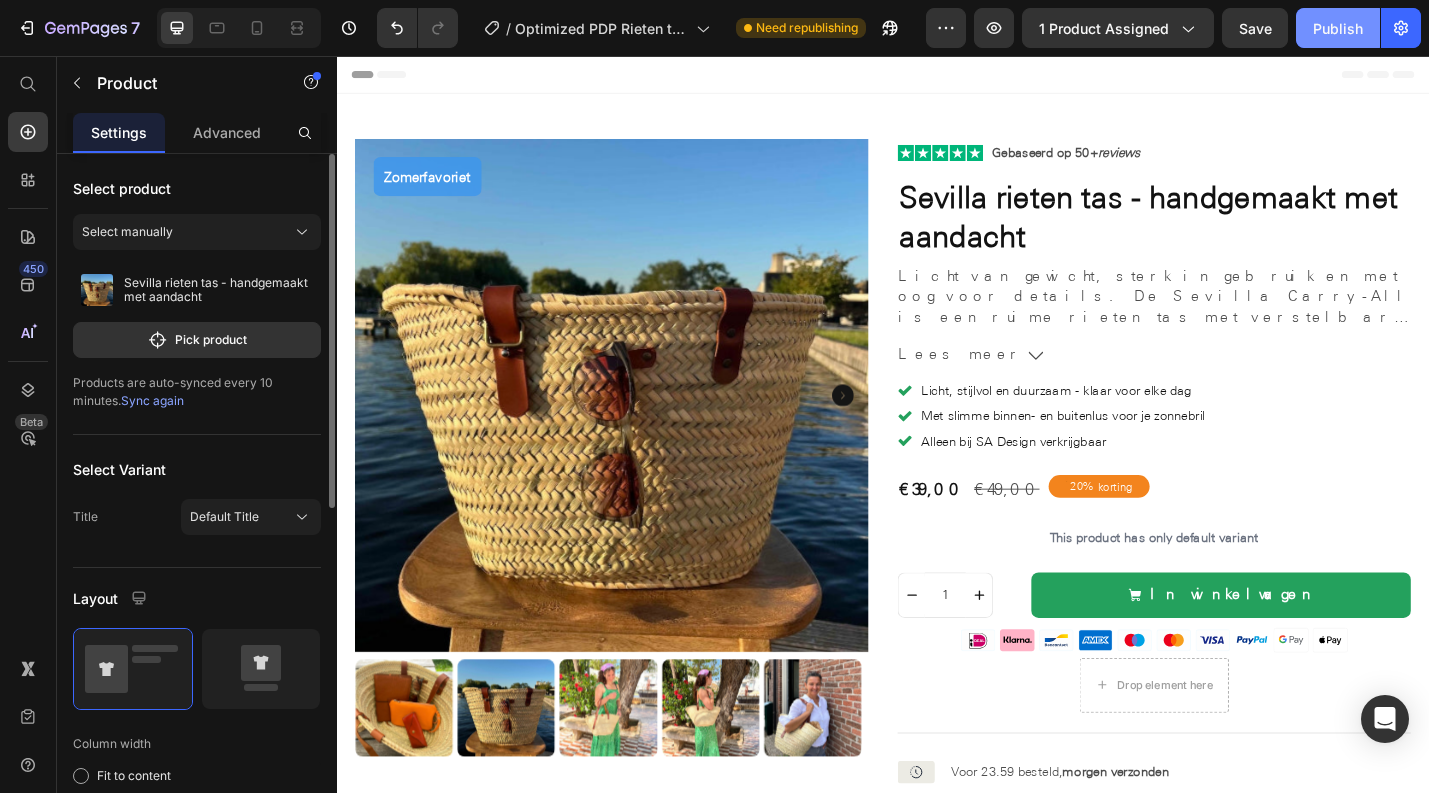 click on "Publish" at bounding box center [1338, 28] 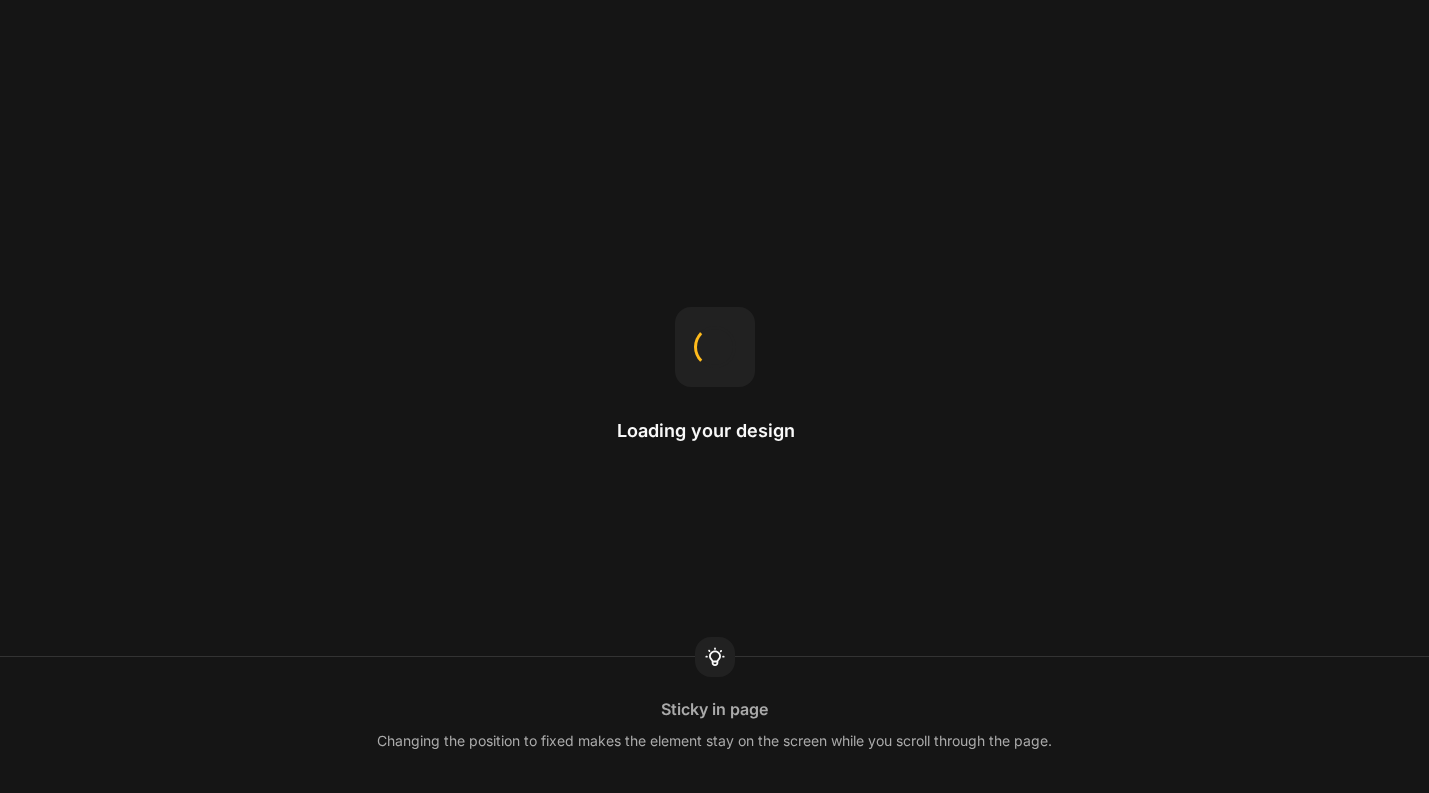 scroll, scrollTop: 0, scrollLeft: 0, axis: both 